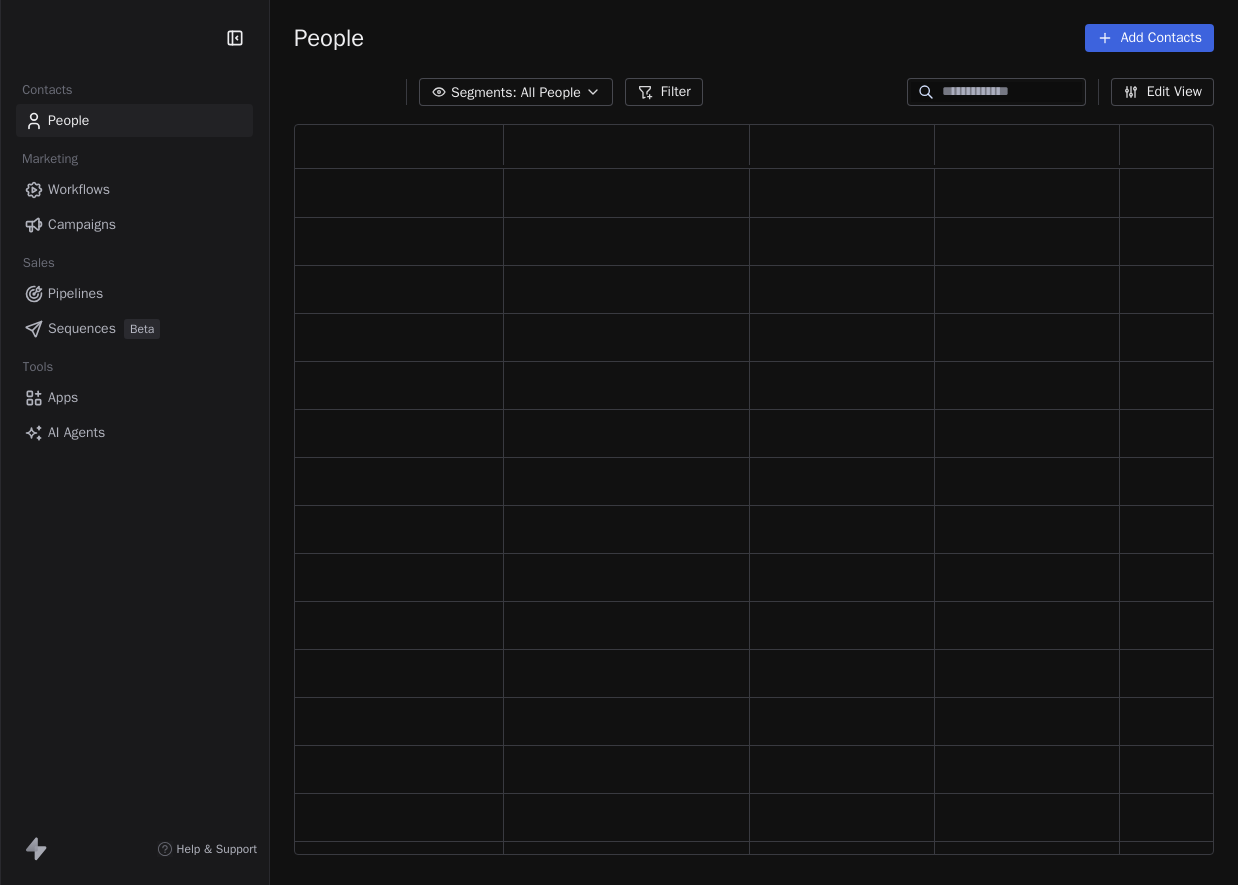 scroll, scrollTop: 0, scrollLeft: 0, axis: both 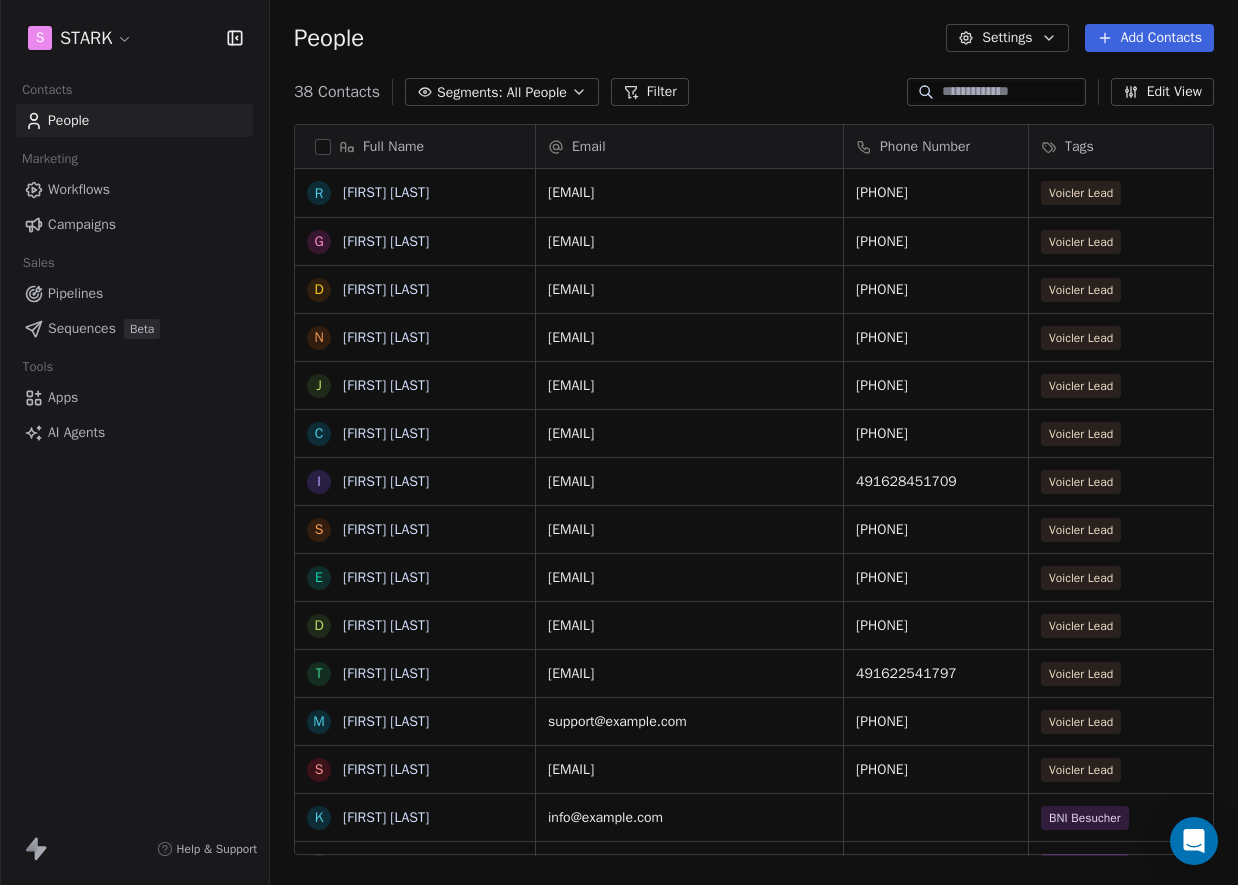click on "S STARK Contacts People Marketing Workflows Campaigns Sales Pipelines Sequences Beta Tools Apps AI Agents Help & Support People Settings Add Contacts 38 Contacts Segments: All People Filter Edit View Tag Add to Sequence Export Full Name R Rudolf Ostermann G Gerold Mennen D Dennis Mahler N Nadine Schütte J Jürgen Künstner C Christian Fründ I Irina Hauke S Samer Rahill E Eric Lorenz D Derya Ricciardi T Thomas Zeutschel M Marcel Azouagh S Stefan Ritan-Hein K Kathrin Zimber J Jutta Schmidt Möller E Erkan Günes J Jens Wienand R Roger Schwarz R Rohit Kathariya M Matteo Stockmann F Felix Lohrer L Lisa Kutschbach D Dirk Markow U Umut Kuyucu S Stefanie Degenhartt S Simin Morales Filloy C Christina Dulger J Jens Wiedenhoeft O Oliver Stangl A Antonia Wegmann K Kerstin Rudolph D Dennis Anthofer U Uwe Kolodziej B Bernd Troger F Florian Fischer Email Phone Number Tags Website Status Contact Source rowoster@web.de [PHONE] Voicler Lead Voicler info@strandhof-baltrum.de [PHONE] Voicler Lead Voicler" at bounding box center (619, 442) 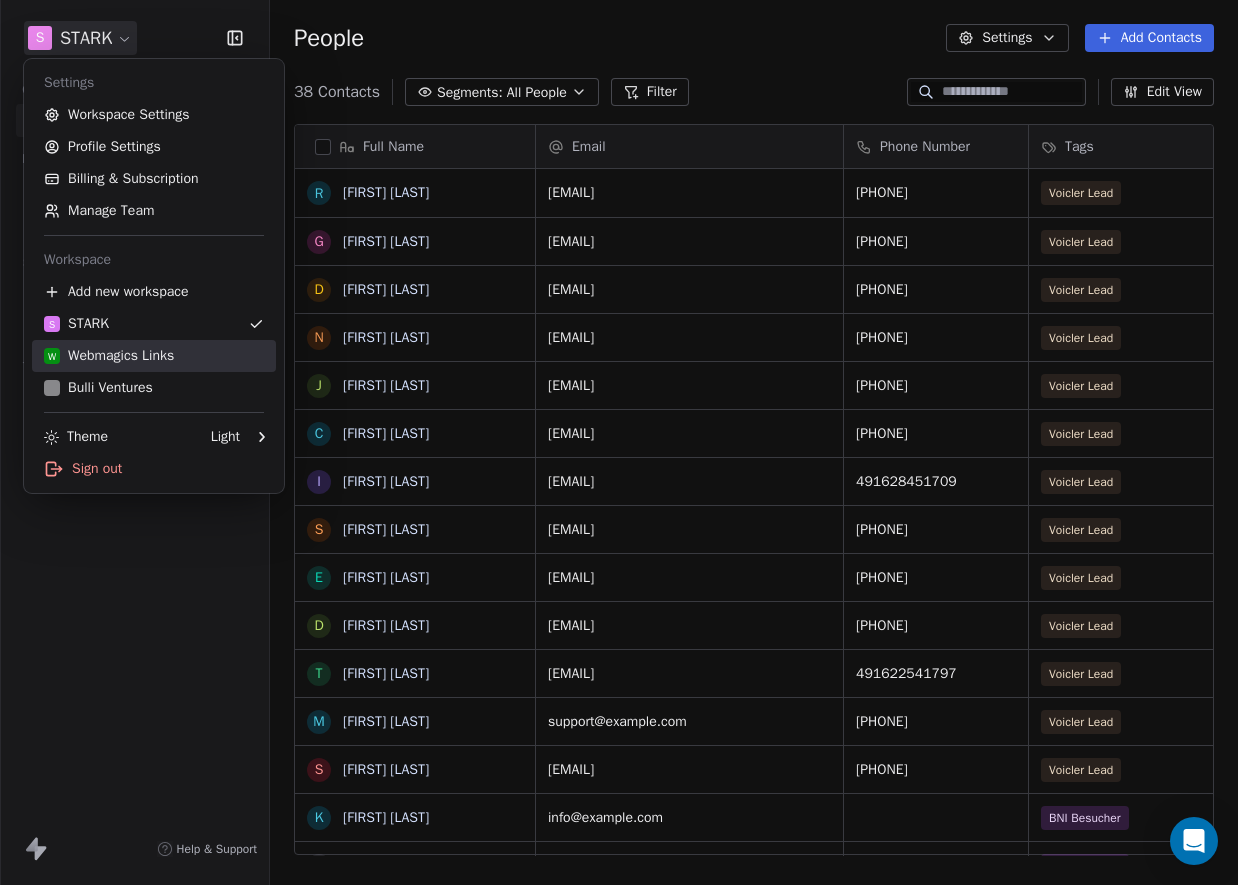 click on "W Webmagics Links" at bounding box center [154, 356] 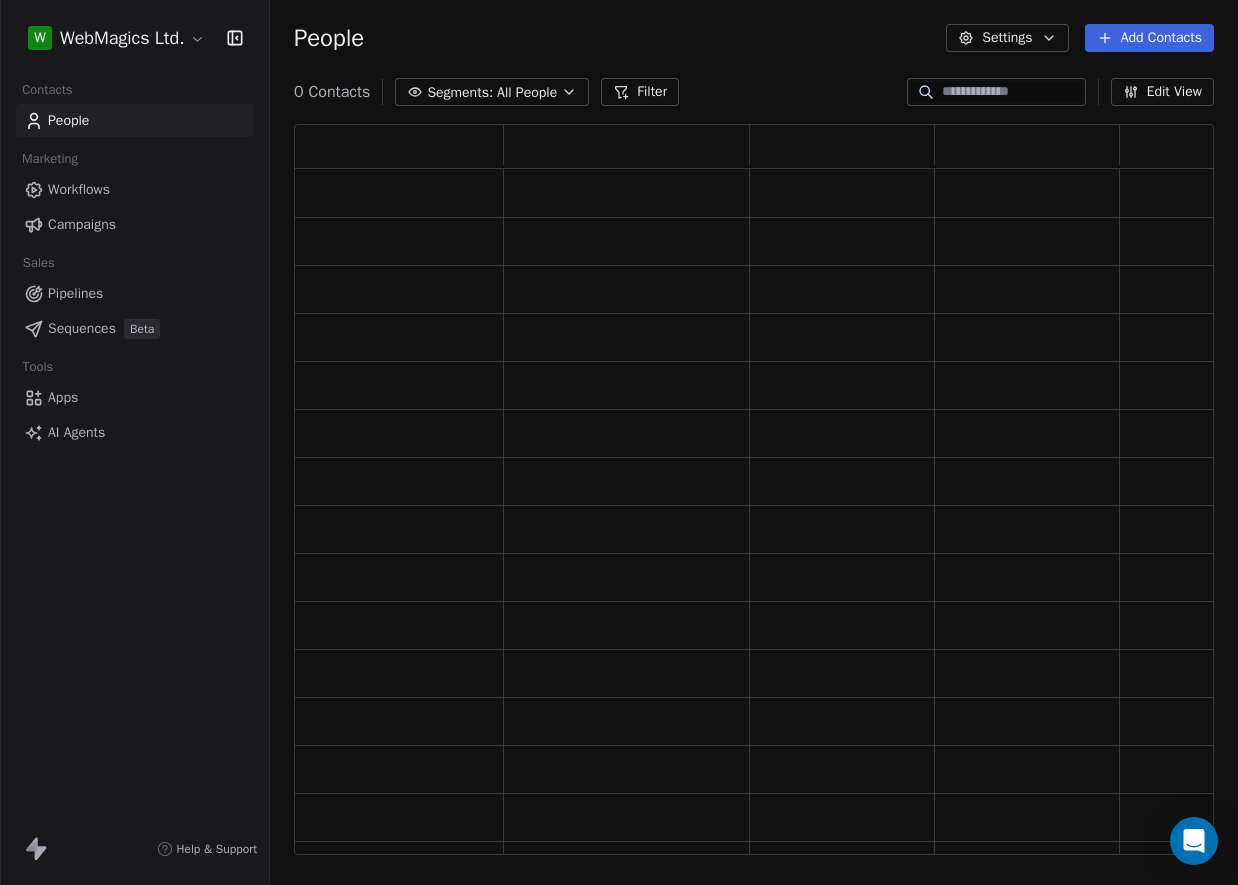 scroll, scrollTop: 1, scrollLeft: 1, axis: both 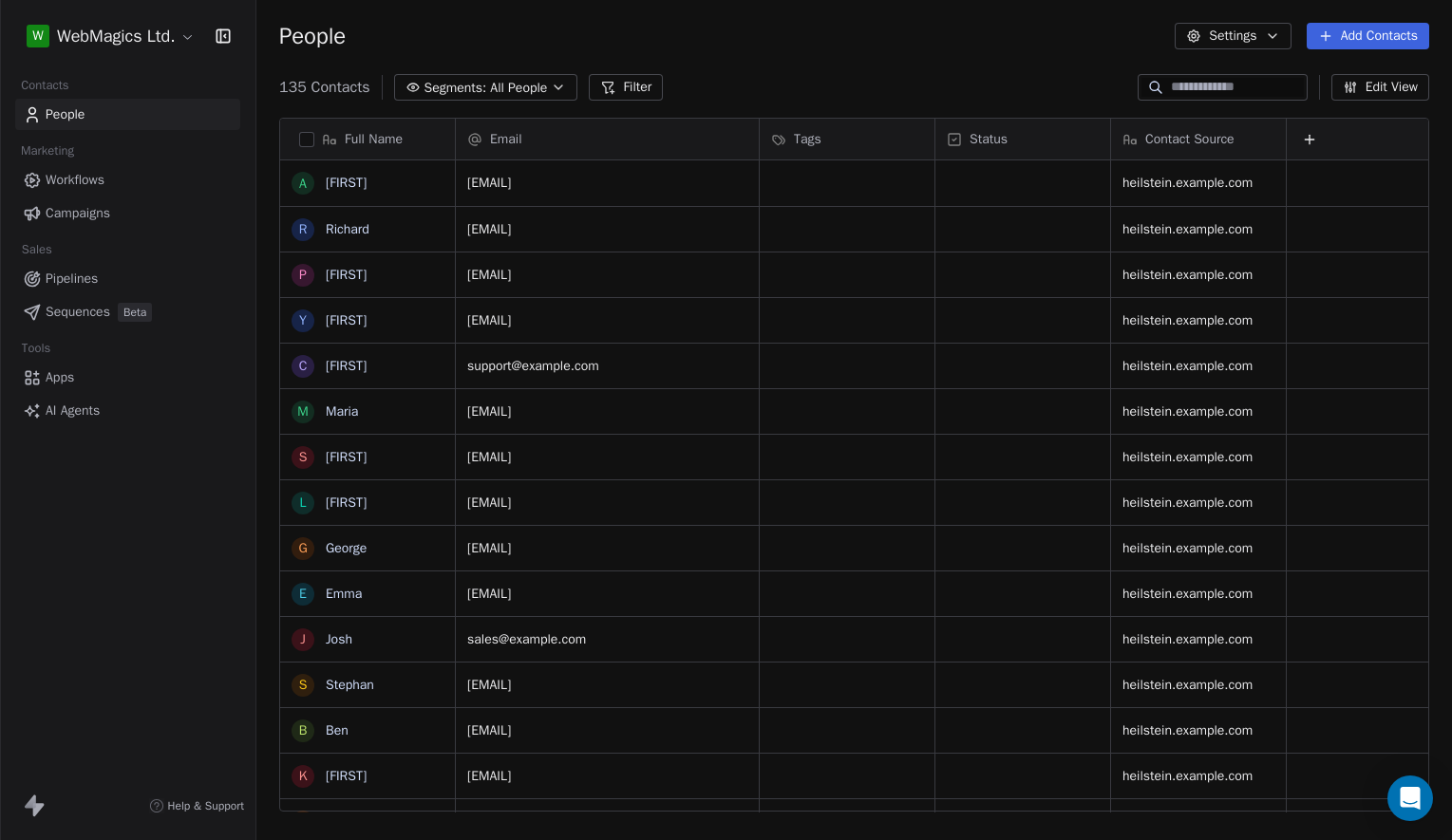 click on "Apps" at bounding box center [60, 377] 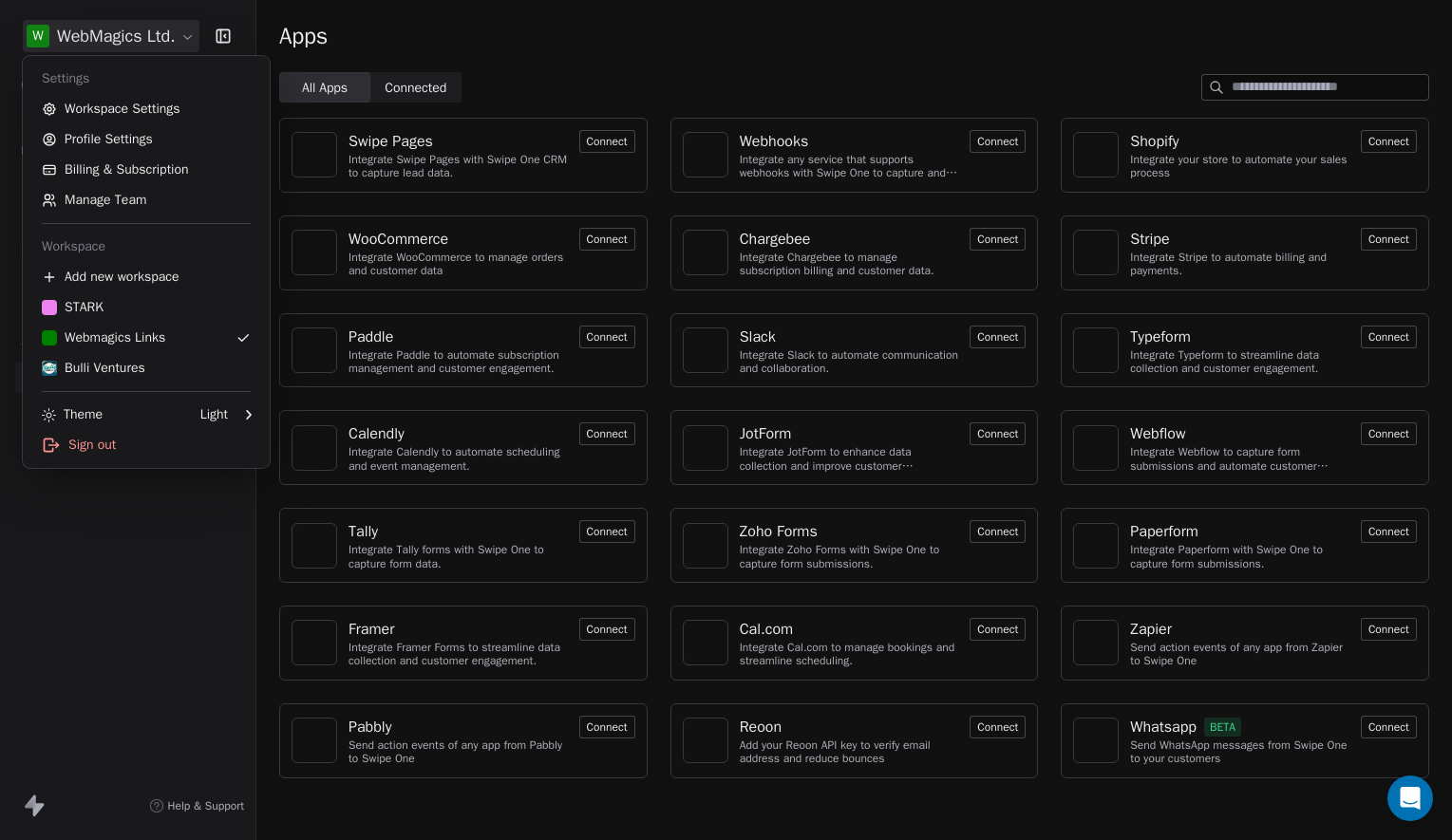 click on "W WebMagics Ltd. Contacts People Marketing Workflows Campaigns Sales Pipelines Sequences Beta Tools Apps AI Agents Help & Support Apps All Apps All Apps Connected Connected Swipe Pages Integrate Swipe Pages with Swipe One CRM to capture lead data. Connect Webhooks Integrate any service that supports webhooks with Swipe One to capture and automate data workflows. Connect Shopify Integrate your store to automate your sales process Connect WooCommerce Integrate WooCommerce to manage orders and customer data Connect Chargebee Integrate Chargebee to manage subscription billing and customer data. Connect Stripe Integrate Stripe to automate billing and payments. Connect Paddle Integrate Paddle to automate subscription management and customer engagement. Connect Slack Integrate Slack to automate communication and collaboration. Connect Typeform Integrate Typeform to streamline data collection and customer engagement. Connect Calendly Integrate Calendly to automate scheduling and event management. Connect JotForm" at bounding box center (726, 420) 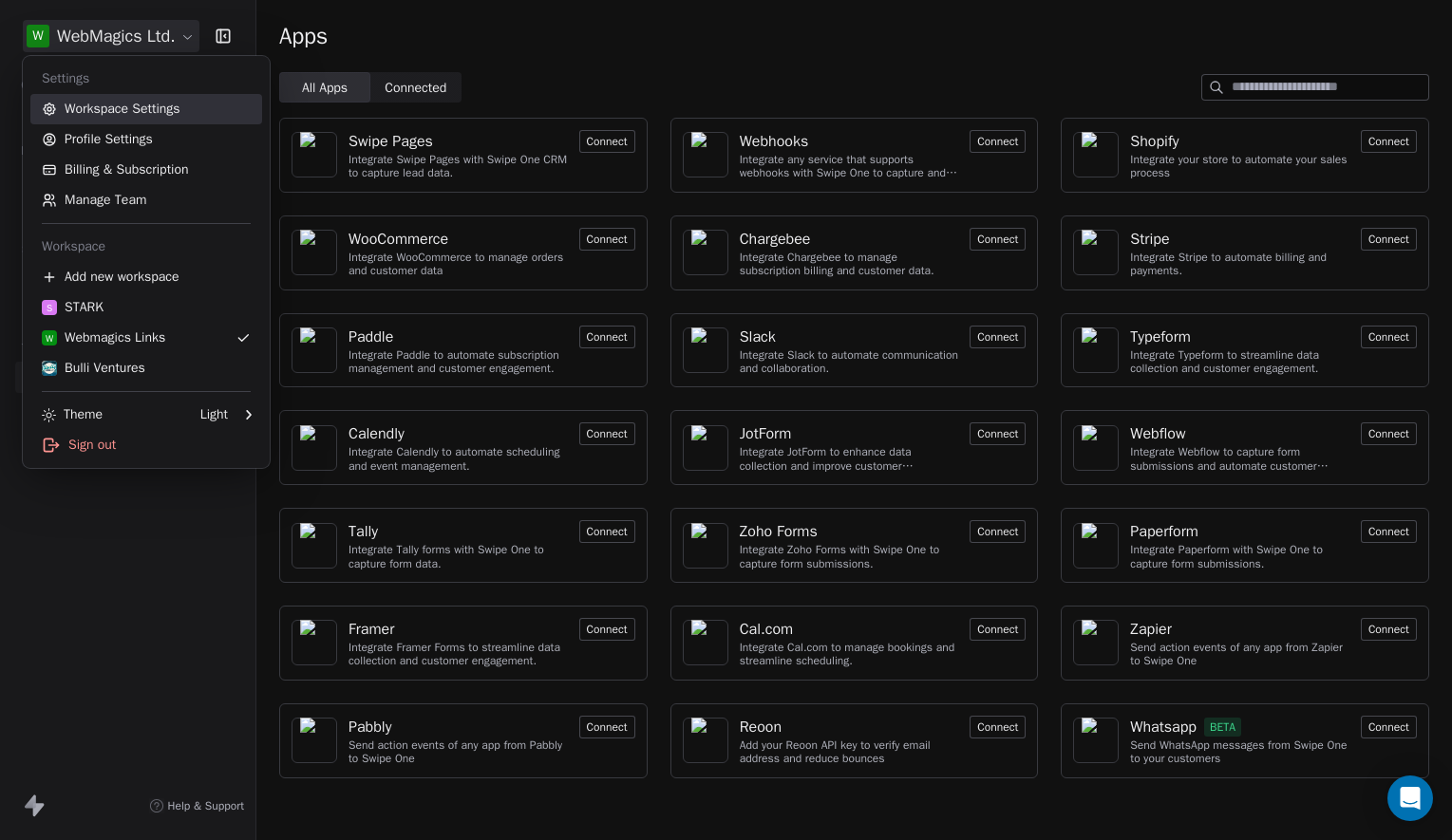 click on "Workspace Settings" at bounding box center (146, 109) 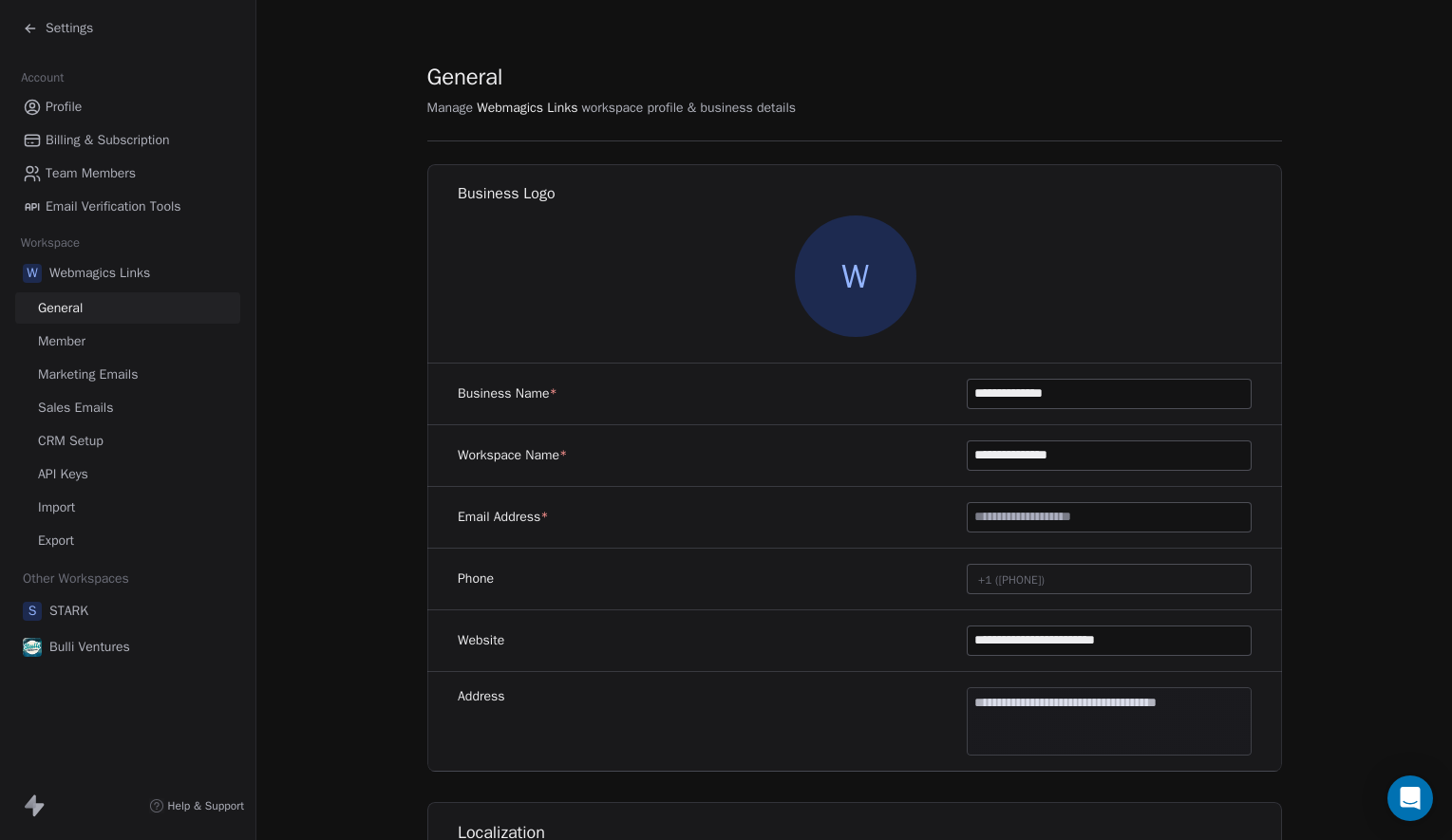 click on "Member" at bounding box center (62, 341) 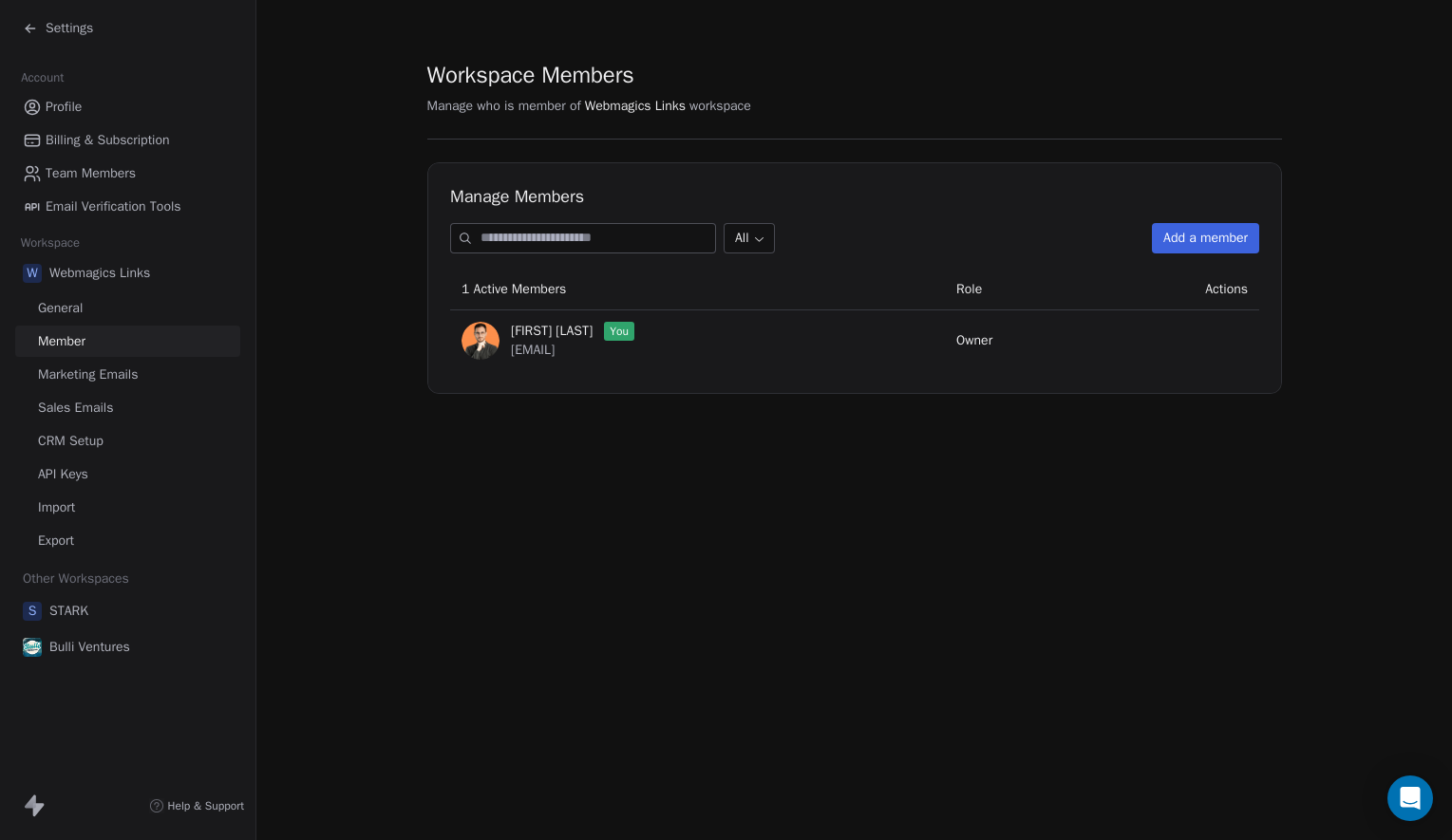 click on "Marketing Emails" at bounding box center (87, 374) 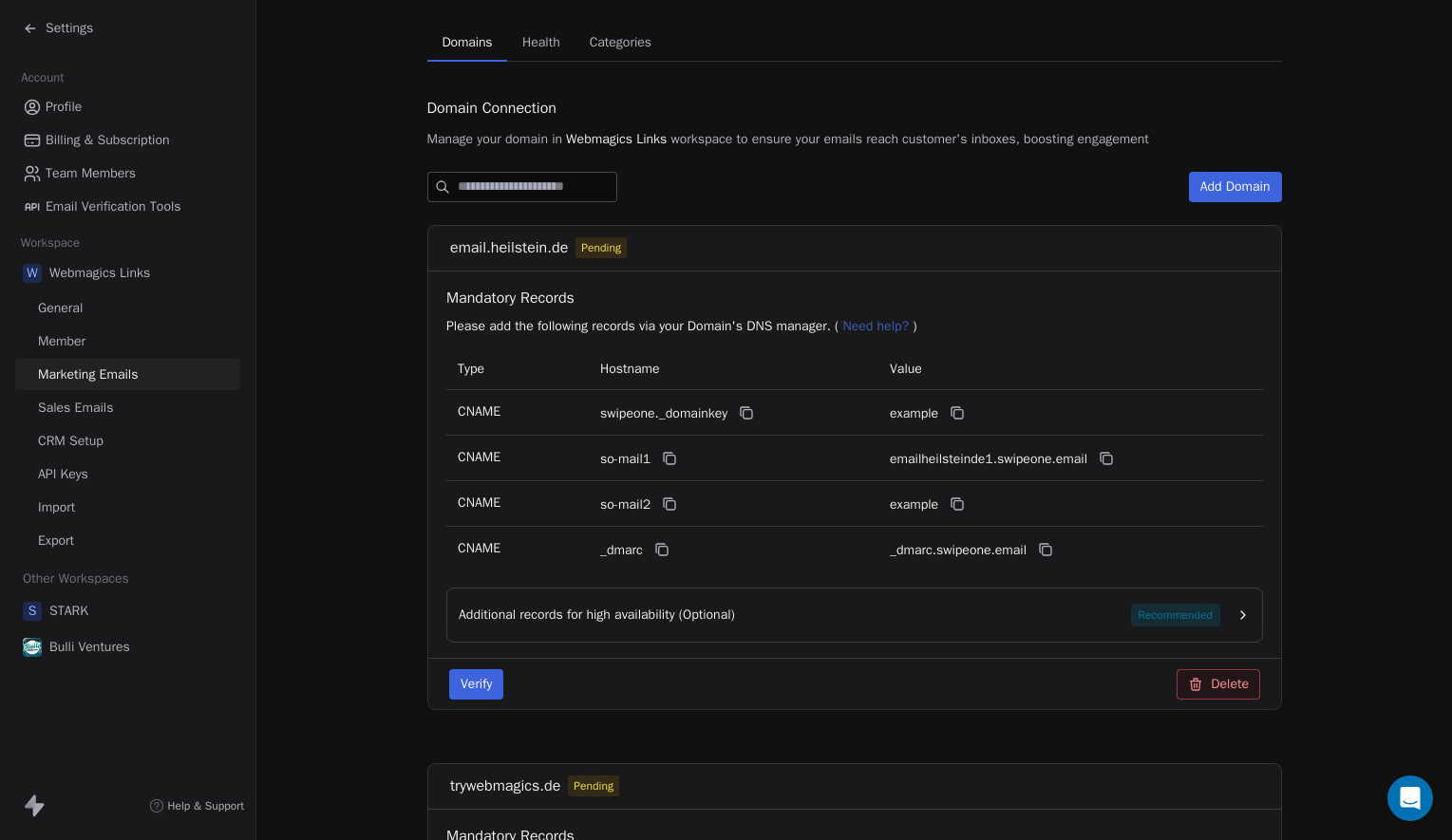 click on "Marketing Emails Manage Domains, Health, and Categories for your marketing emails Domains Domains Health Health Categories Categories Domain Connection Manage your domain in Webmagics Links workspace to ensure your emails reach customer's inboxes, boosting engagement Add Domain email.heilstein.de Pending Mandatory Records Please add the following records via your Domain's DNS manager. (   Need help?   ) Type Hostname Value CNAME swipeone._domainkey emailheilsteinde._domainkey.swipeone.email CNAME so-mail1 emailheilsteinde1.swipeone.email CNAME so-mail2 emailheilsteinde2.swipeone.email CNAME _dmarc _dmarc.swipeone.email Additional records for high availability (Optional) Recommended Verify Delete trywebmagics.de Pending Mandatory Records Please add the following records via your Domain's DNS manager. (   Need help?   ) Type Hostname Value CNAME swipeone._domainkey trywebmagicsde._domainkey.swipeone.email CNAME so-mail1 trywebmagicsde1.swipeone.email CNAME so-mail2 trywebmagicsde2.swipeone.email CNAME _dmarc" at bounding box center (854, 605) 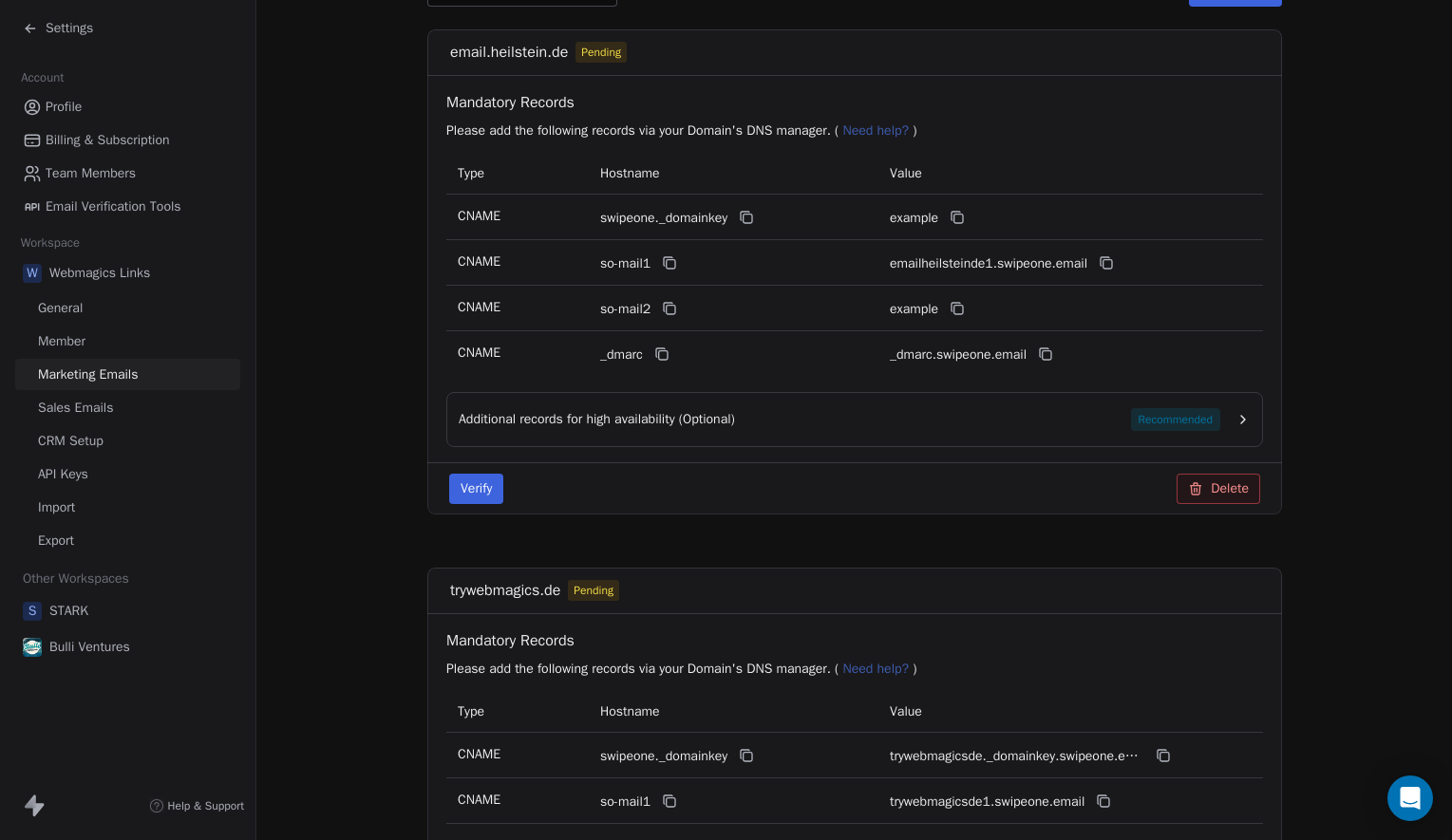 click on "Marketing Emails Manage Domains, Health, and Categories for your marketing emails Domains Domains Health Health Categories Categories Domain Connection Manage your domain in Webmagics Links workspace to ensure your emails reach customer's inboxes, boosting engagement Add Domain email.heilstein.de Pending Mandatory Records Please add the following records via your Domain's DNS manager. (   Need help?   ) Type Hostname Value CNAME swipeone._domainkey emailheilsteinde._domainkey.swipeone.email CNAME so-mail1 emailheilsteinde1.swipeone.email CNAME so-mail2 emailheilsteinde2.swipeone.email CNAME _dmarc _dmarc.swipeone.email Additional records for high availability (Optional) Recommended Verify Delete trywebmagics.de Pending Mandatory Records Please add the following records via your Domain's DNS manager. (   Need help?   ) Type Hostname Value CNAME swipeone._domainkey trywebmagicsde._domainkey.swipeone.email CNAME so-mail1 trywebmagicsde1.swipeone.email CNAME so-mail2 trywebmagicsde2.swipeone.email CNAME _dmarc" at bounding box center [854, 409] 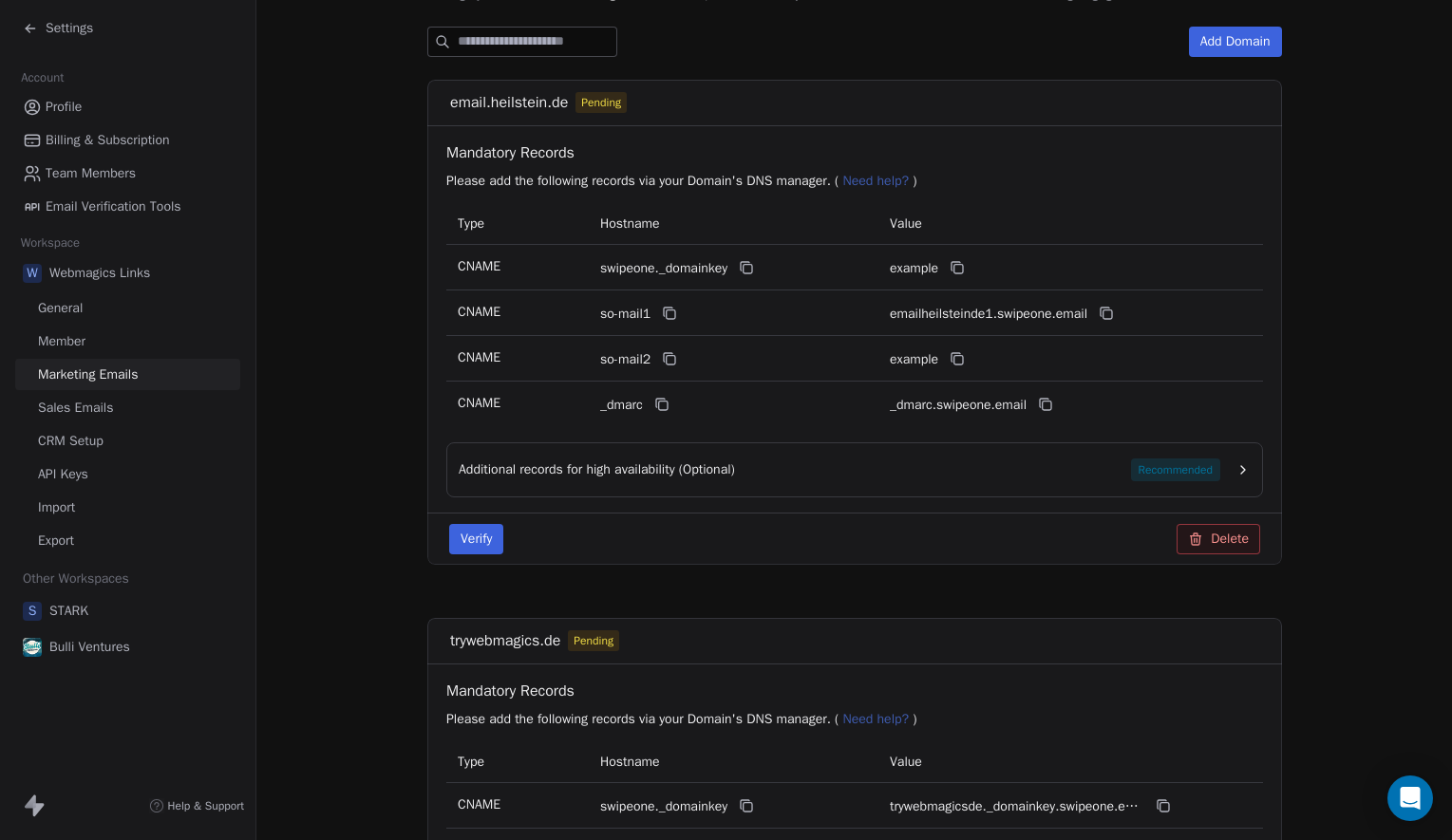 scroll, scrollTop: 272, scrollLeft: 0, axis: vertical 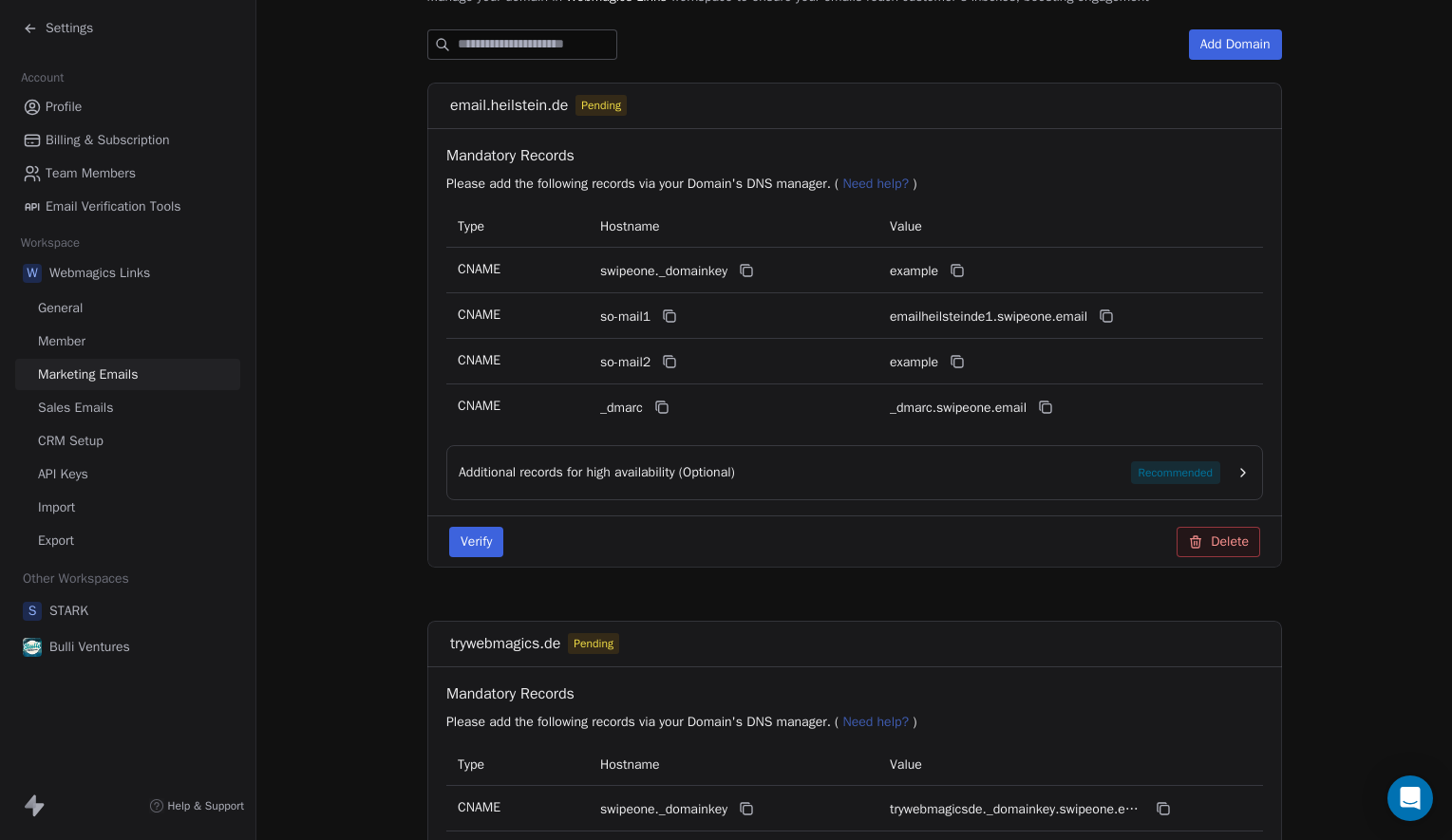 click on "Verify" at bounding box center (476, 542) 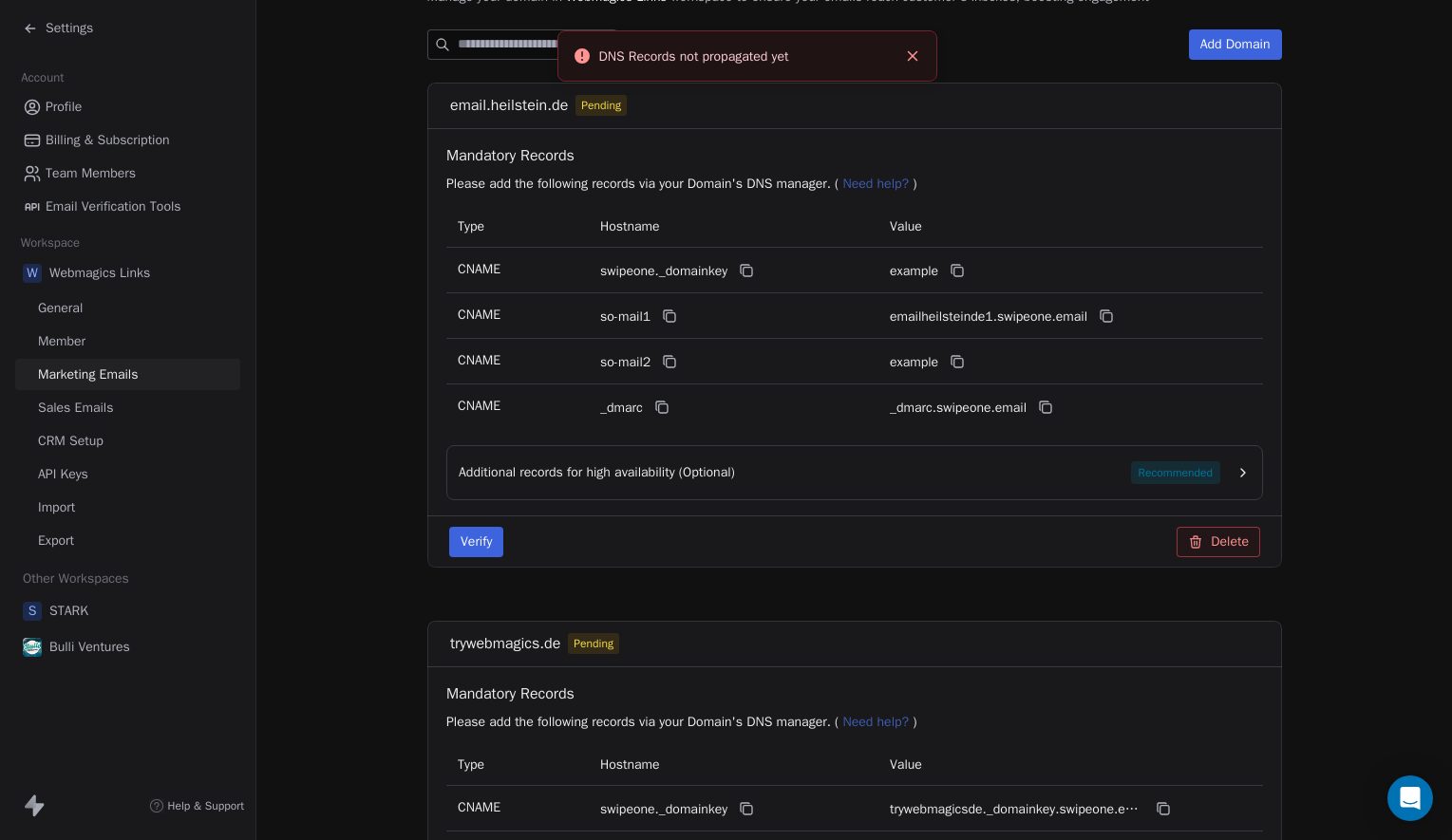 click on "Pending" at bounding box center [601, 105] 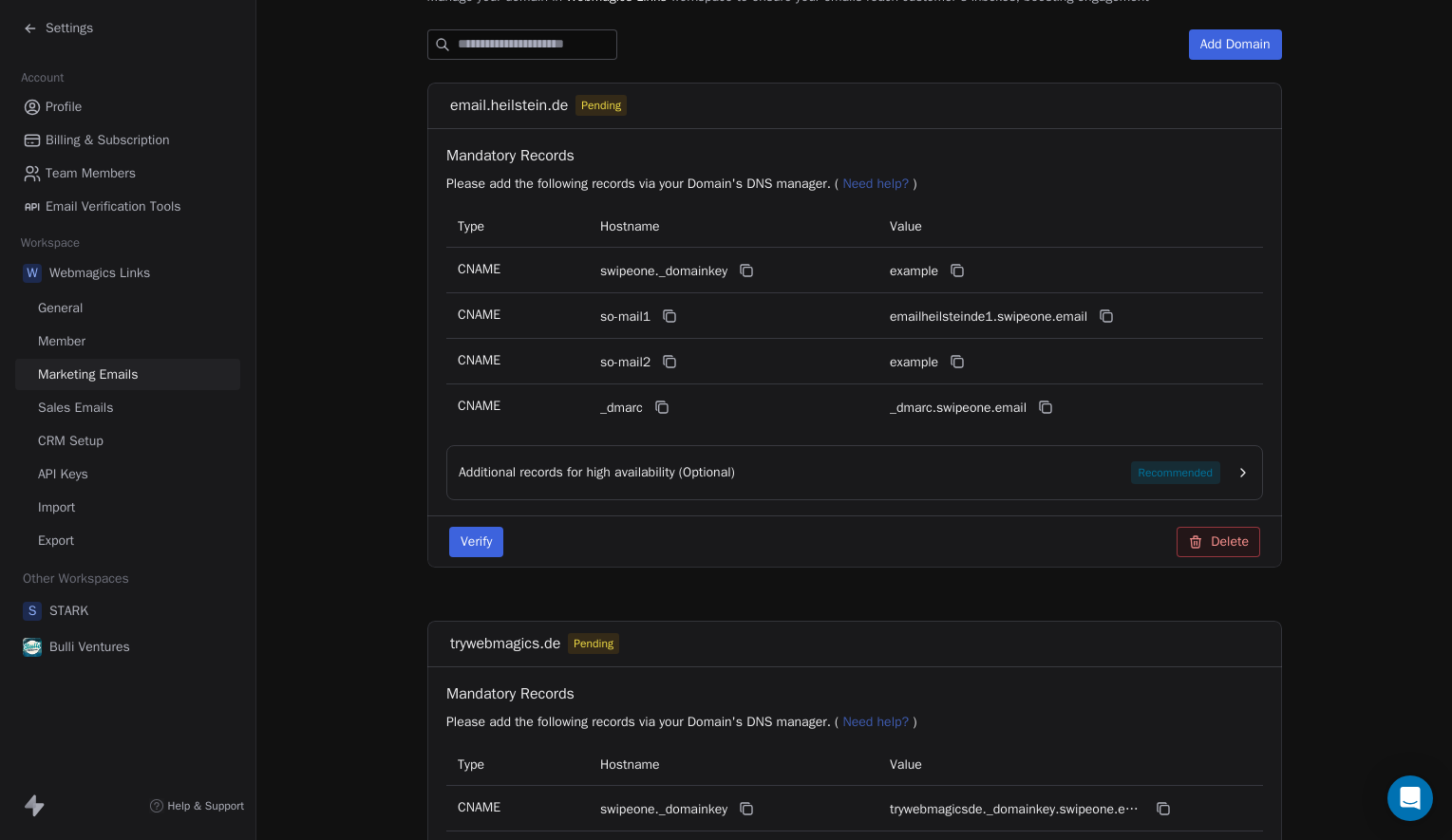 click on "Recommended" at bounding box center [1175, 473] 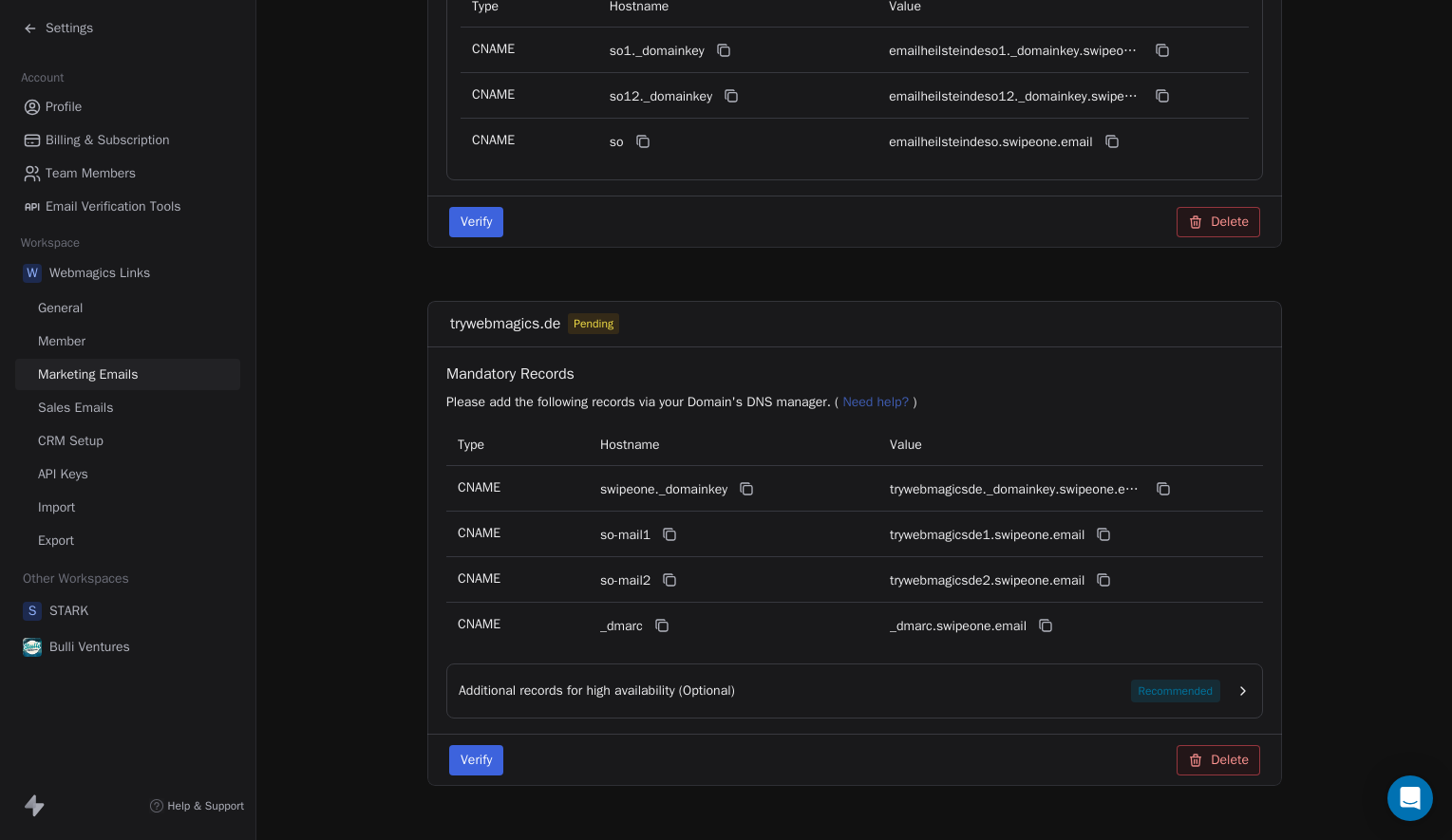 scroll, scrollTop: 850, scrollLeft: 0, axis: vertical 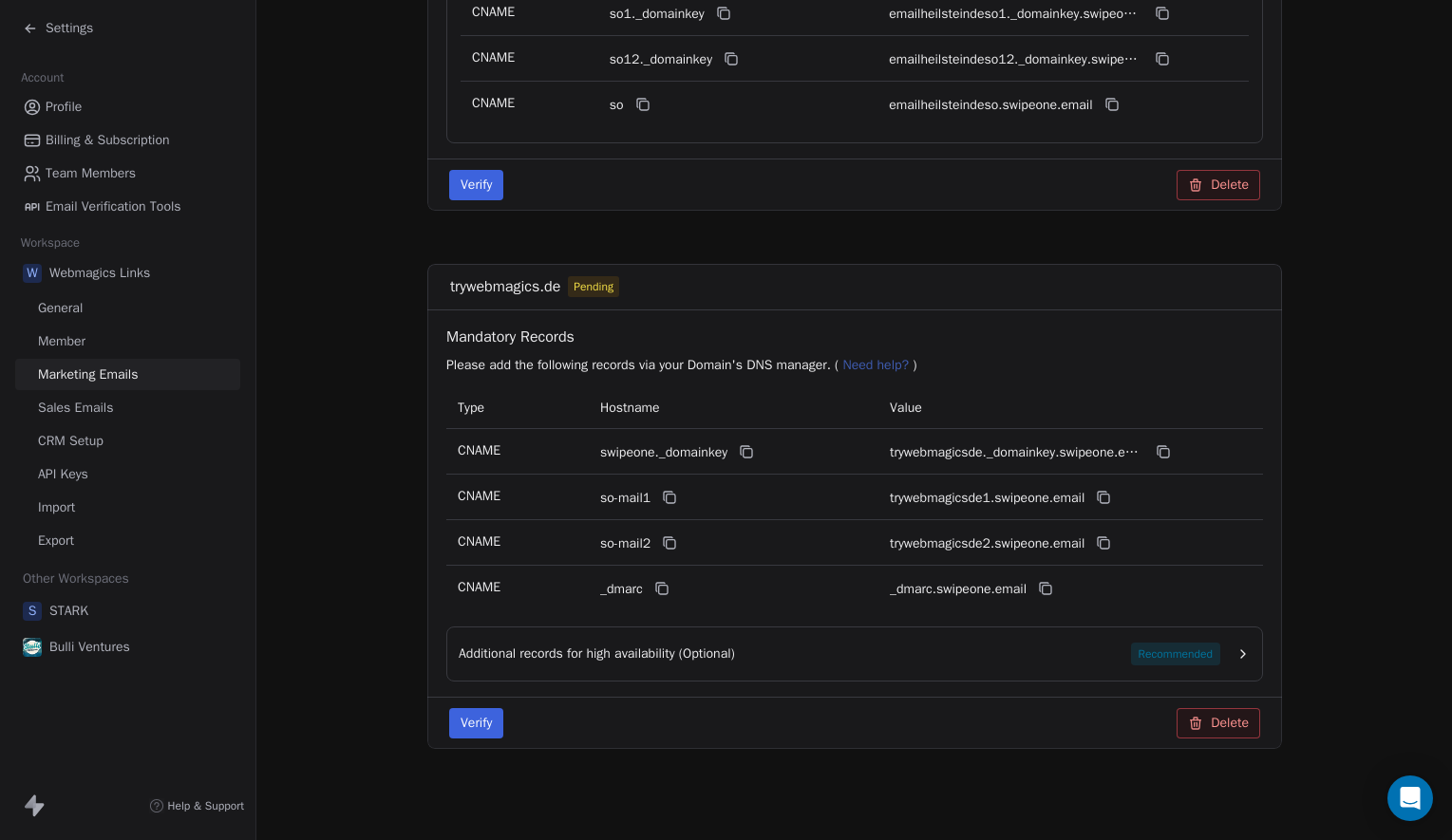 click on "Additional records for high availability (Optional)" at bounding box center [596, 654] 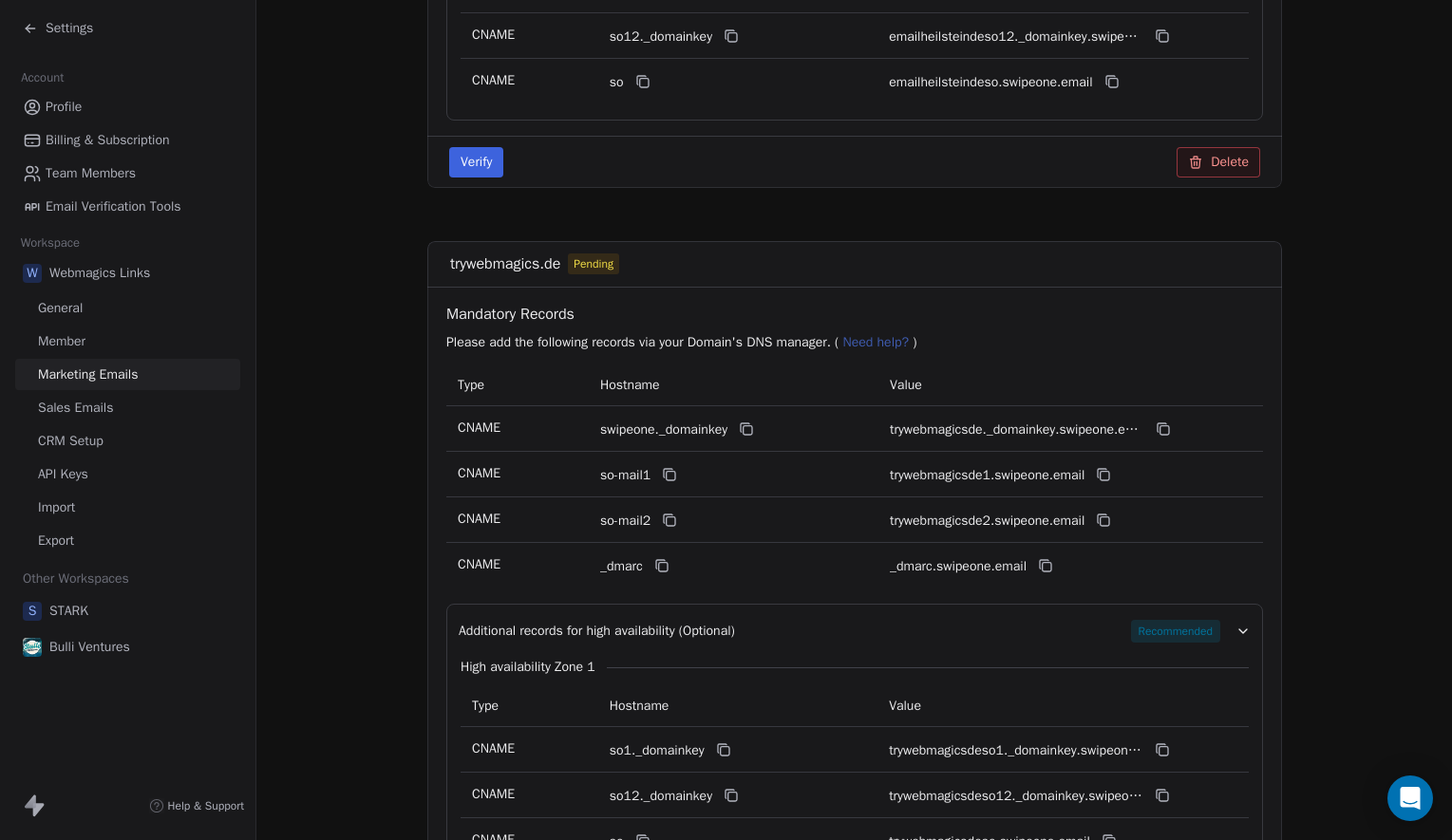 scroll, scrollTop: 841, scrollLeft: 0, axis: vertical 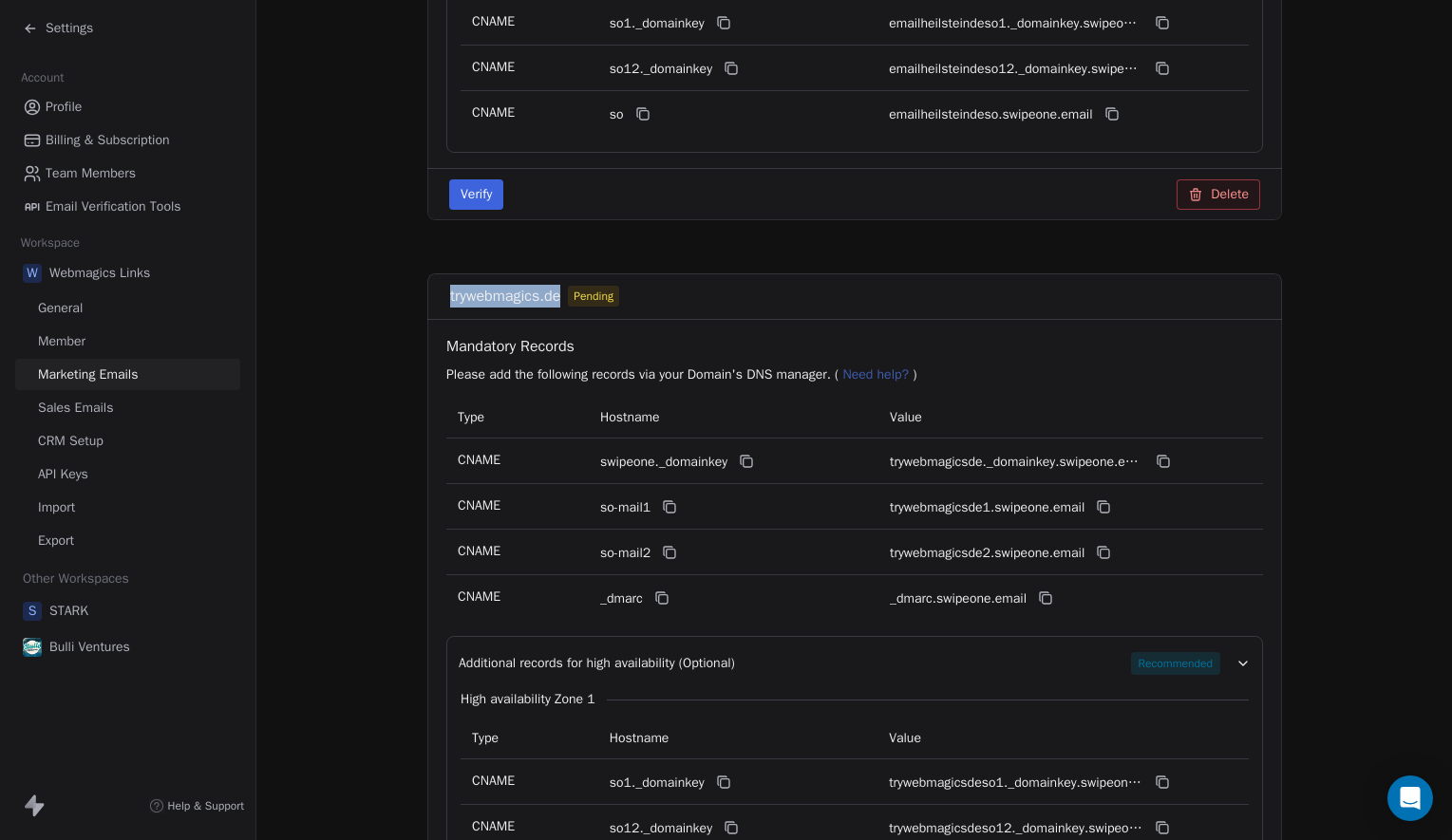 drag, startPoint x: 570, startPoint y: 298, endPoint x: 429, endPoint y: 298, distance: 141 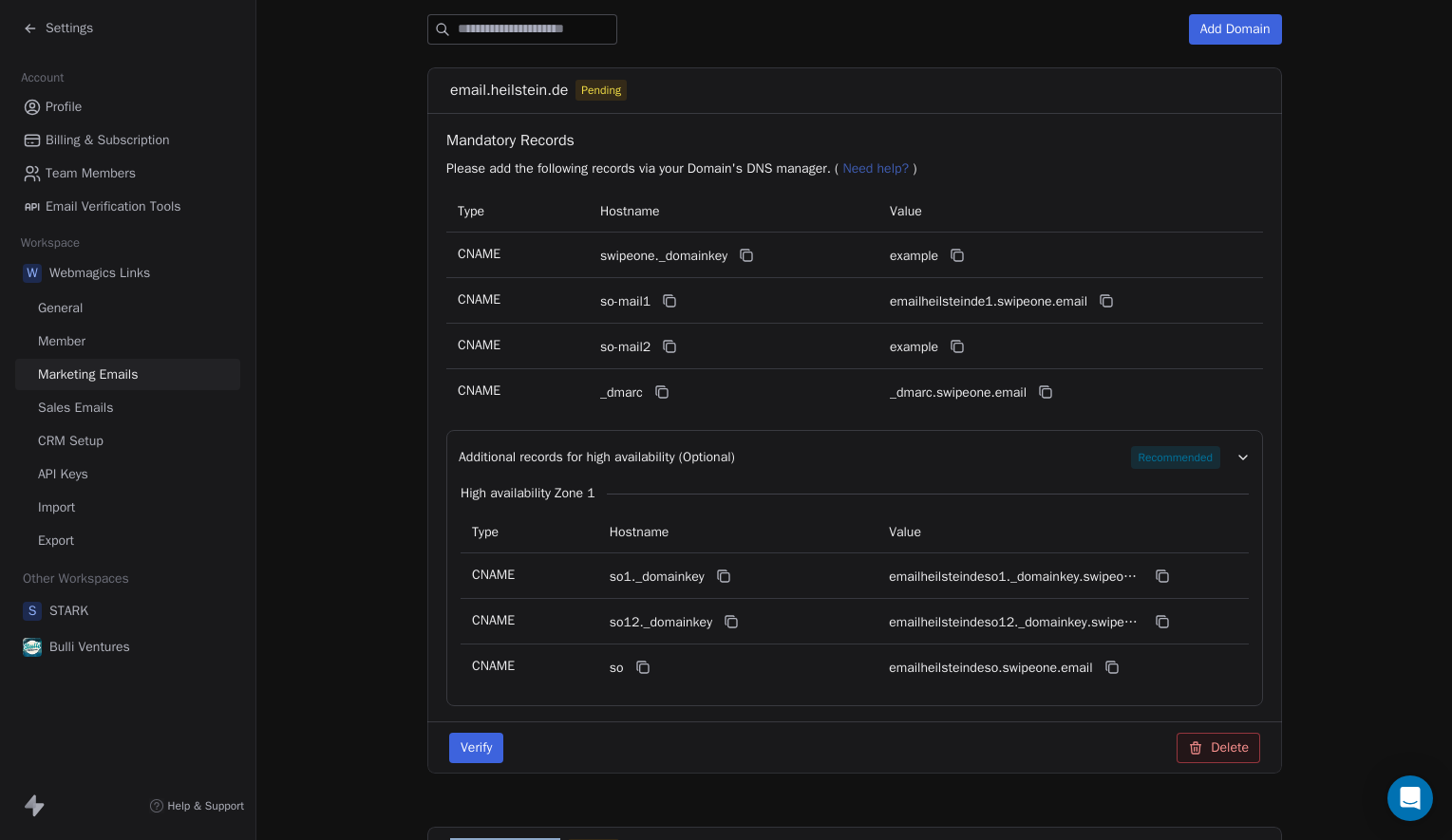 scroll, scrollTop: 0, scrollLeft: 0, axis: both 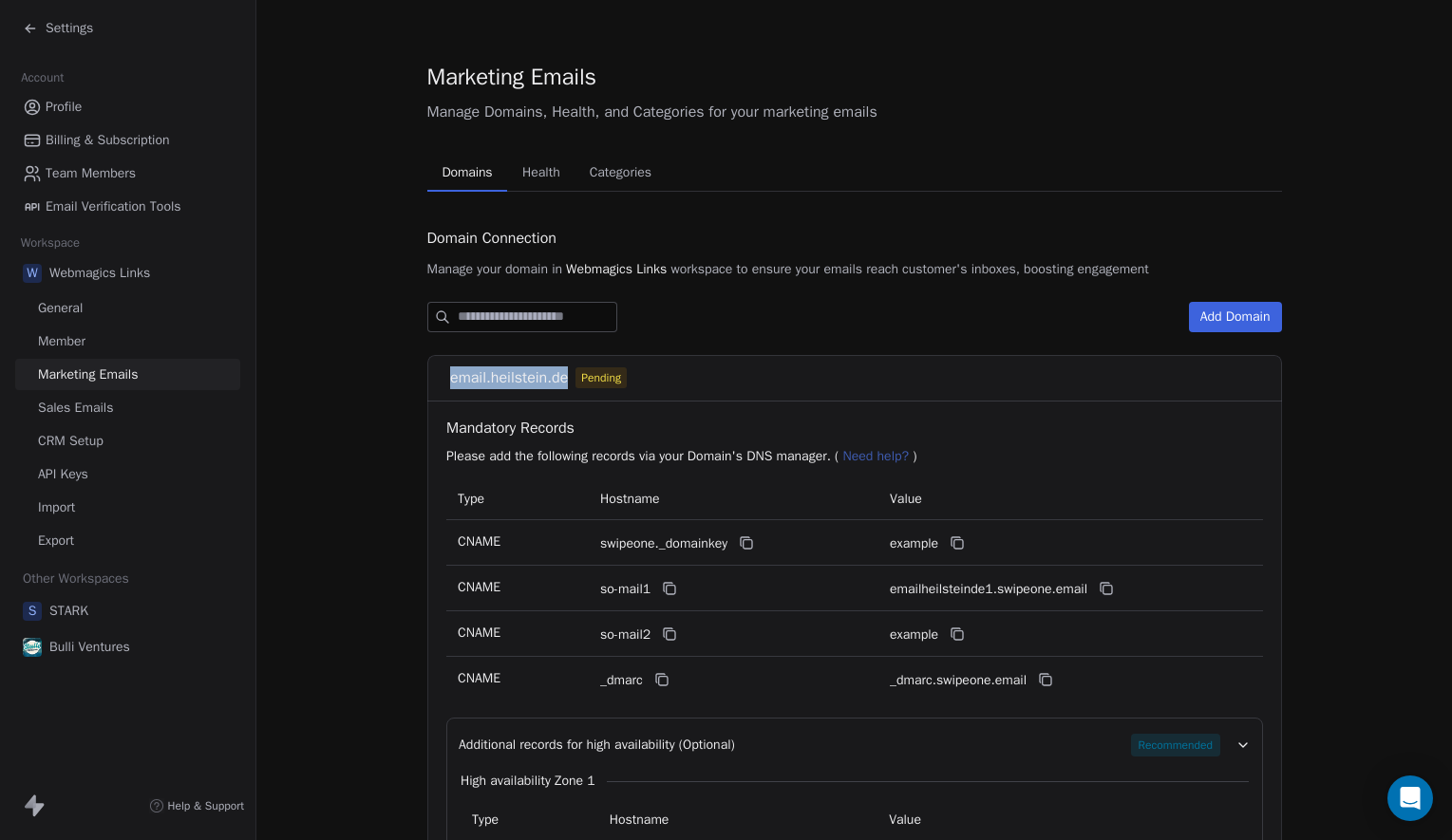 drag, startPoint x: 571, startPoint y: 383, endPoint x: 392, endPoint y: 360, distance: 180.4716 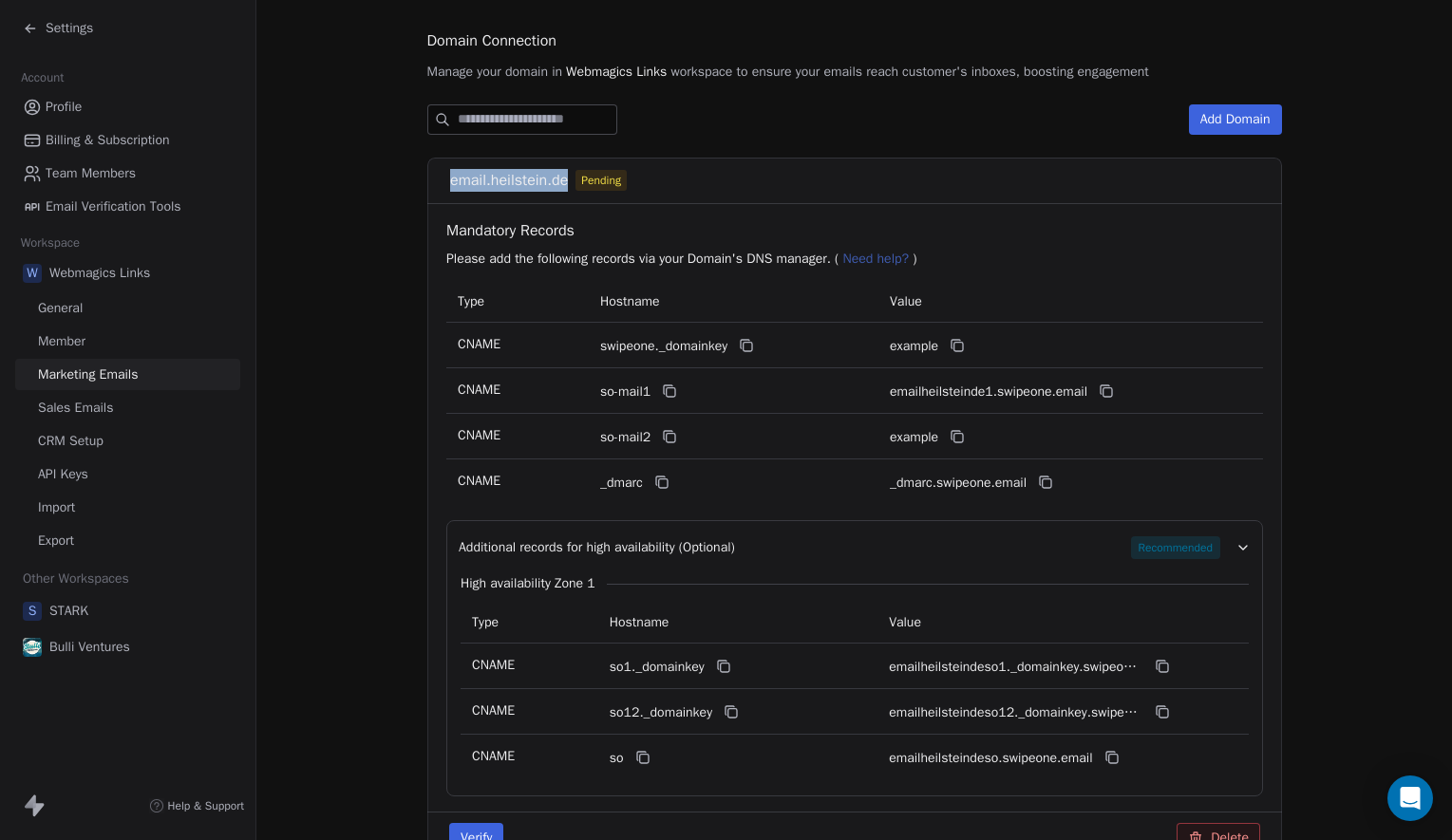 scroll, scrollTop: 198, scrollLeft: 0, axis: vertical 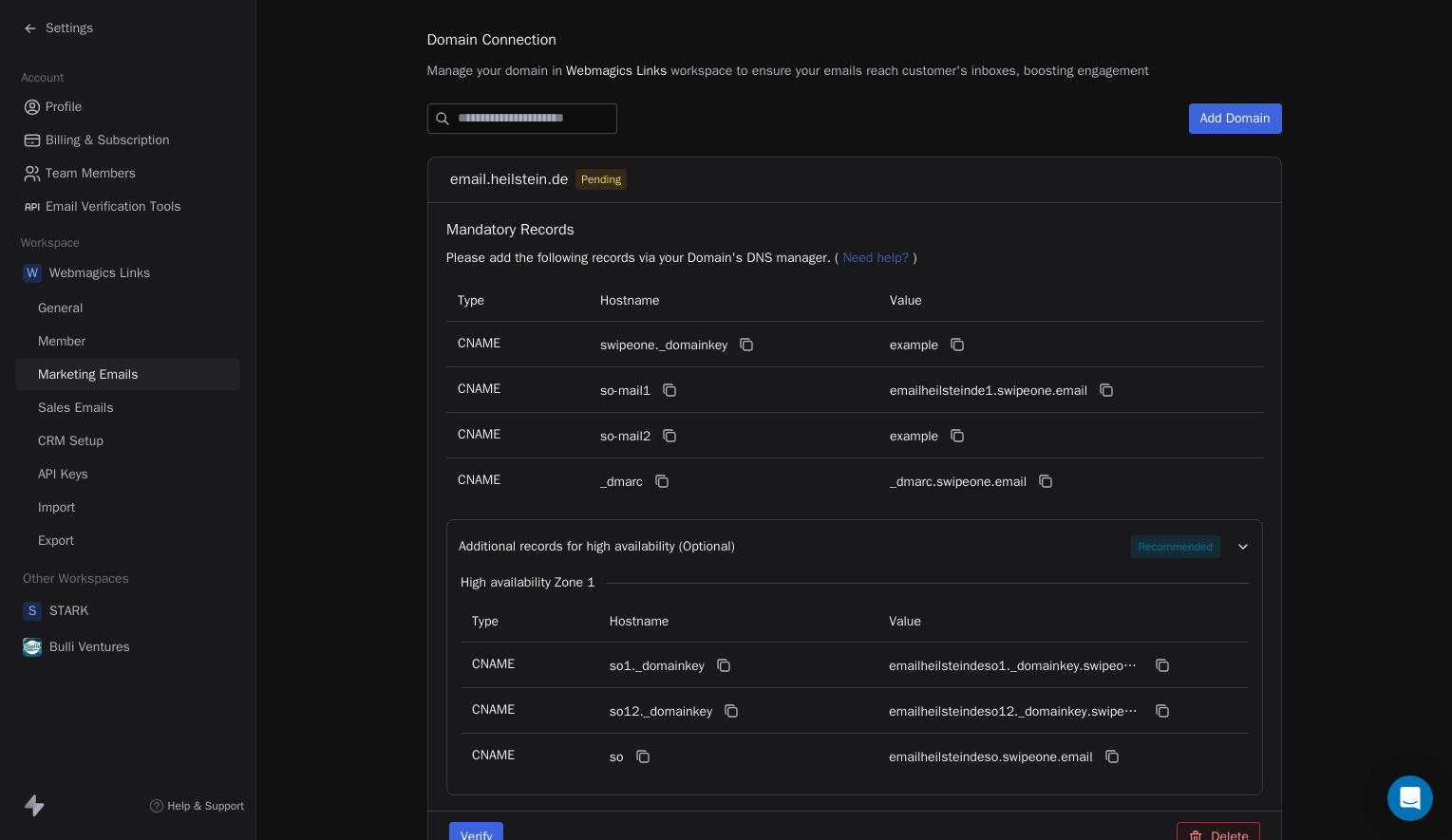 click on "Marketing Emails Manage Domains, Health, and Categories for your marketing emails Domains Domains Health Health Categories Categories Domain Connection Manage your domain in Webmagics Links workspace to ensure your emails reach customer's inboxes, boosting engagement Add Domain example.com Pending Mandatory Records Please add the following records via your Domain's DNS manager. (   Need help?   ) Type Hostname Value CNAME swipeone._domainkey emailheilsteinde._domainkey.swipeone.email CNAME so-mail1 emailheilsteinde1.swipeone.email CNAME so-mail2 emailheilsteinde2.swipeone.email CNAME _dmarc _dmarc.swipeone.email Additional records for high availability (Optional) Recommended High availability Zone 1 Type Hostname Value CNAME so1._domainkey emailheilsteindeso1._domainkey.swipeone.email CNAME so12._domainkey emailheilsteindeso12._domainkey.swipeone.email CNAME so emailheilsteindeso.swipeone.email Verify Delete trywebmagics.de Pending Mandatory Records   Need help?   ) Type Hostname Value CNAME CNAME Type" at bounding box center [854, 757] 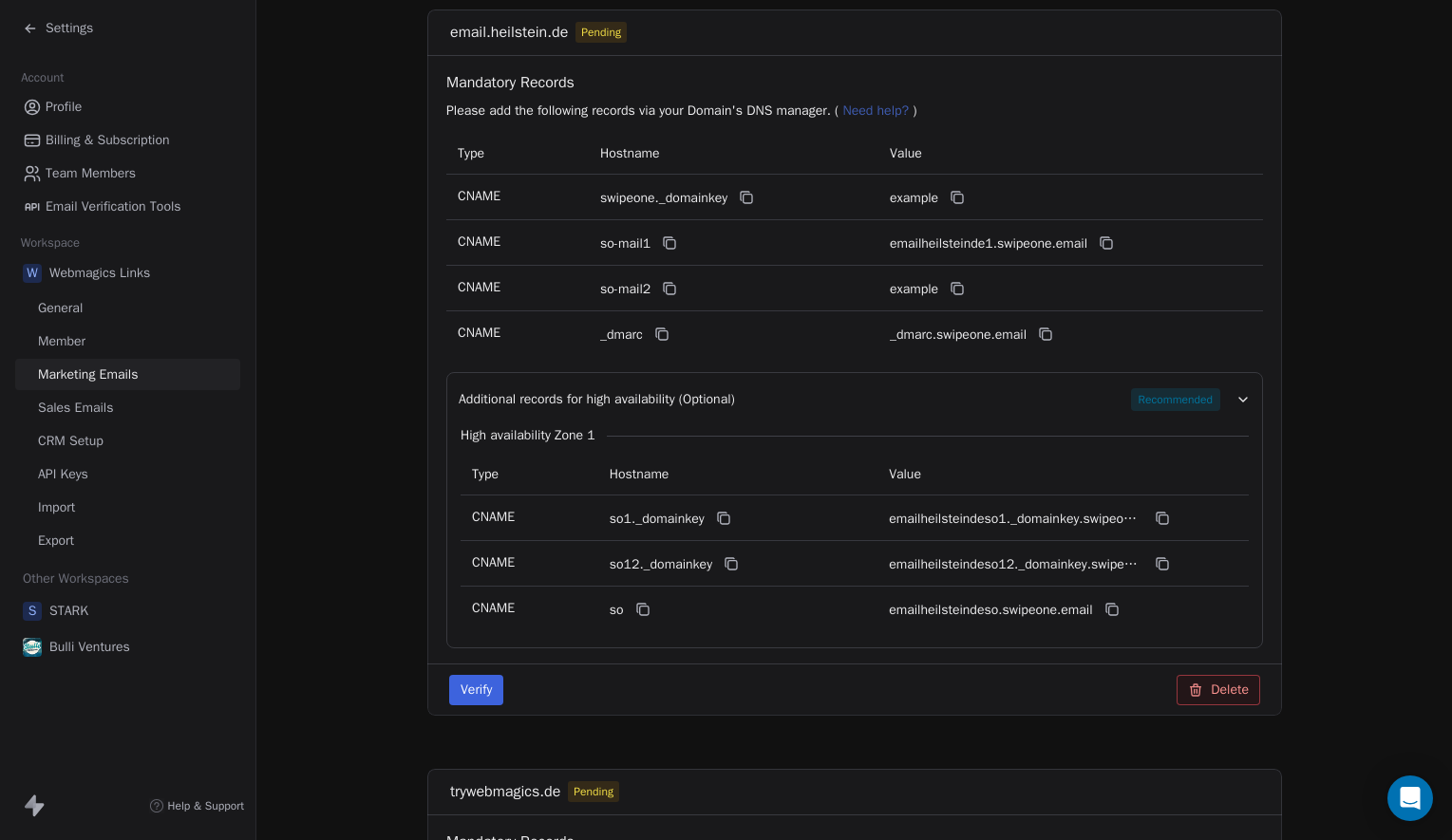 scroll, scrollTop: 346, scrollLeft: 0, axis: vertical 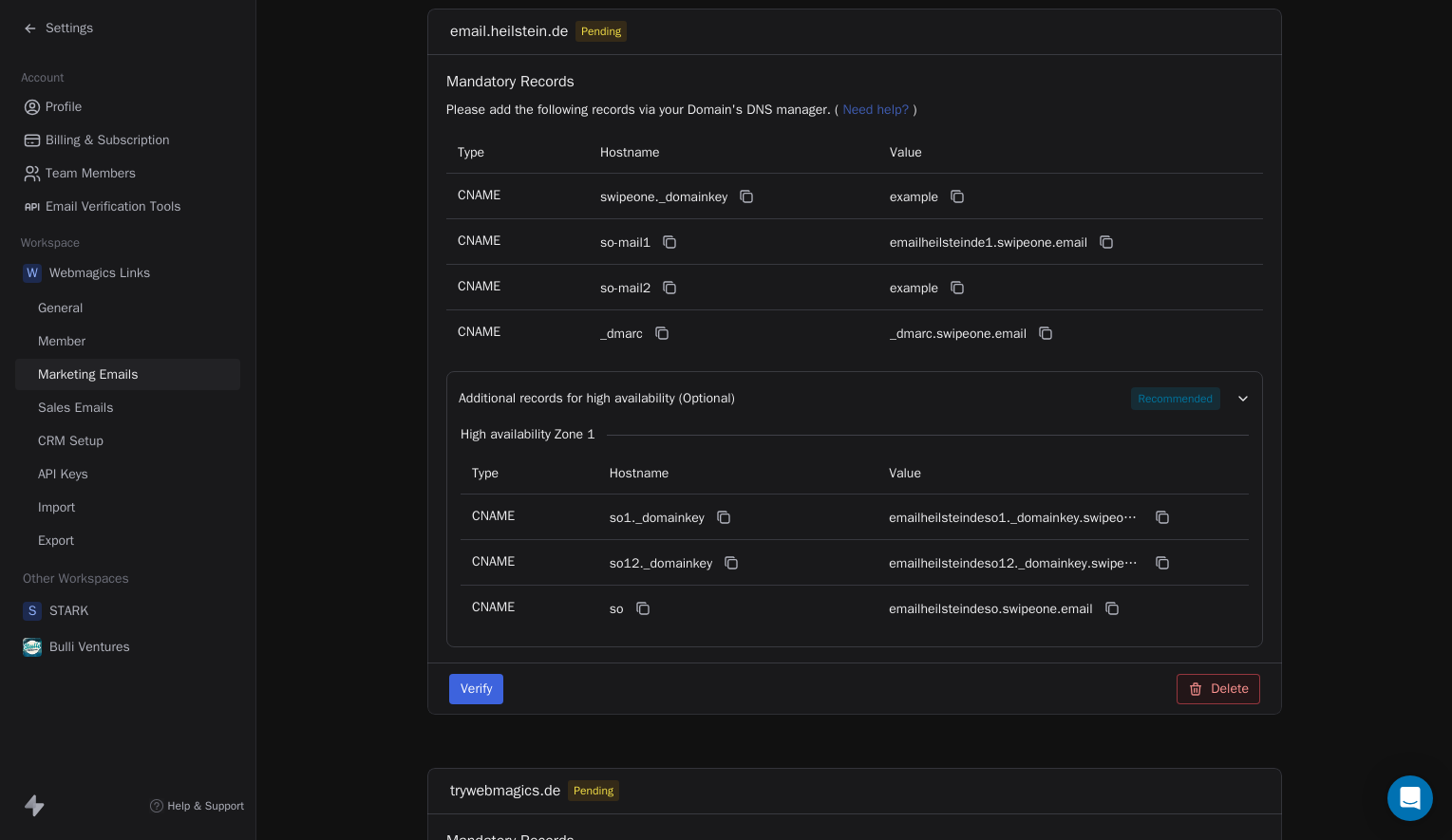 click on "Delete" at bounding box center (1218, 689) 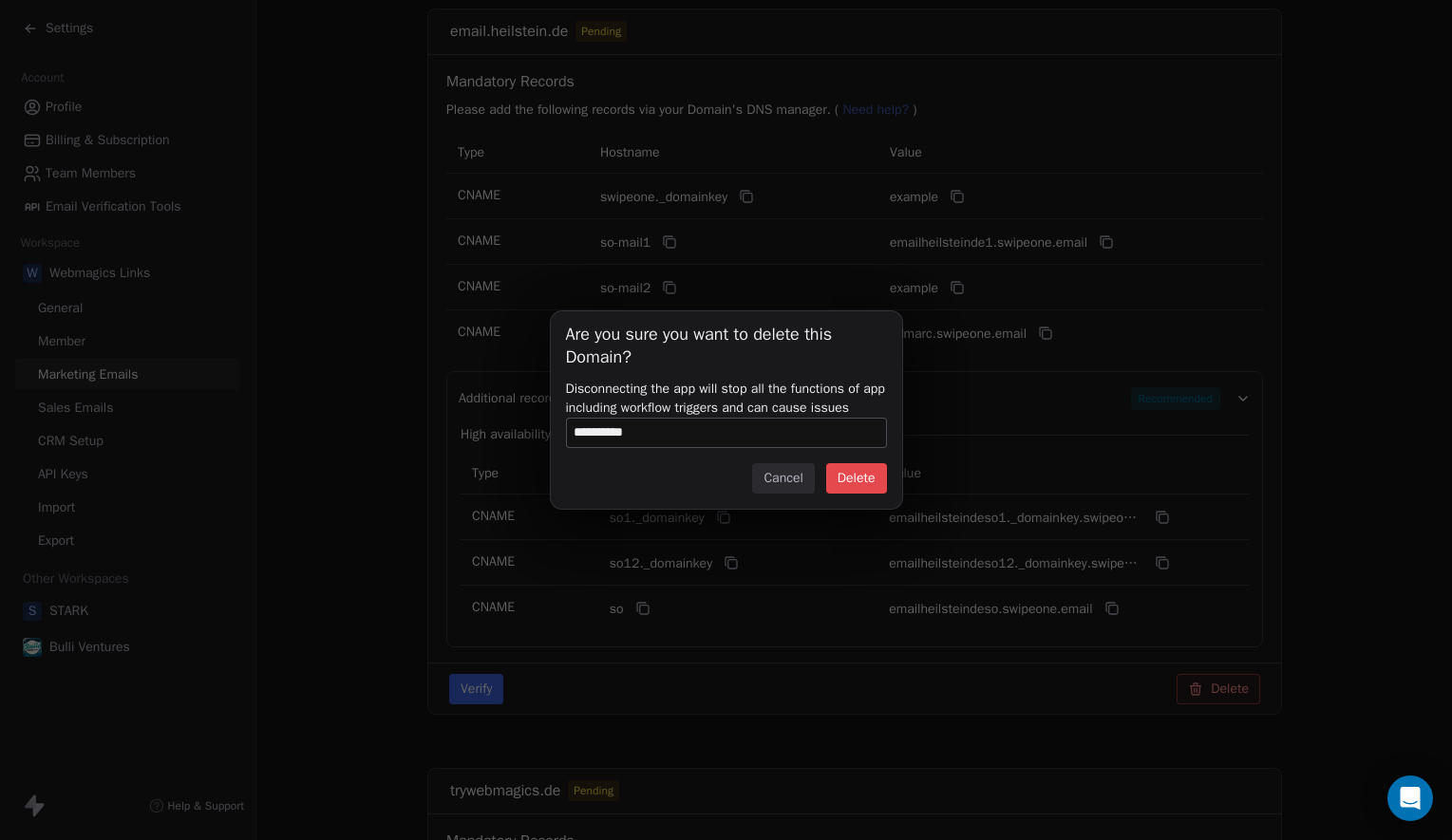 type on "**********" 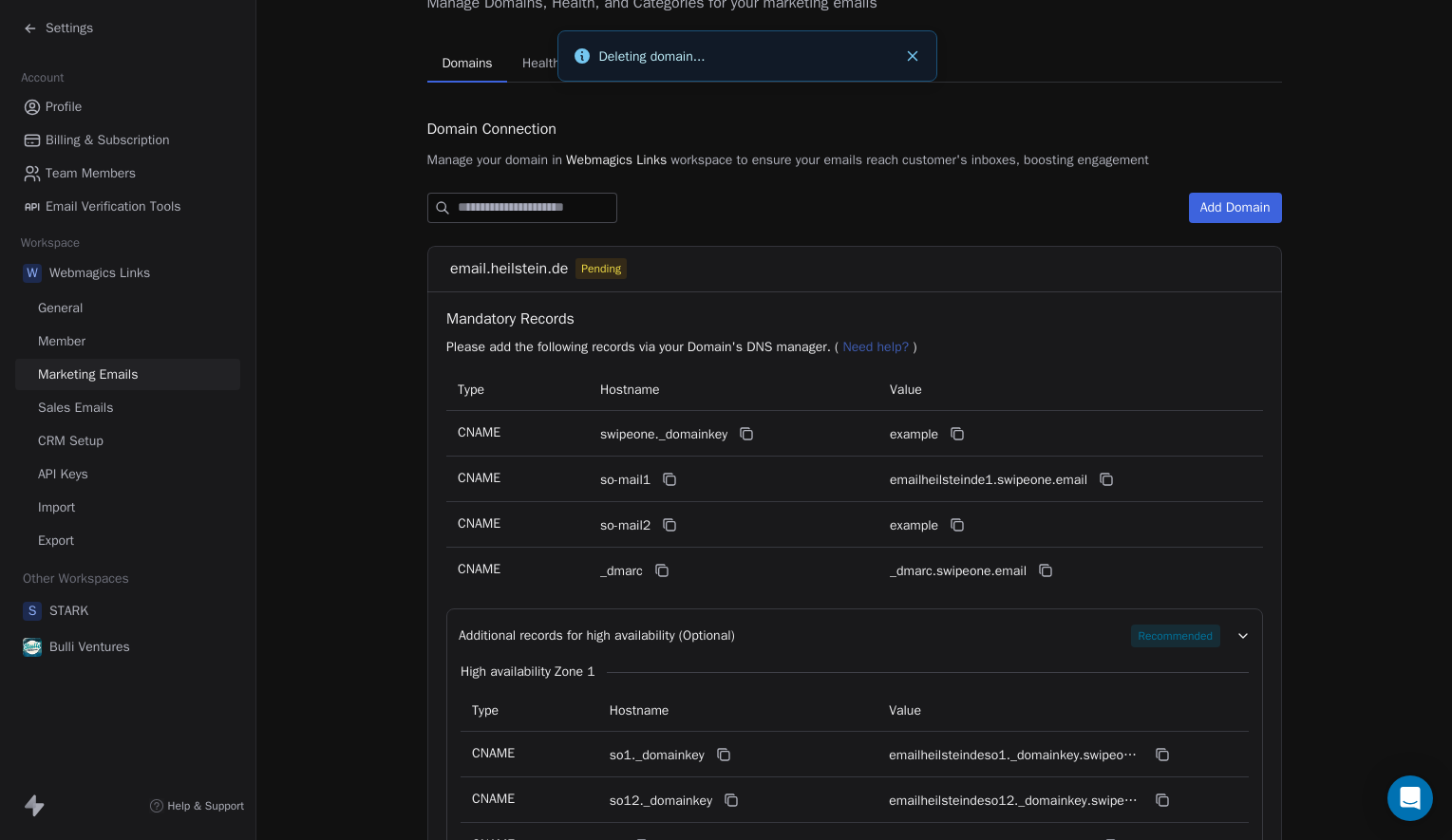 scroll, scrollTop: 108, scrollLeft: 0, axis: vertical 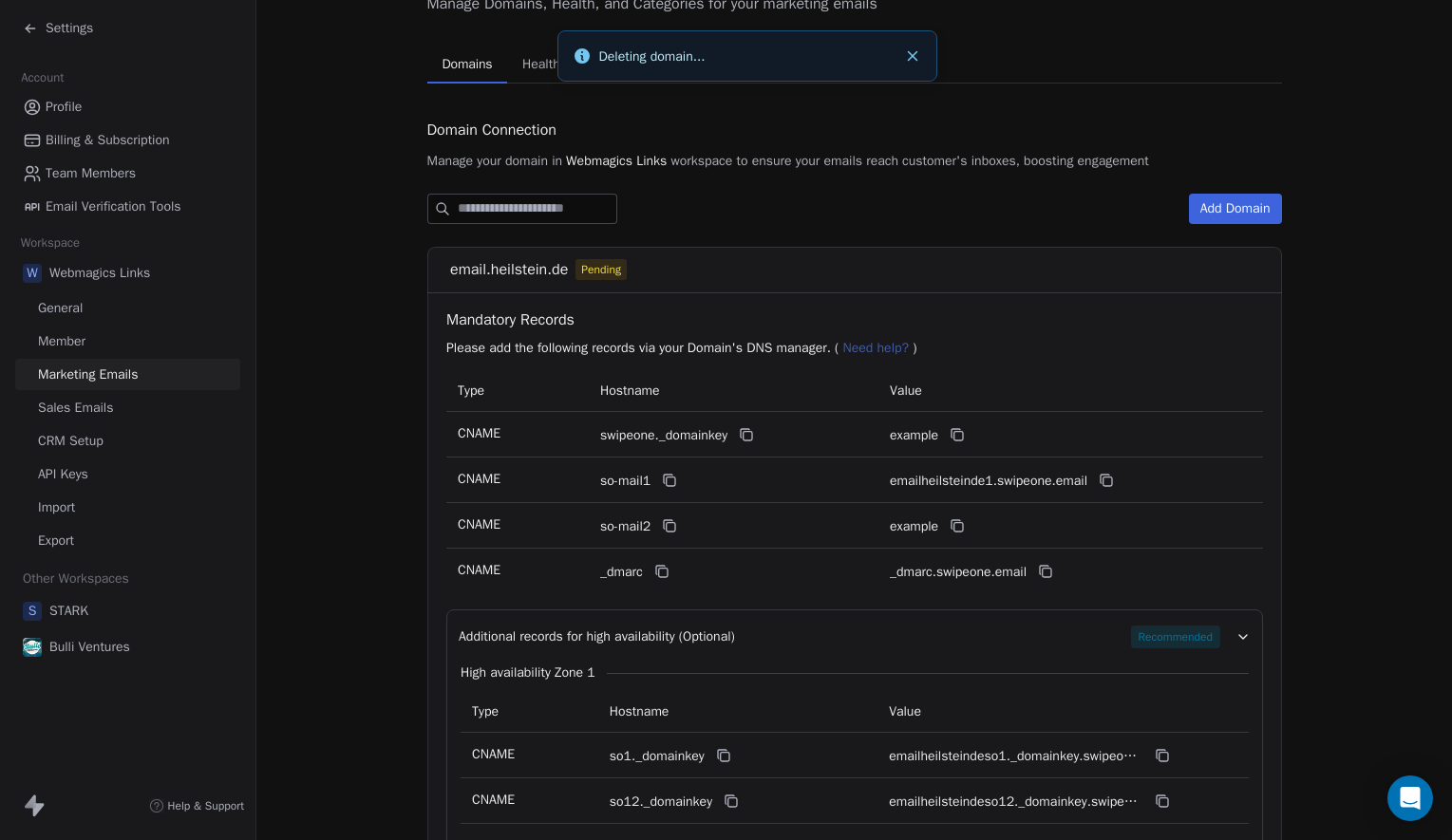 click on "Domain Connection Manage your domain in Webmagics Links workspace to ensure your emails reach customer's inboxes, boosting engagement Add Domain heilstein.de Pending Mandatory Records Please add the following records via your Domain's DNS manager. (   Need help?   ) Type Hostname Value CNAME swipeone._domainkey heilsteinde._domainkey.swipeone.email CNAME so-mail1 heilsteinde1.swipeone.email CNAME so-mail2 heilsteinde2.swipeone.email CNAME _dmarc _dmarc.swipeone.email Additional records for high availability (Optional) Recommended High availability Zone 1 Type Hostname Value CNAME so1._domainkey emailheilsteindeso1._domainkey.swipeone.email CNAME so12._domainkey emailheilsteindeso12._domainkey.swipeone.email CNAME so emailheilsteindeso.swipeone.email Verify Delete trywebmagics.de Pending Mandatory Records Please add the following records via your Domain's DNS manager. (   Need help?   ) Type Hostname Value CNAME swipeone._domainkey trywebmagicsde._domainkey.swipeone.email CNAME so-mail1 so" at bounding box center (855, 928) 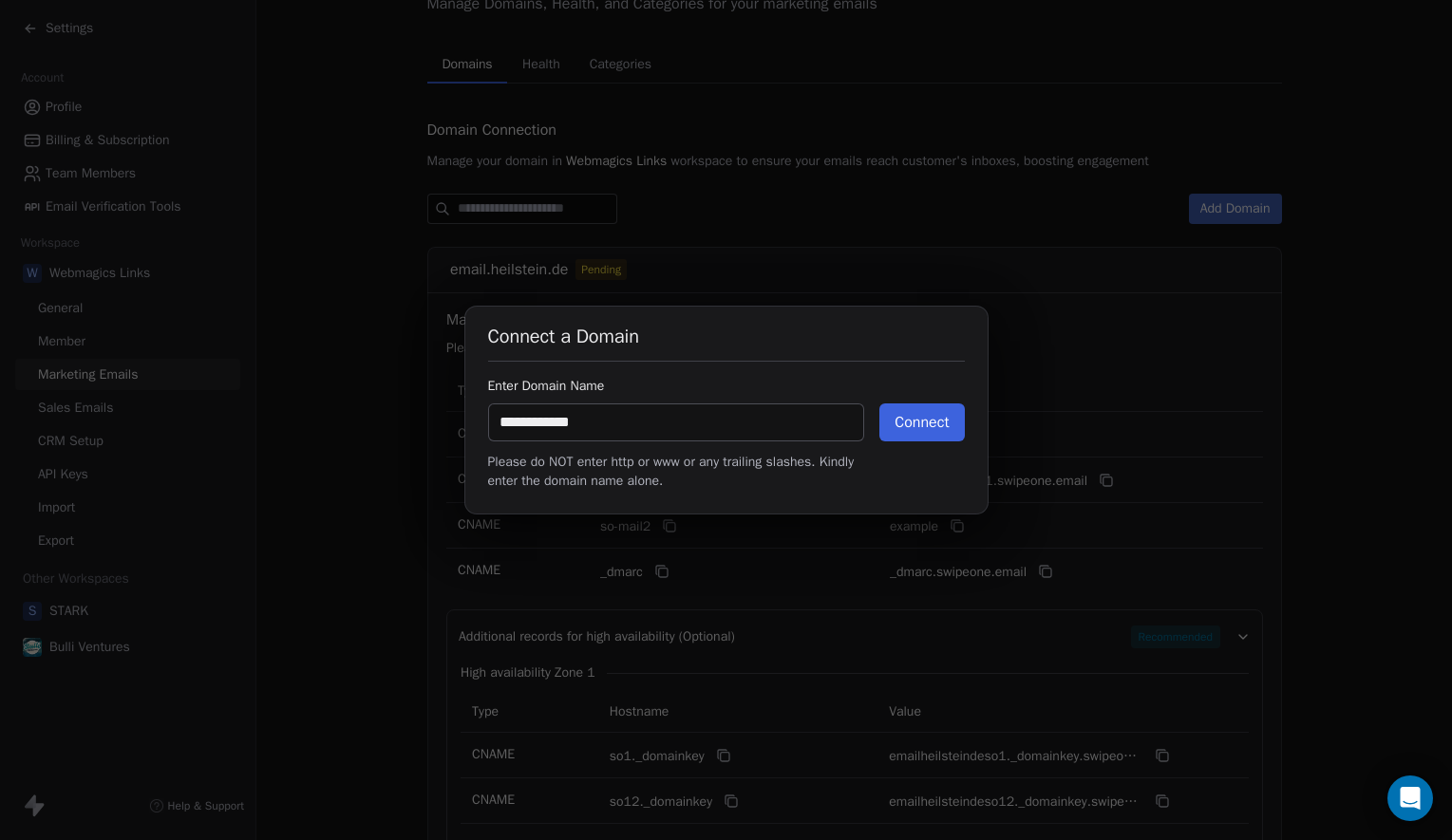 type on "**********" 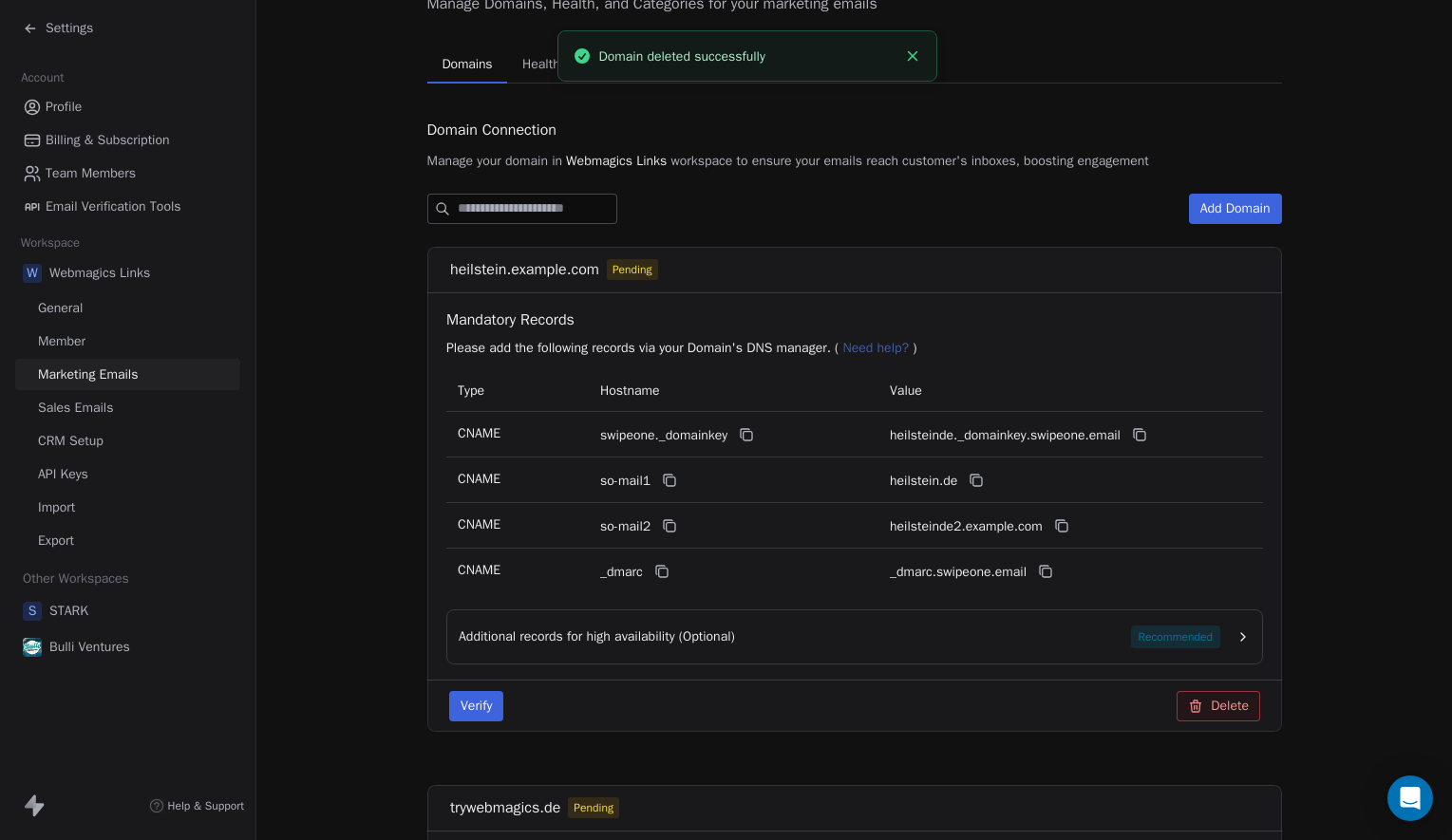 click on "Verify" at bounding box center (476, 706) 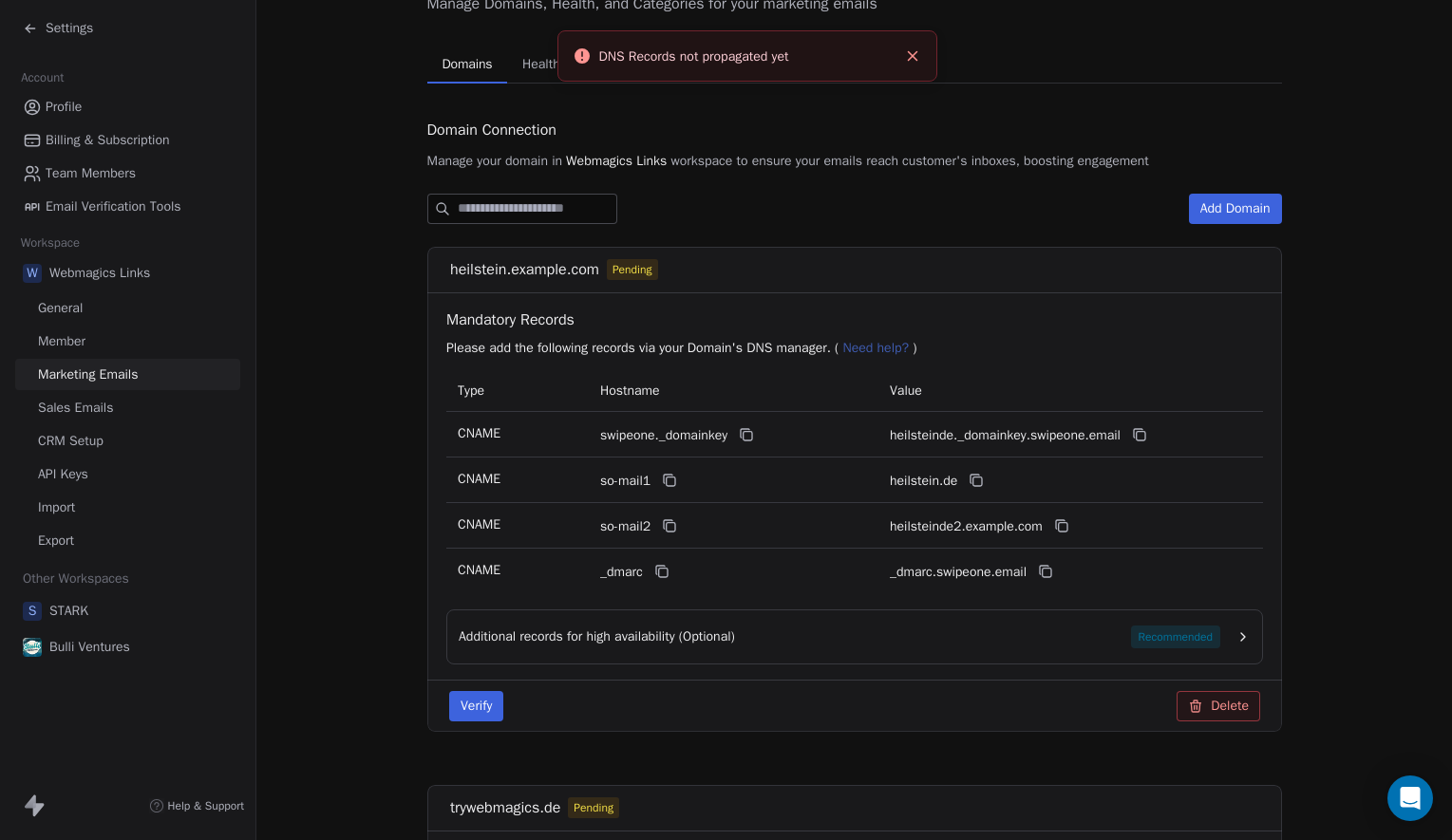 click 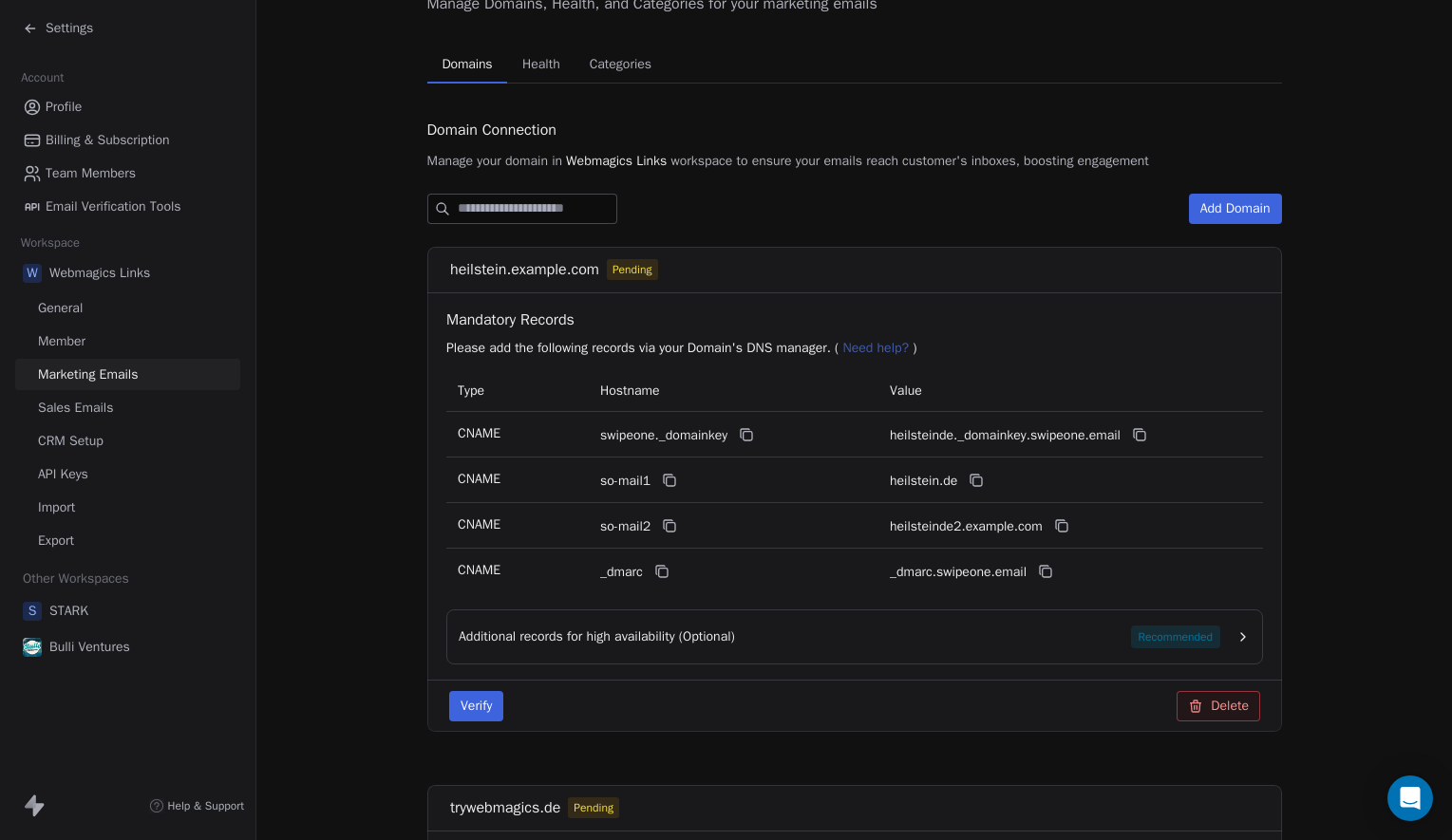 click on "Domain Connection Manage your domain in Webmagics Links workspace to ensure your emails reach customer's inboxes, boosting engagement Add Domain heilstein.de Pending Mandatory Records Please add the following records via your Domain's DNS manager. (   Need help?   ) Type Hostname Value CNAME swipeone._domainkey heilsteinde._domainkey.swipeone.email CNAME so-mail1 heilsteinde1.swipeone.email CNAME so-mail2 heilsteinde2.swipeone.email CNAME _dmarc _dmarc.swipeone.email Additional records for high availability (Optional) Recommended Verify Delete trywebmagics.de Pending Mandatory Records Please add the following records via your Domain's DNS manager. (   Need help?   ) Type Hostname Value CNAME swipeone._domainkey trywebmagicsde._domainkey.swipeone.email CNAME so-mail1 trywebmagicsde1.swipeone.email CNAME so-mail2 trywebmagicsde2.swipeone.email CNAME _dmarc _dmarc.swipeone.email Additional records for high availability (Optional) Recommended High availability Zone 1 Type Hostname Value CNAME so1._domainkey CNAME" at bounding box center [855, 817] 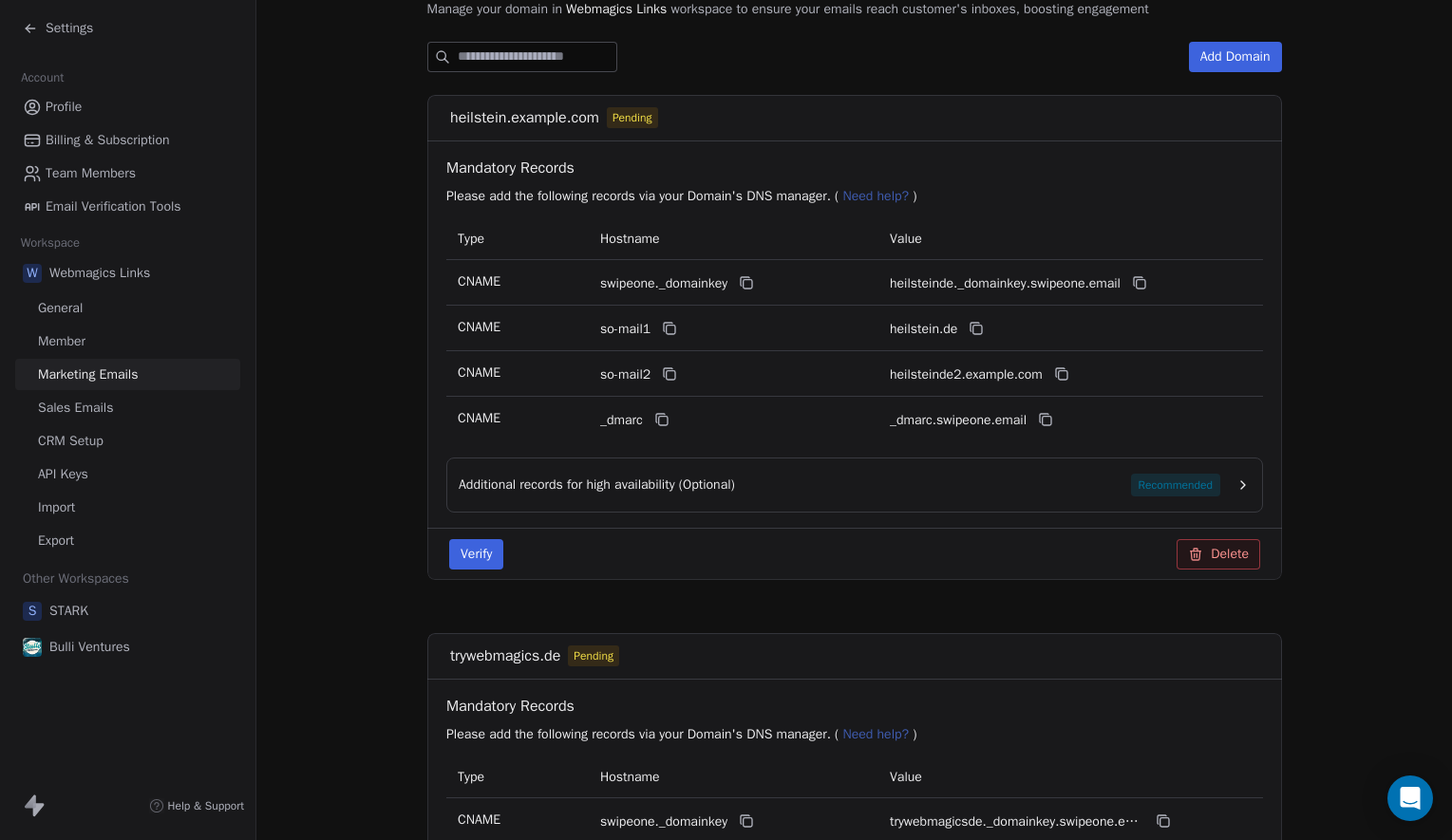scroll, scrollTop: 259, scrollLeft: 0, axis: vertical 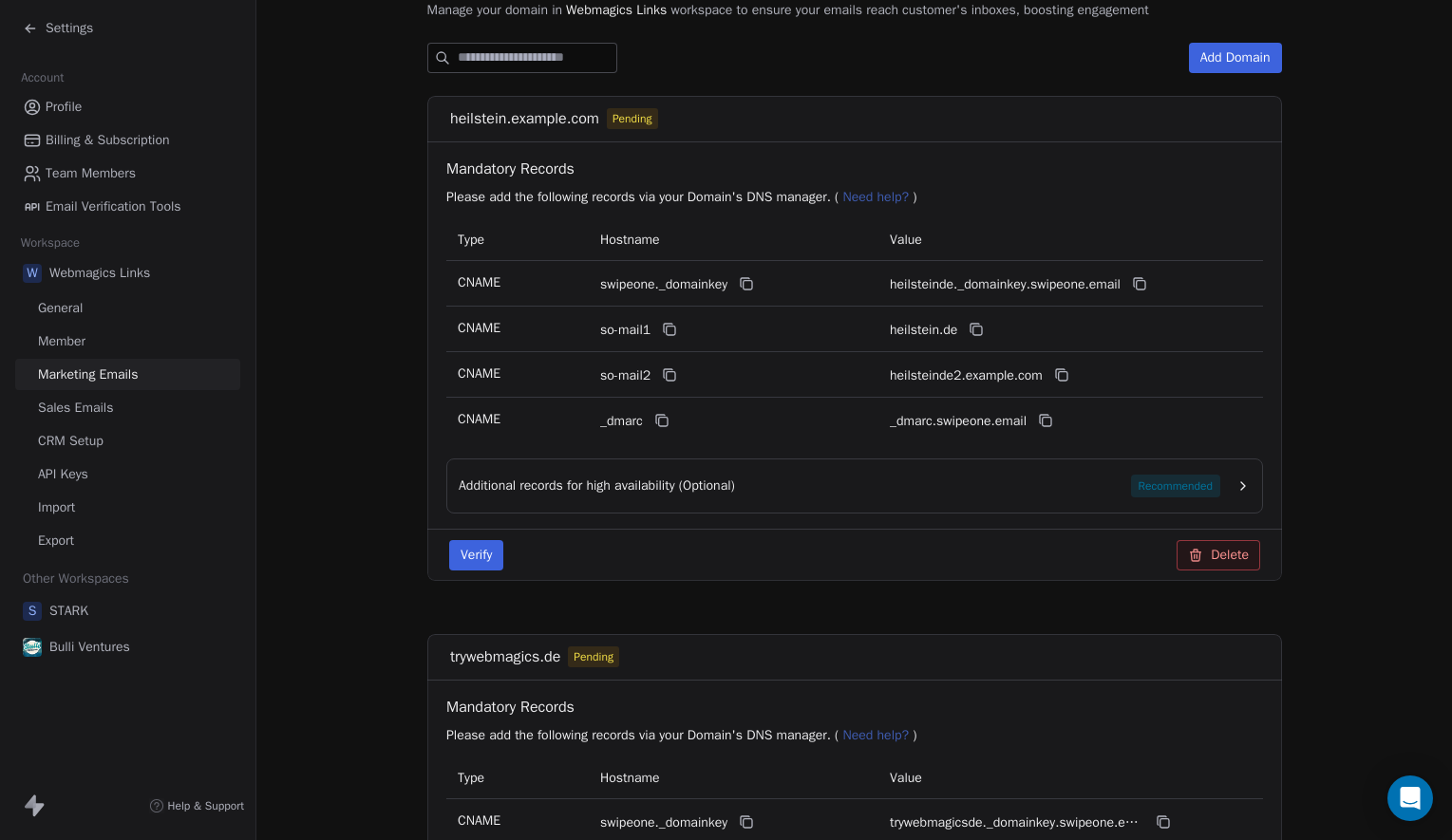 click on "Marketing Emails Manage Domains, Health, and Categories for your marketing emails Domains Domains Health Health Categories Categories Domain Connection Manage your domain in Webmagics Links workspace to ensure your emails reach customer's inboxes, boosting engagement Add Domain heilstein.de Pending Mandatory Records Please add the following records via your Domain's DNS manager. (   Need help?   ) Type Hostname Value CNAME swipeone._domainkey heilsteinde._domainkey.swipeone.email CNAME so-mail1 heilsteinde1.swipeone.email CNAME so-mail2 heilsteinde2.swipeone.email CNAME _dmarc _dmarc.swipeone.email Additional records for high availability (Optional) Recommended Verify Delete trywebmagics.de Pending Mandatory Records Please add the following records via your Domain's DNS manager. (   Need help?   ) Type Hostname Value CNAME swipeone._domainkey trywebmagicsde._domainkey.swipeone.email CNAME so-mail1 trywebmagicsde1.swipeone.email CNAME so-mail2 trywebmagicsde2.swipeone.email CNAME _dmarc _dmarc.swipeone.email" at bounding box center (854, 586) 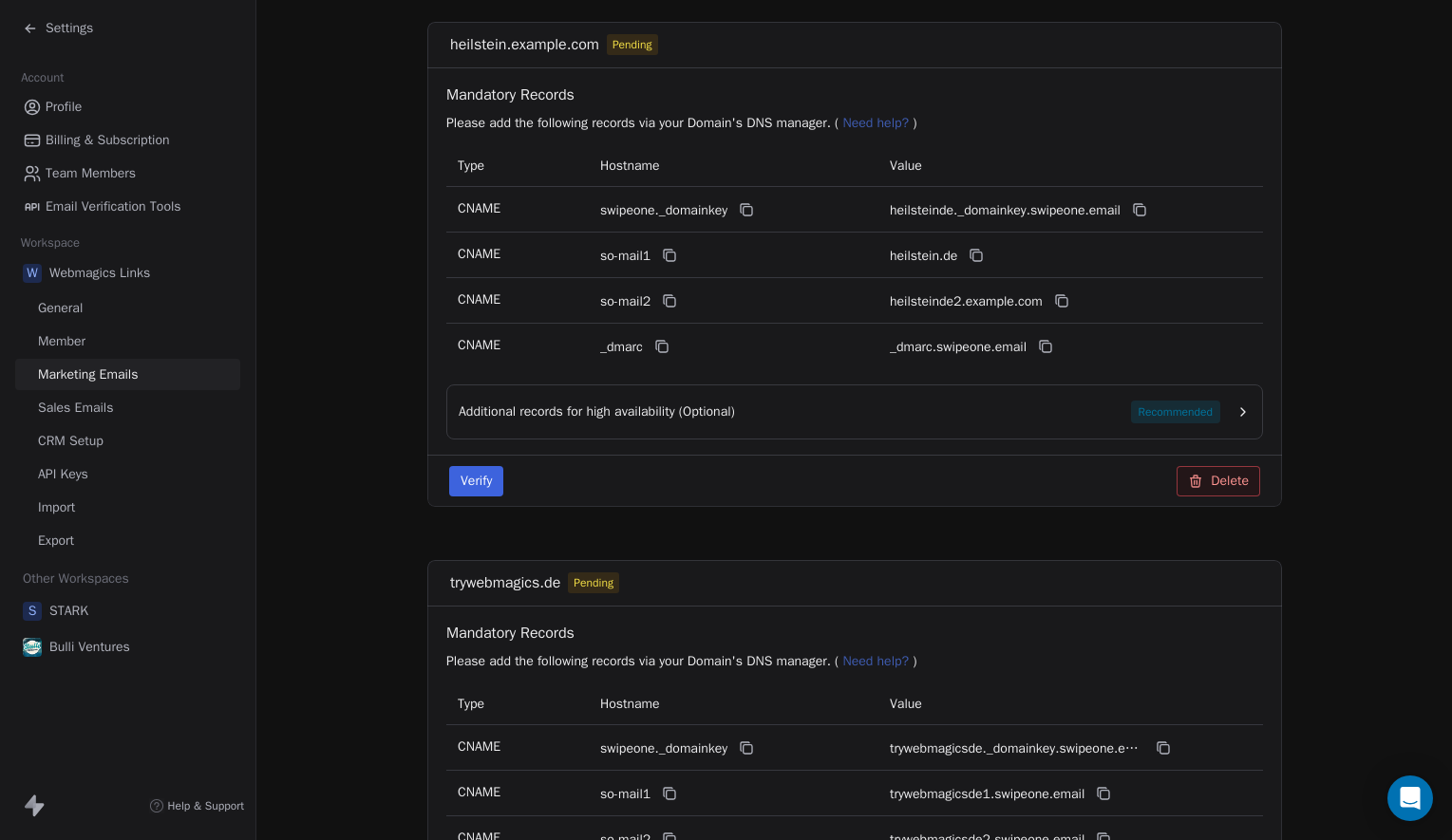 scroll, scrollTop: 343, scrollLeft: 0, axis: vertical 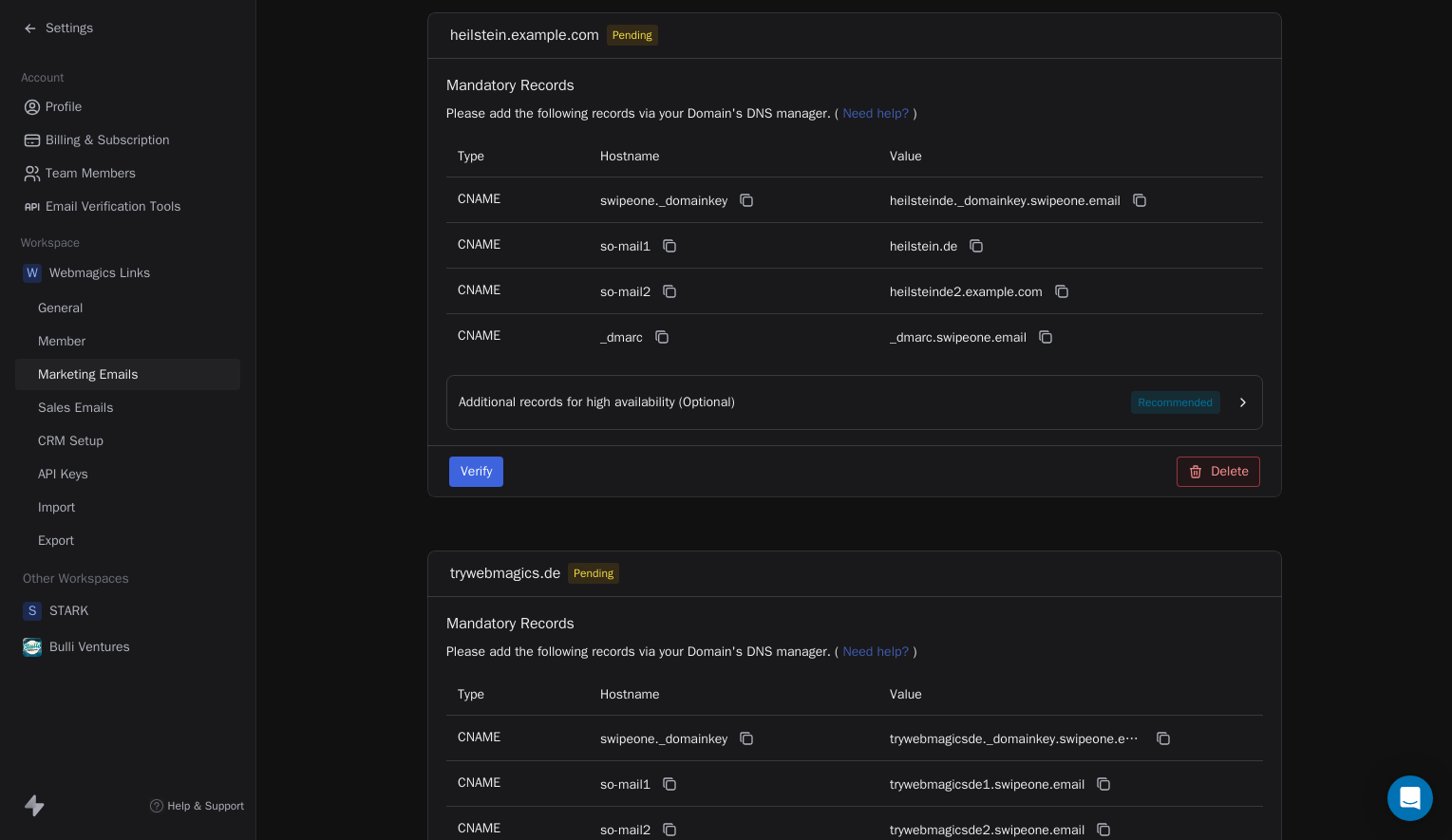 click on "Additional records for high availability (Optional) Recommended" at bounding box center (855, 402) 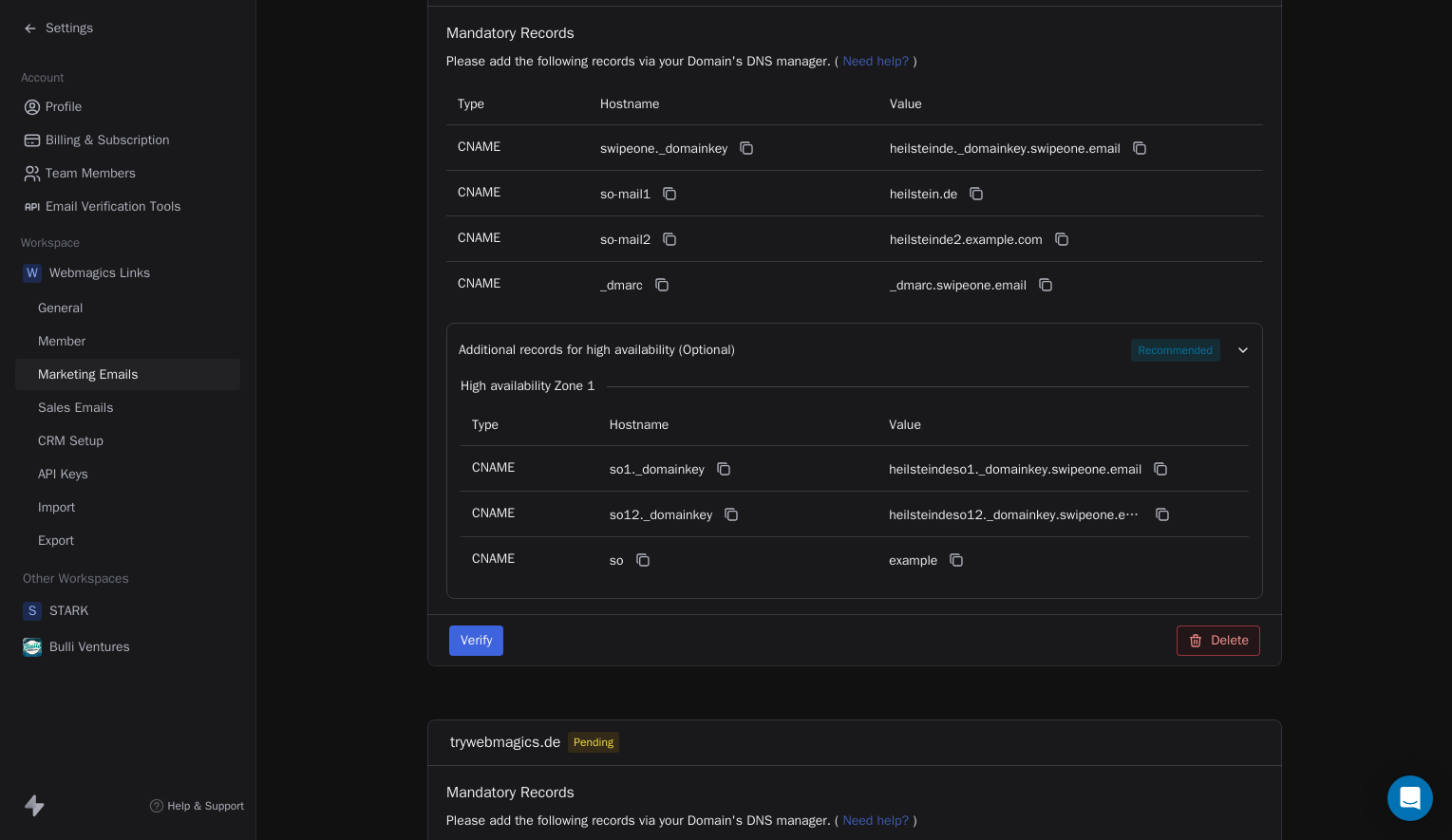 scroll, scrollTop: 397, scrollLeft: 0, axis: vertical 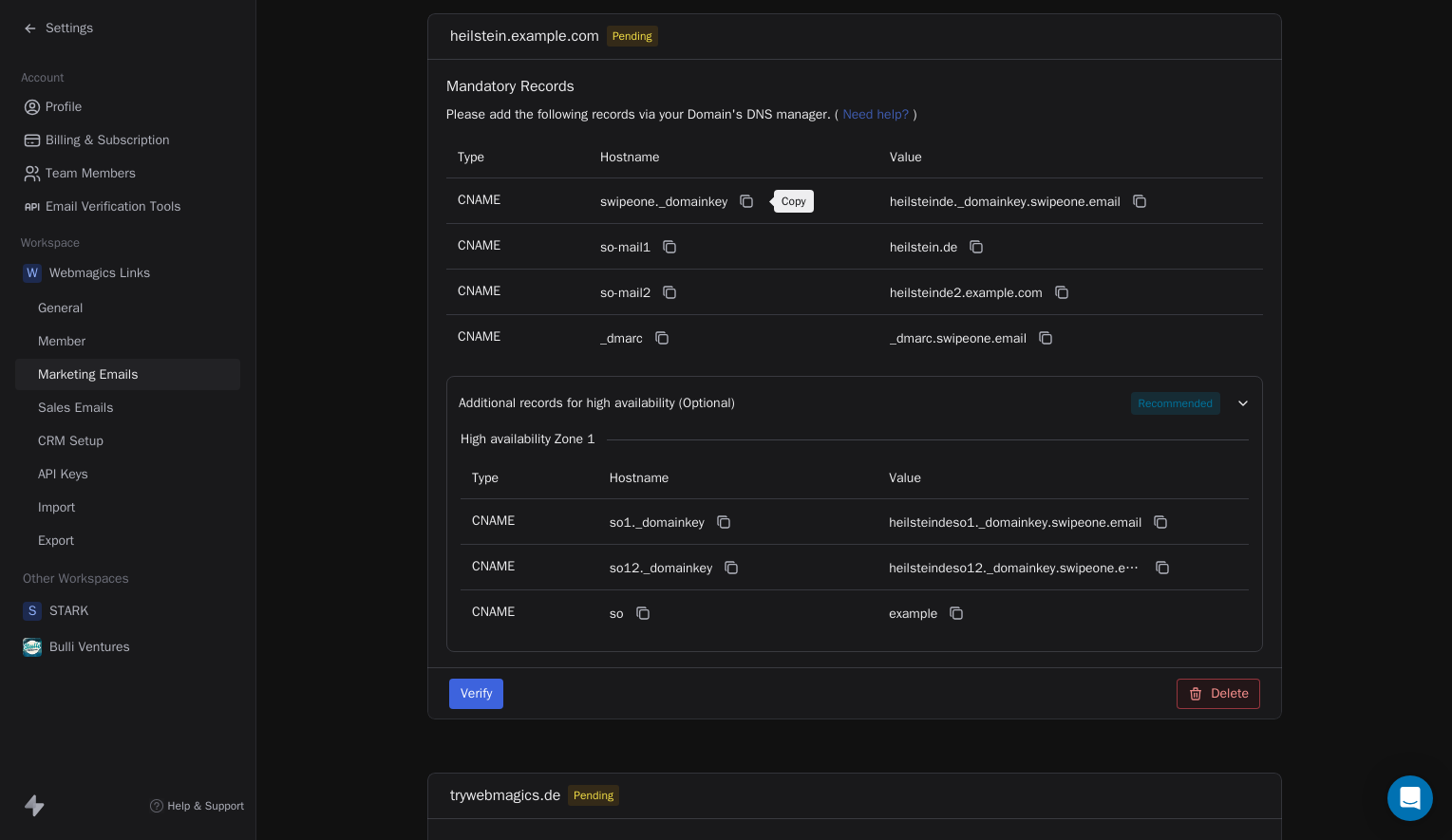 click 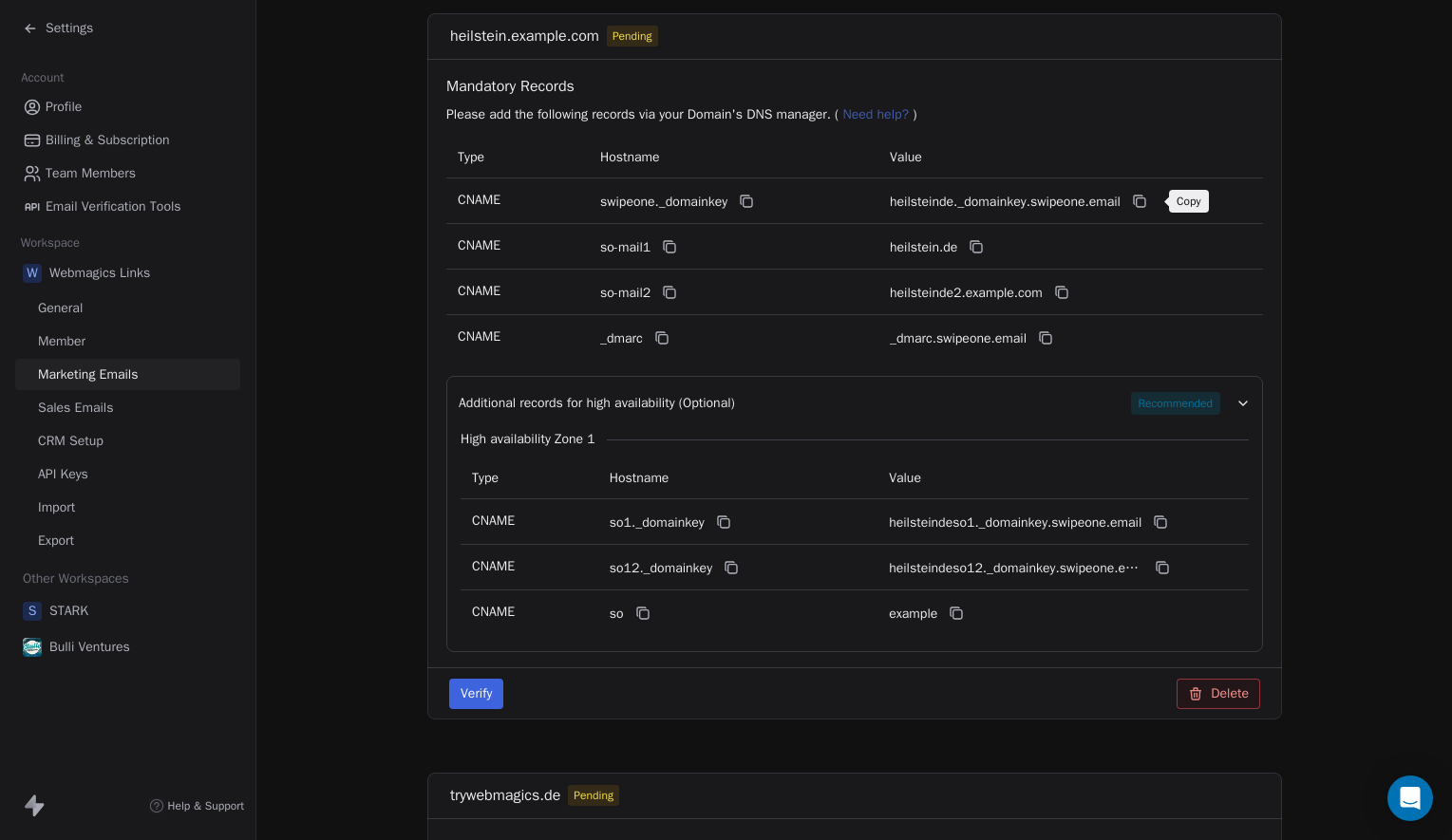 click at bounding box center (1139, 201) 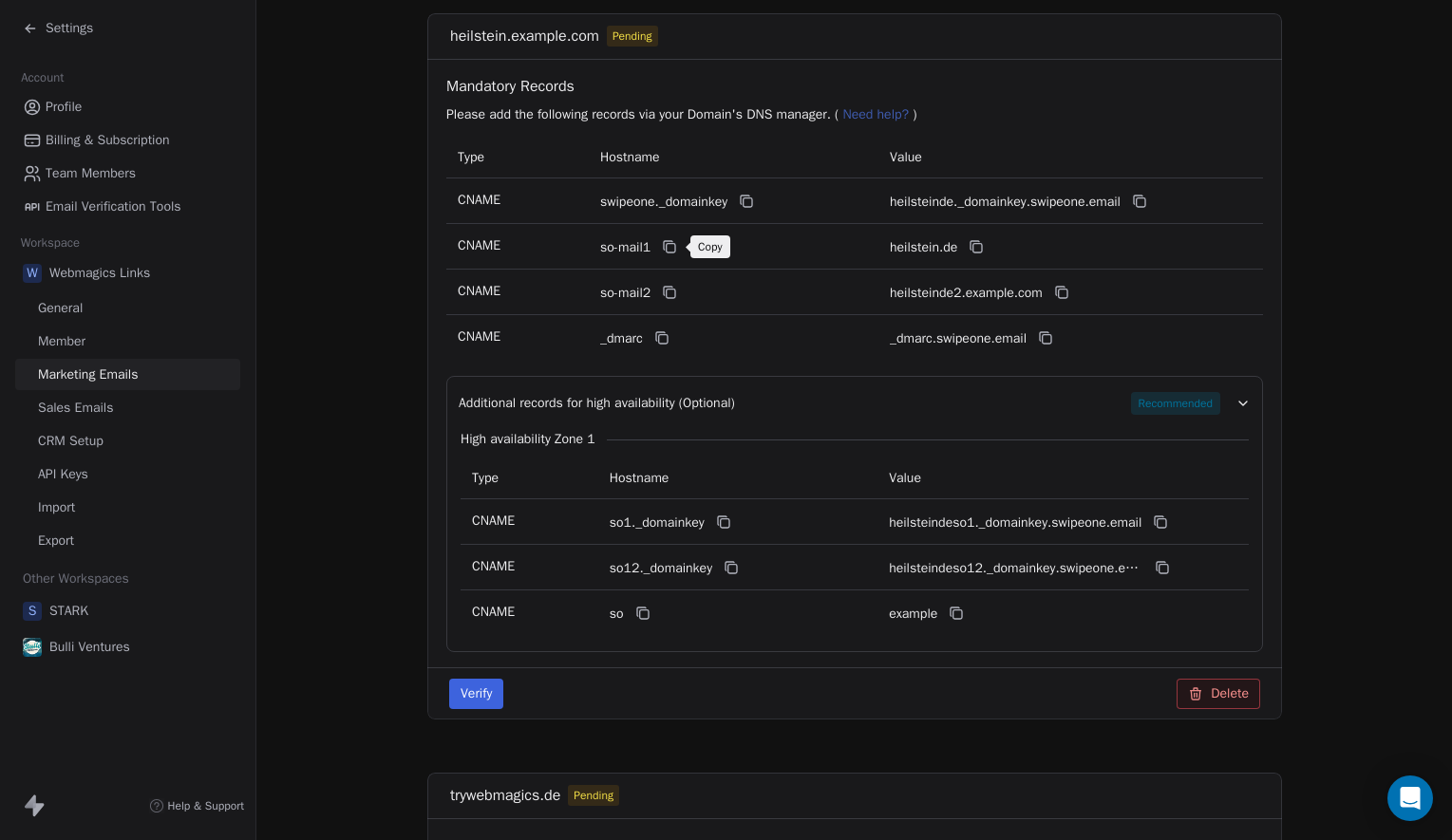 click 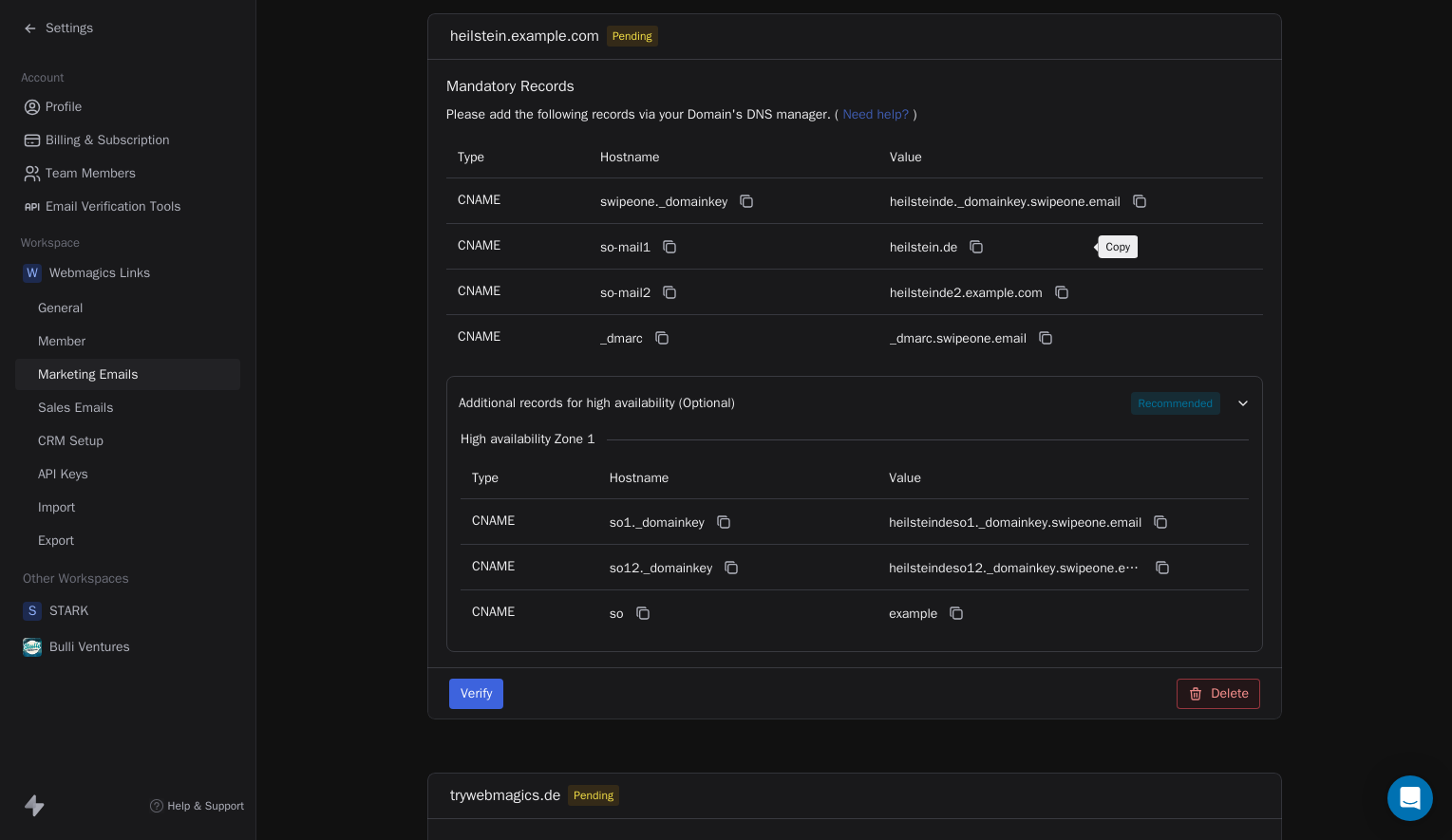 click 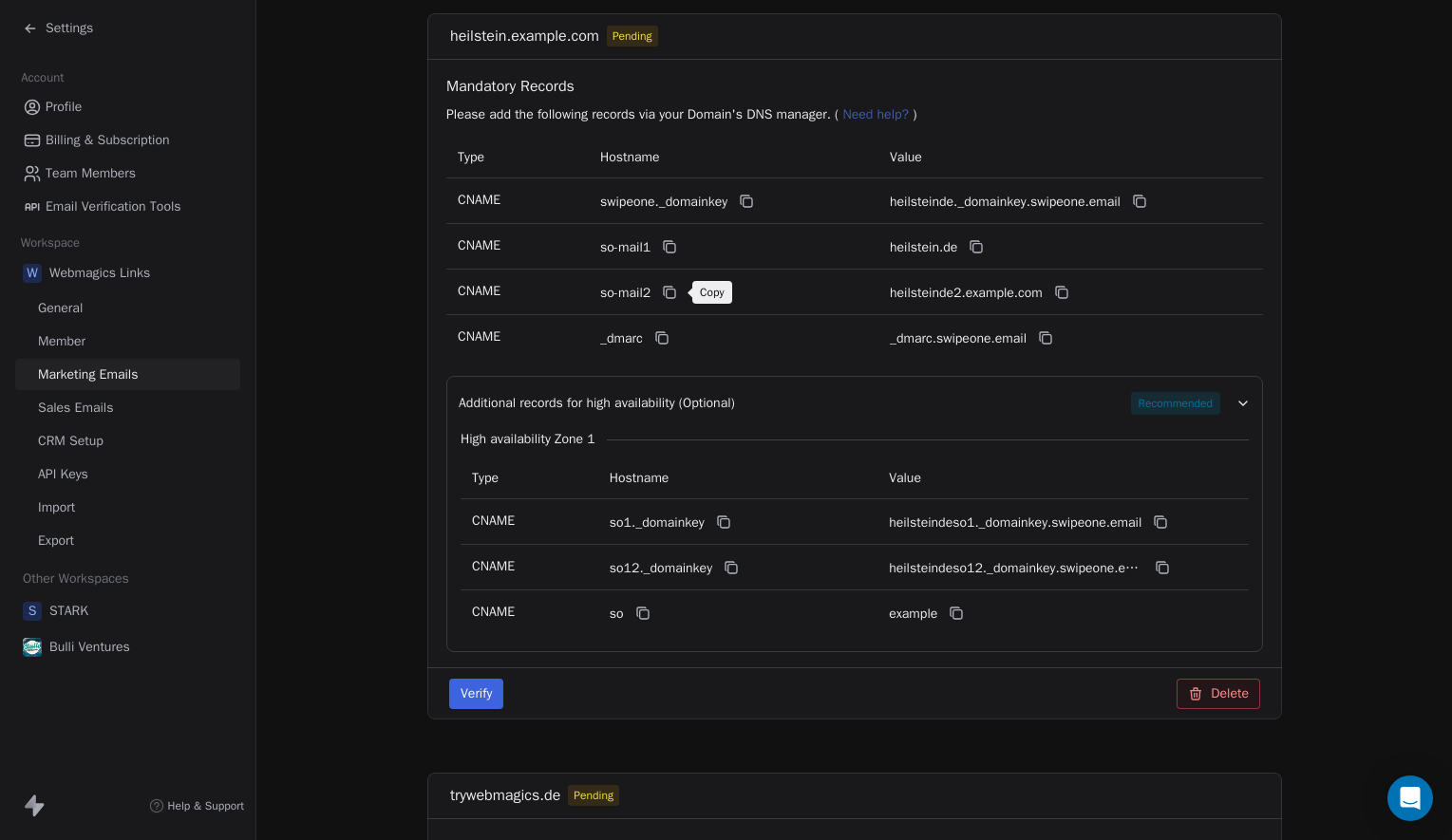 click 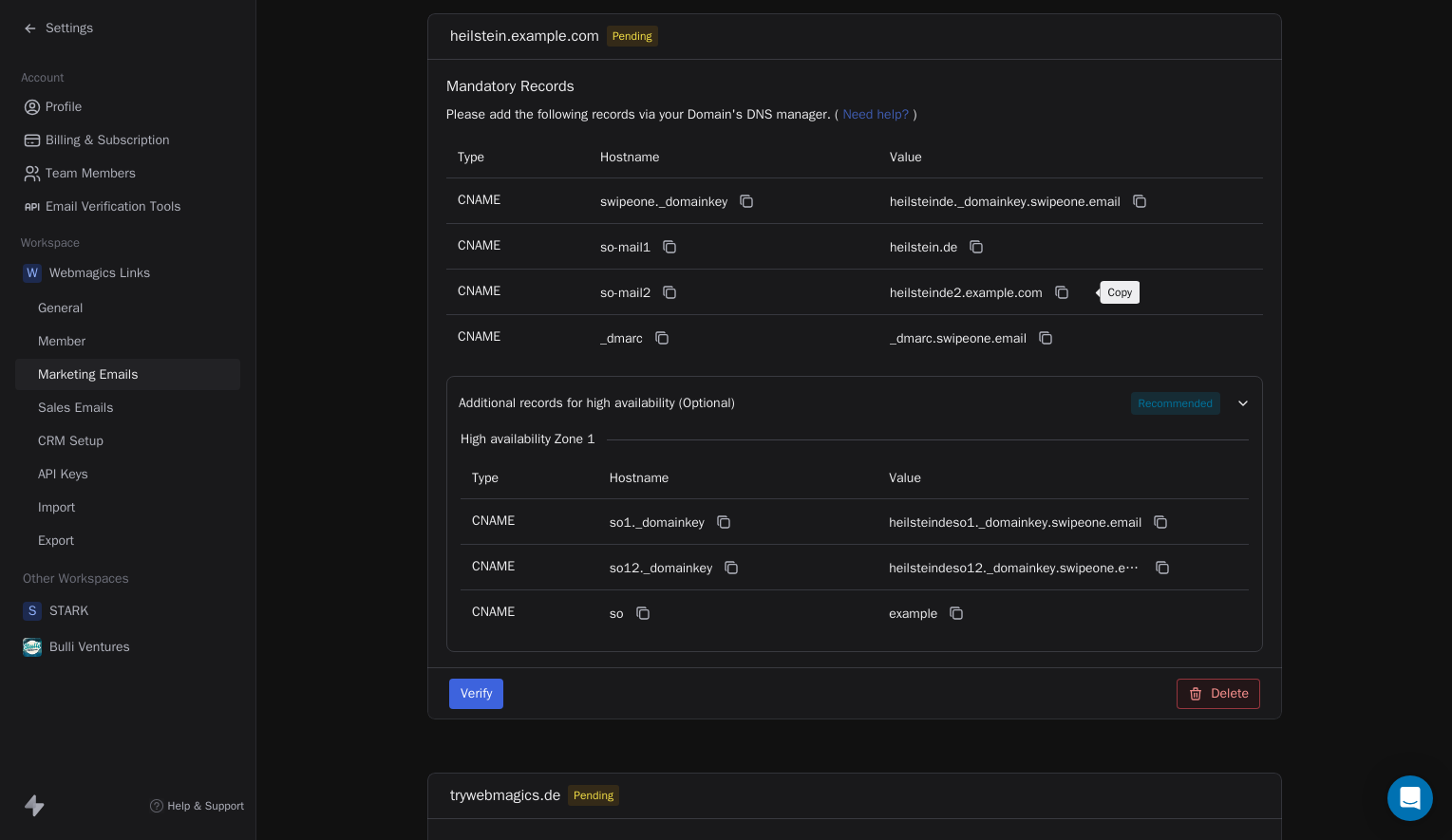 click at bounding box center (1061, 292) 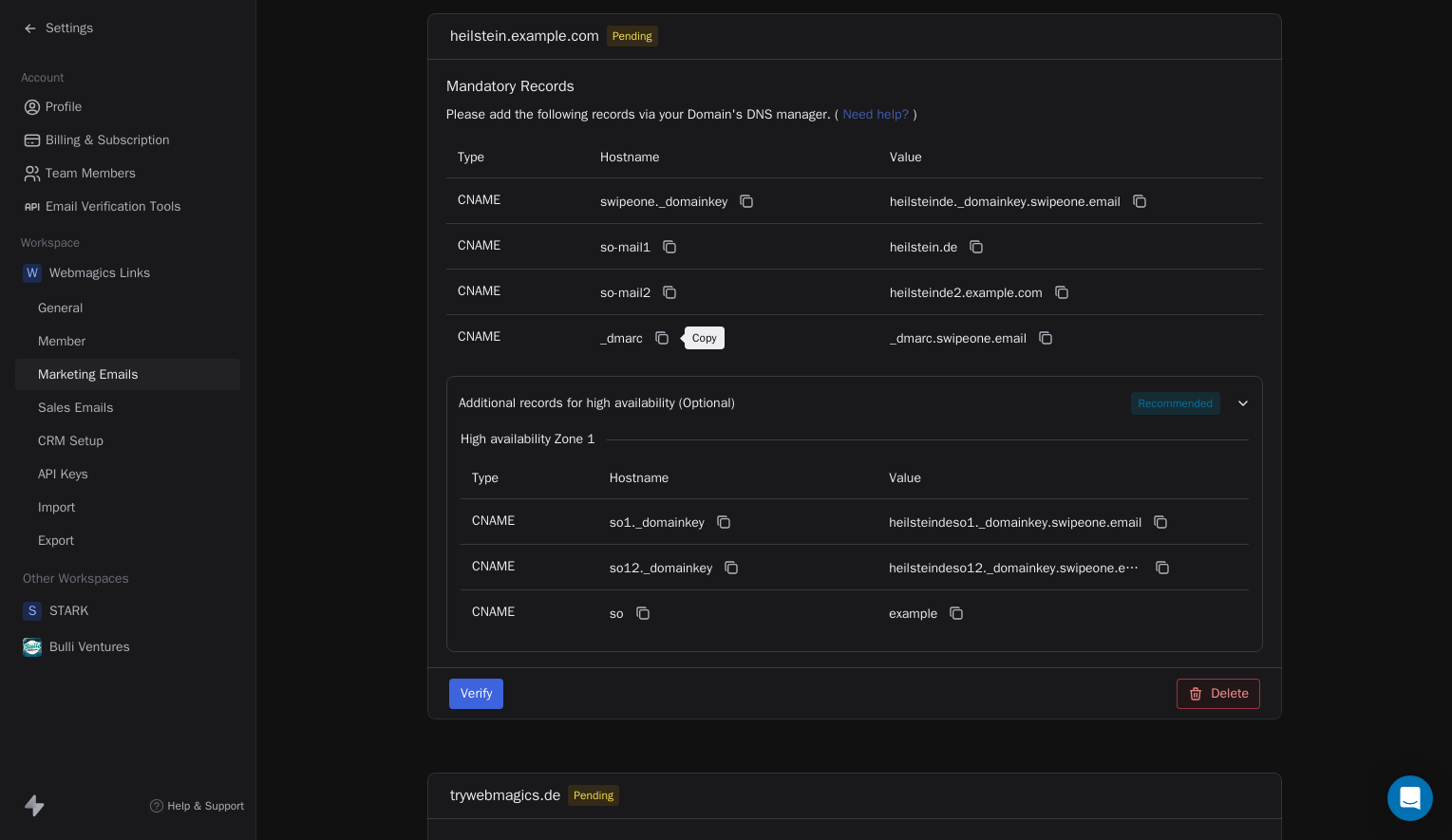 click 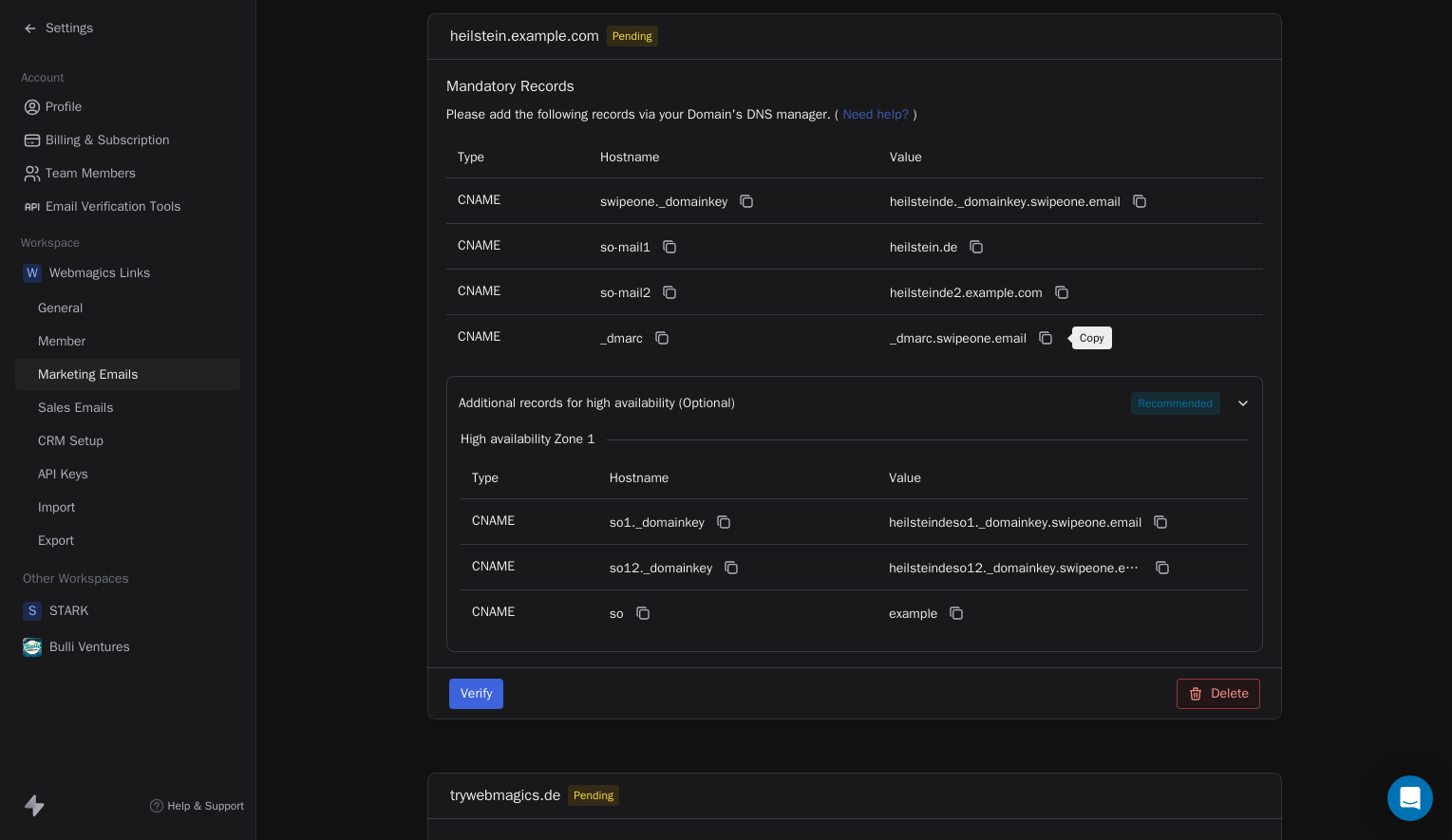 click 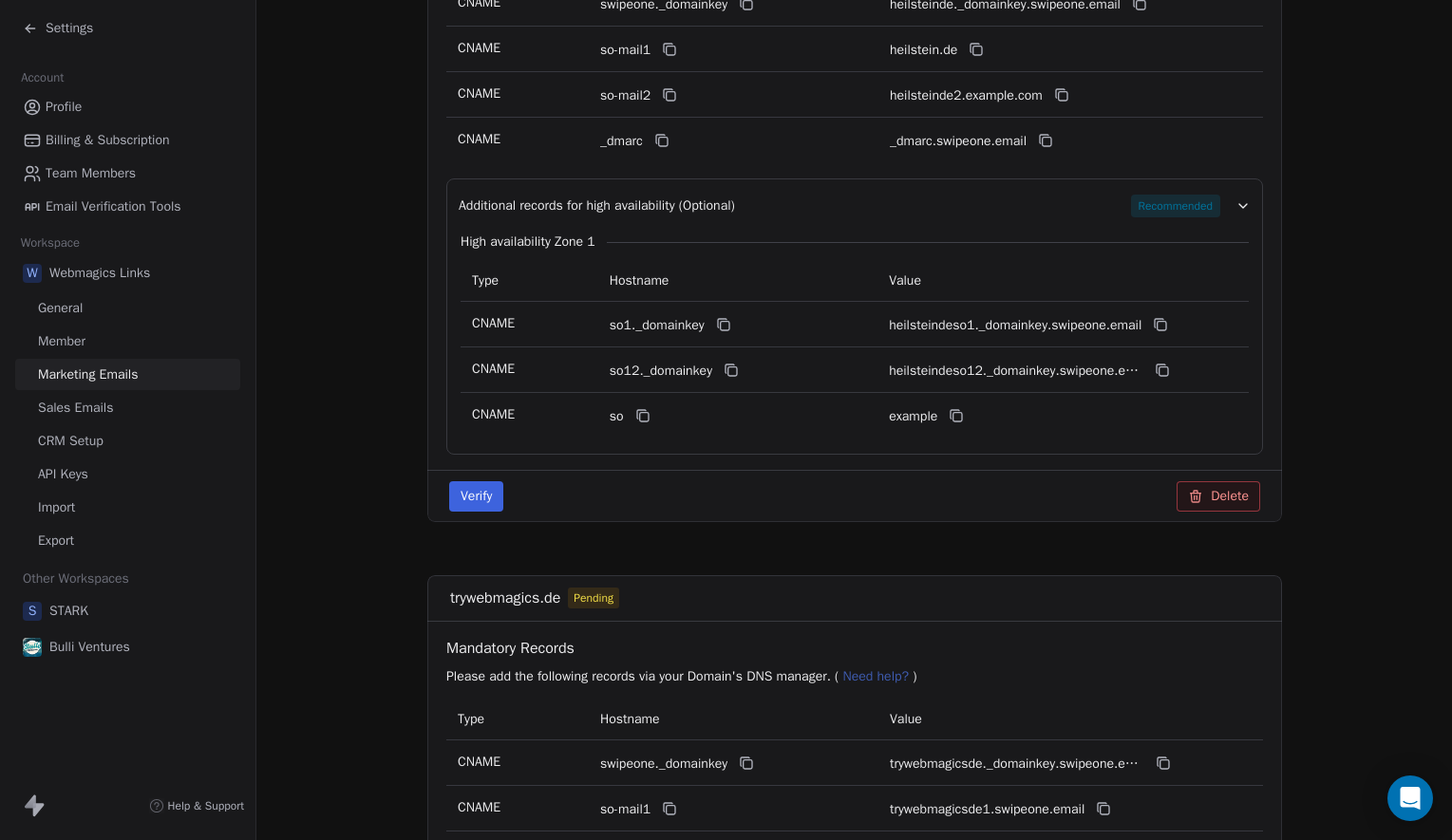 scroll, scrollTop: 628, scrollLeft: 0, axis: vertical 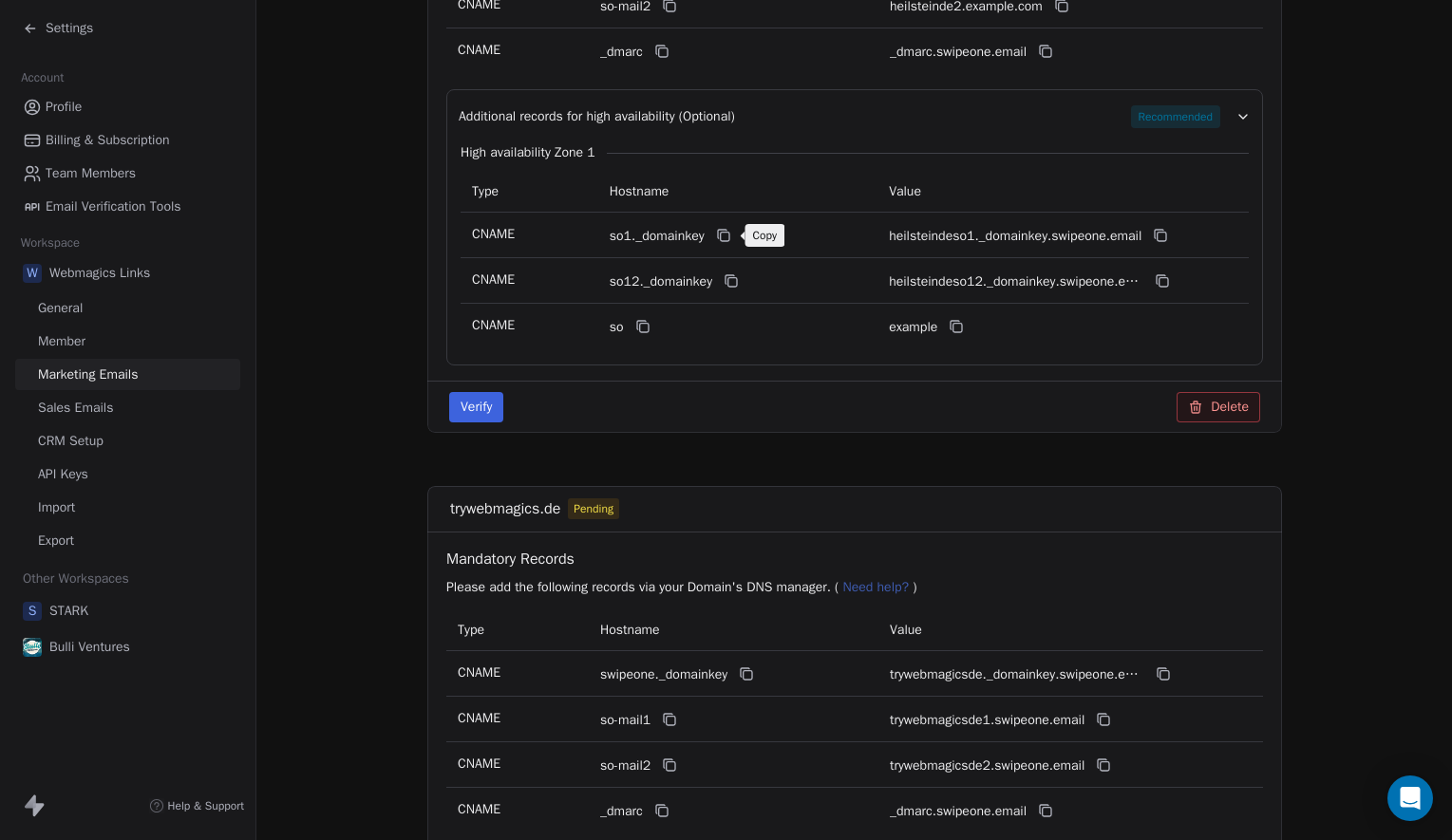 click at bounding box center (723, 235) 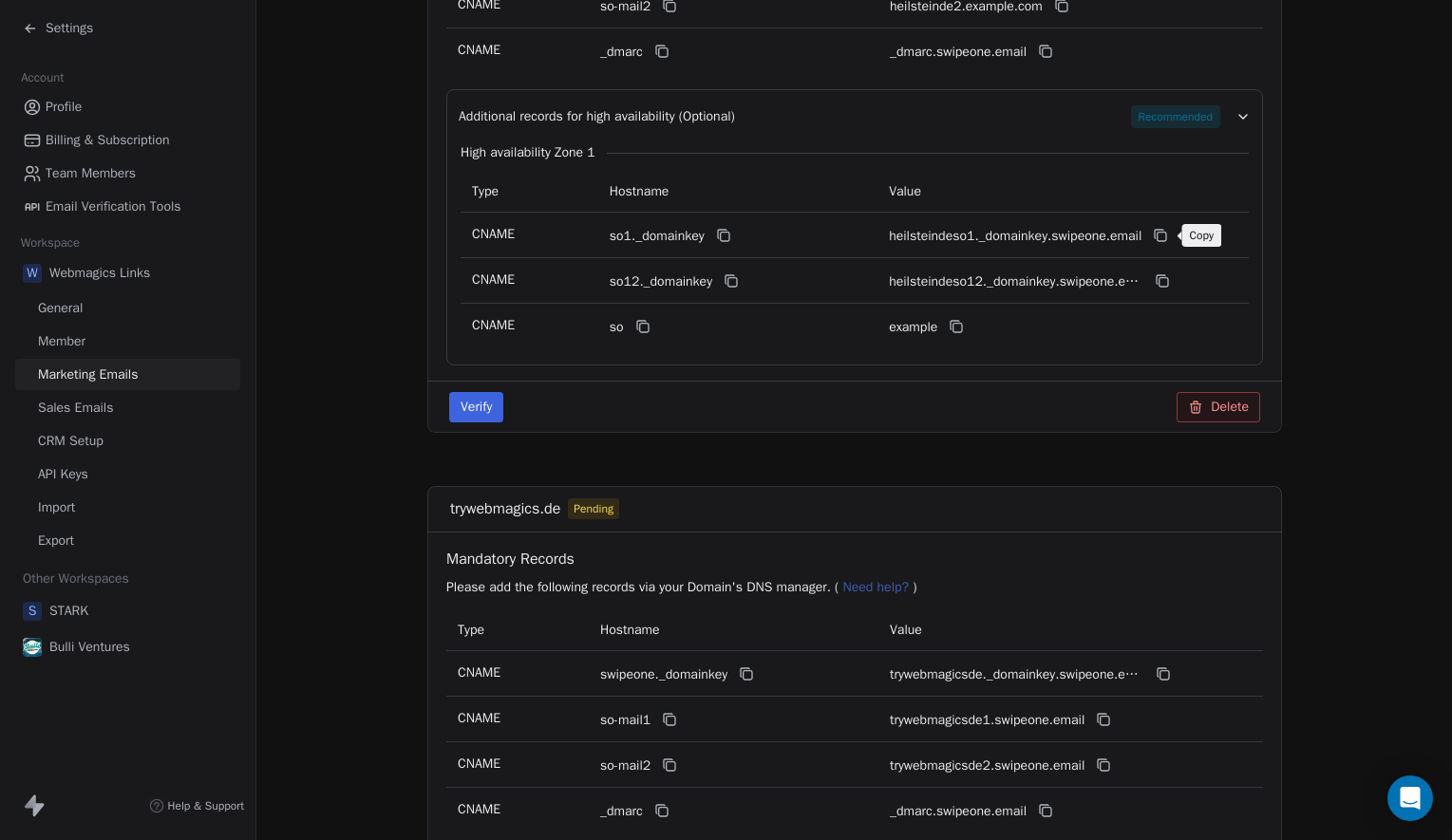 click 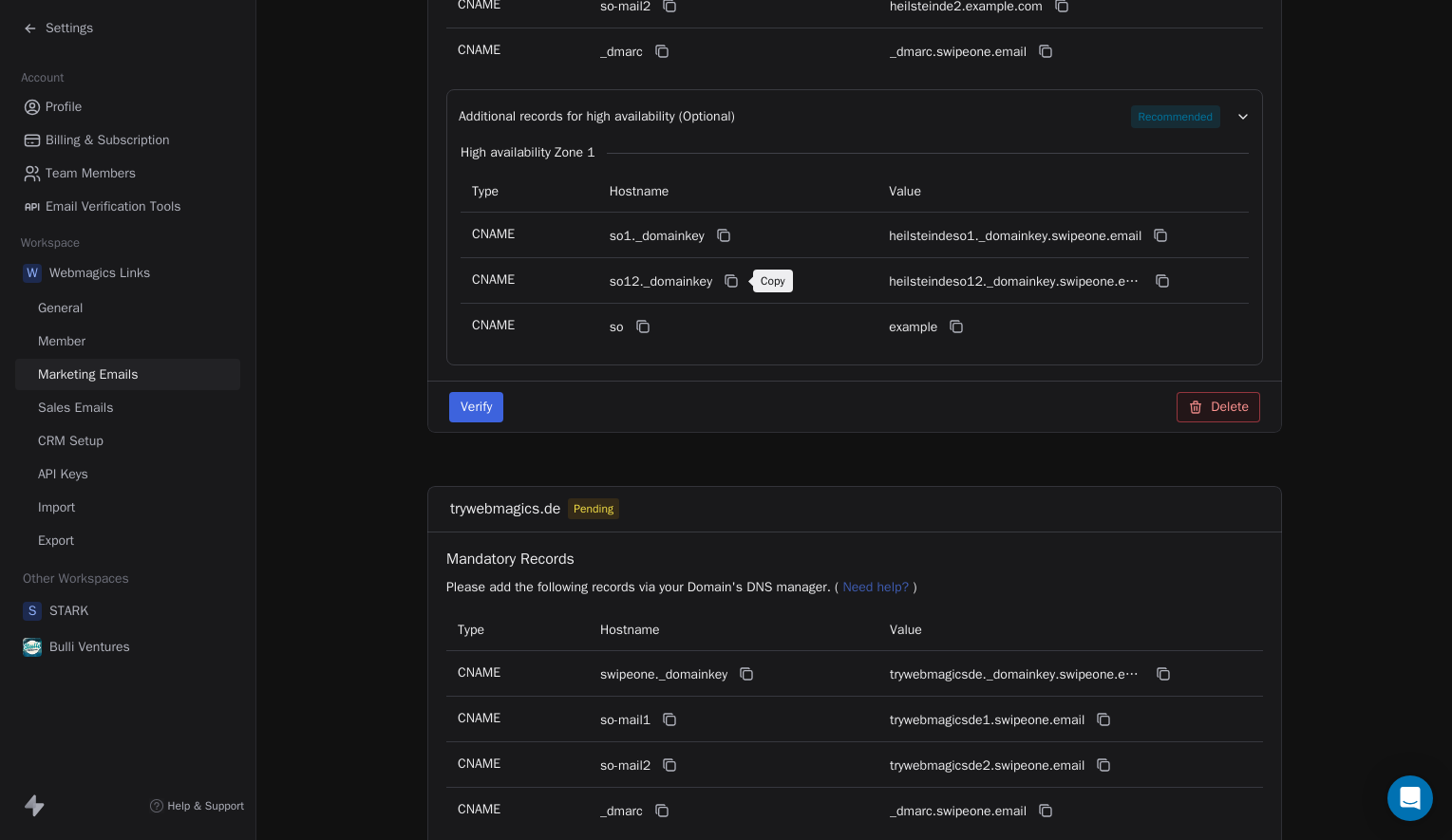 click at bounding box center (731, 281) 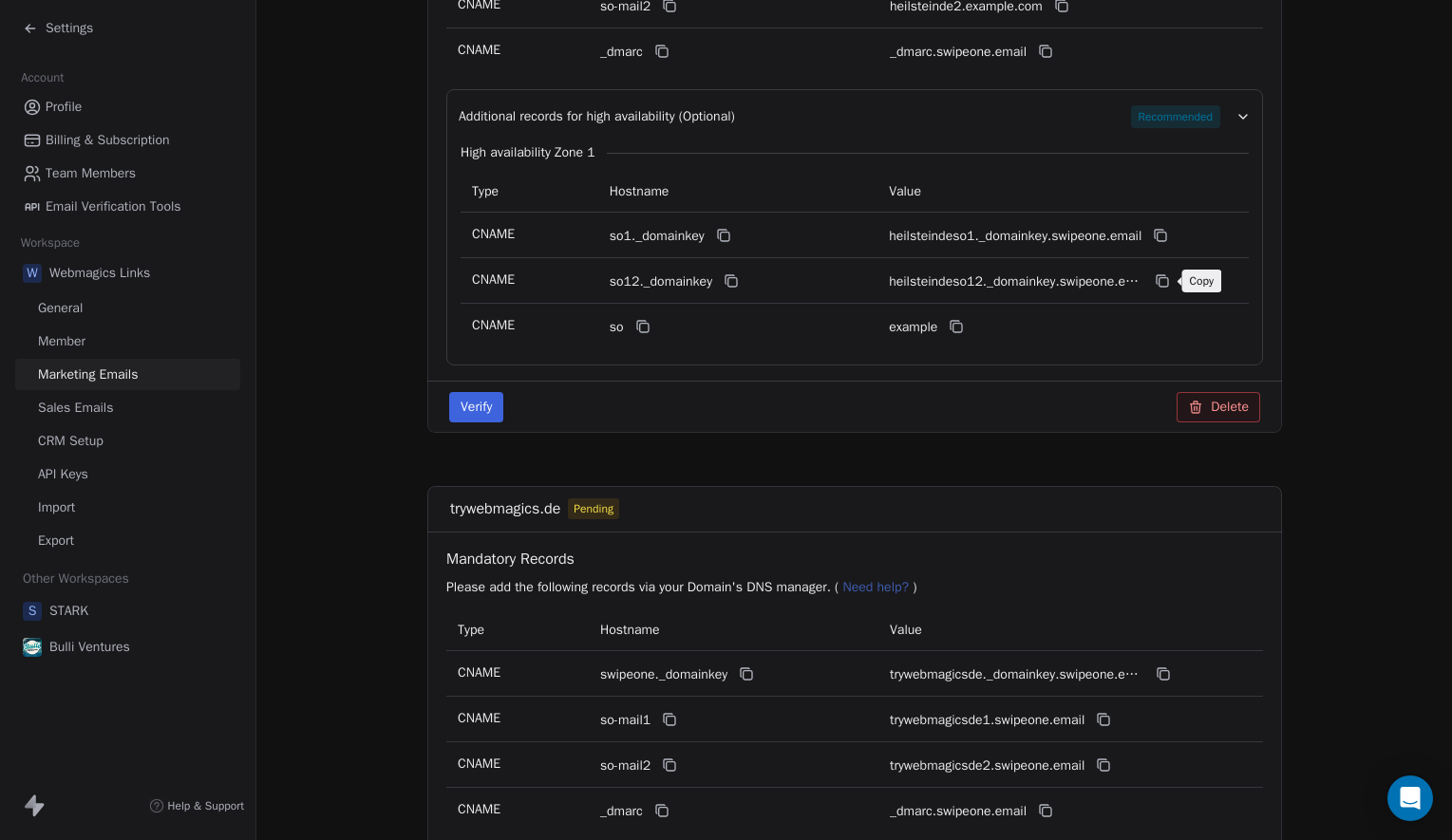 click 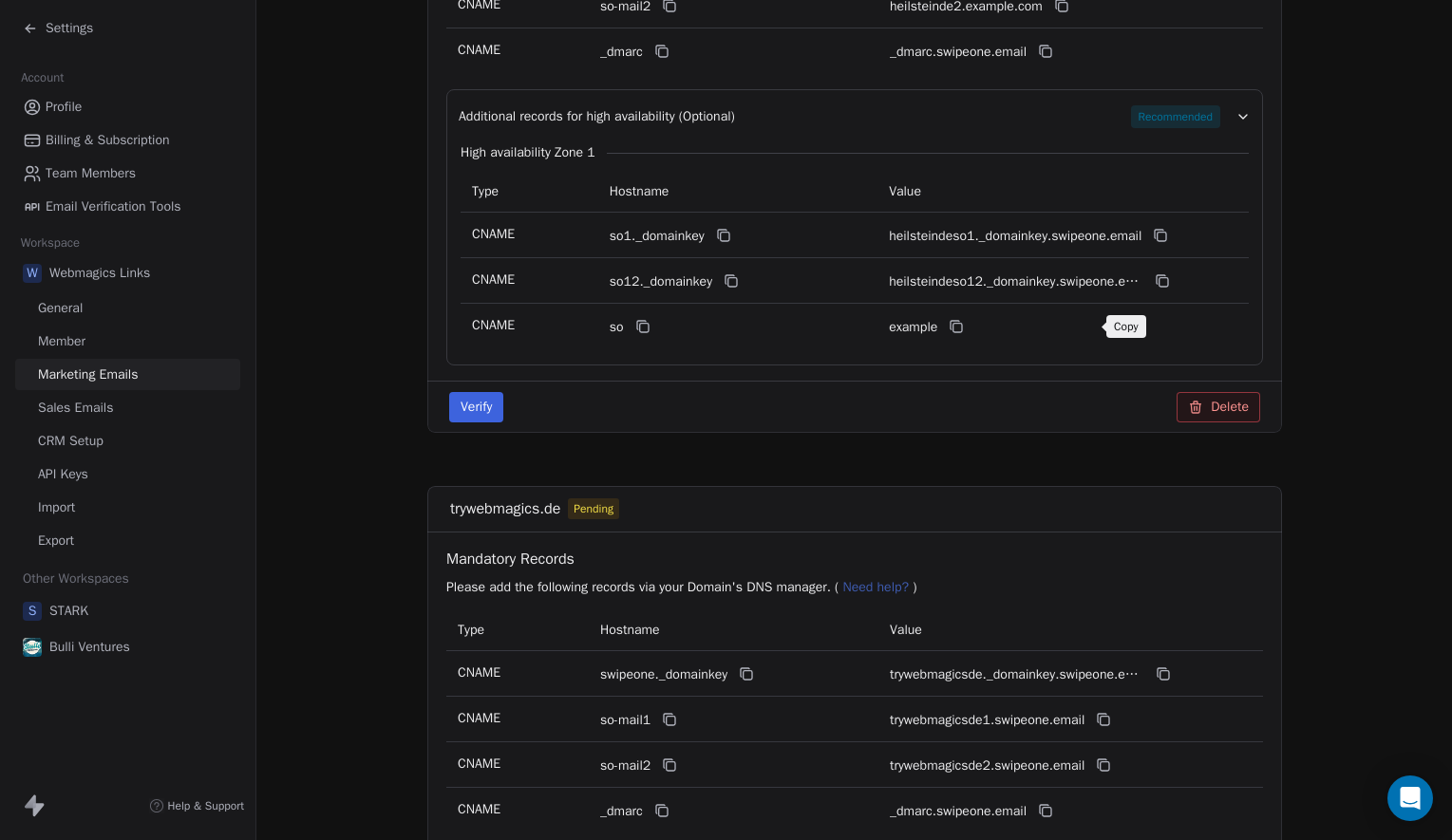 click 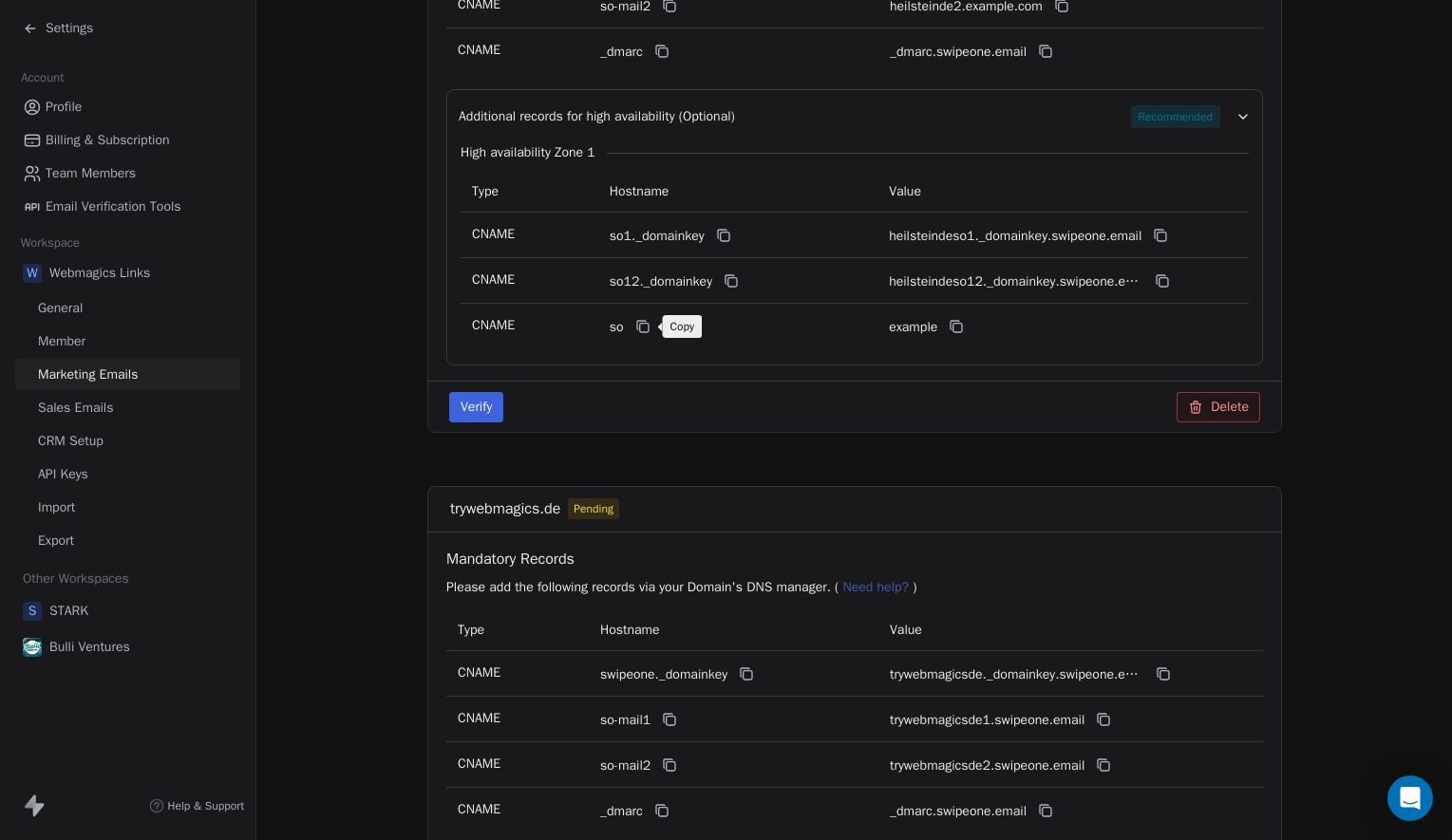 click 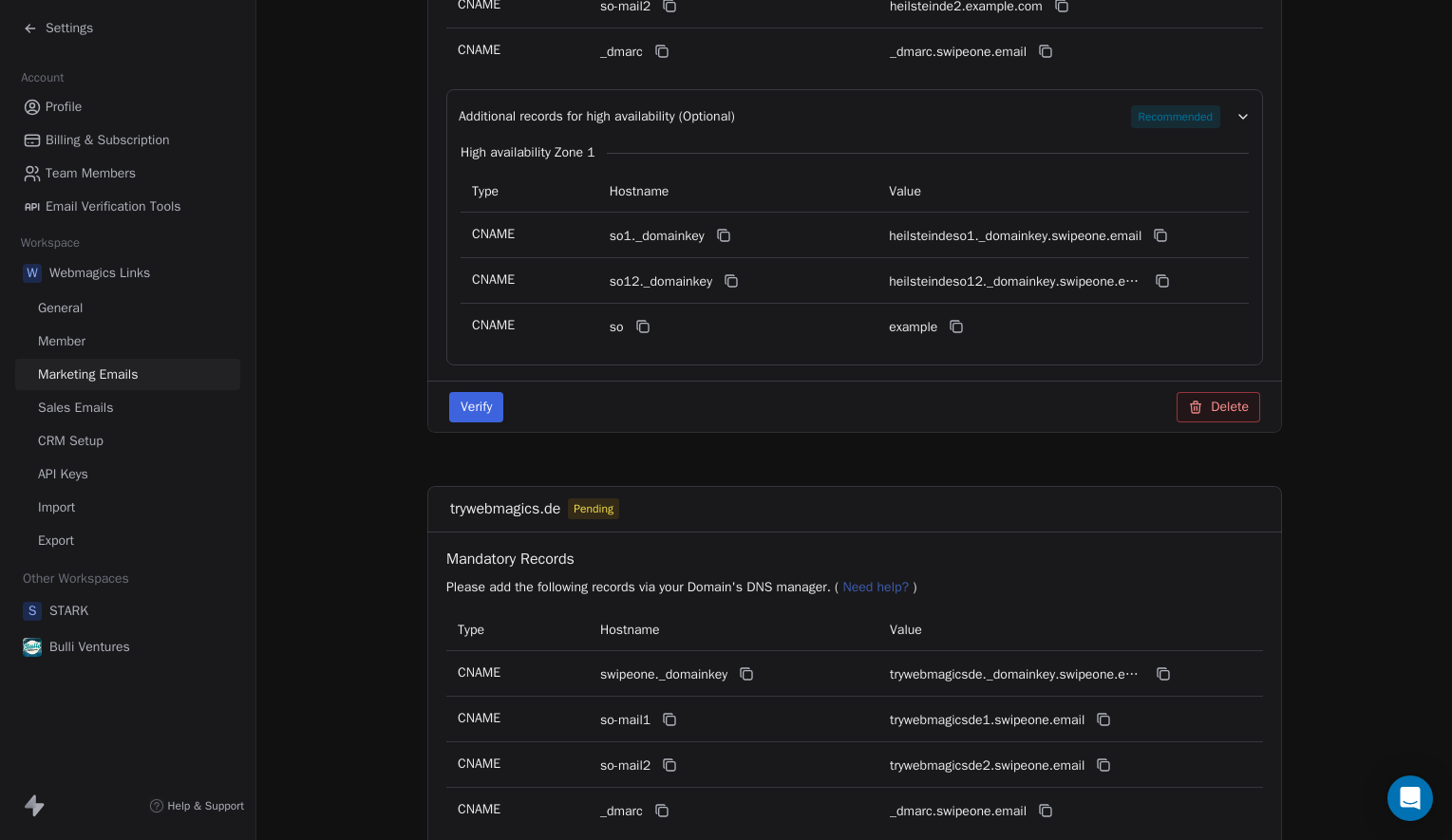 click on "Marketing Emails Manage Domains, Health, and Categories for your marketing emails Domains Domains Health Health Categories Categories Domain Connection Manage your domain in Webmagics Links workspace to ensure your emails reach customer's inboxes, boosting engagement Add Domain heilstein.de Pending Mandatory Records Please add the following records via your Domain's DNS manager. (   Need help?   ) Type Hostname Value CNAME swipeone._domainkey heilsteinde._domainkey.swipeone.email CNAME so-mail1 heilsteinde1.swipeone.email CNAME so-mail2 heilsteinde2.swipeone.email CNAME _dmarc _dmarc.swipeone.email Additional records for high availability (Optional) Recommended High availability Zone 1 Type Hostname Value CNAME so1._domainkey heilsteindeso1._domainkey.swipeone.email CNAME so12._domainkey heilsteindeso12._domainkey.swipeone.email CNAME so heilsteindeso.swipeone.email Verify Delete trywebmagics.de Pending Mandatory Records Please add the following records via your Domain's DNS manager. (   Need help?   ) Type" at bounding box center (854, 327) 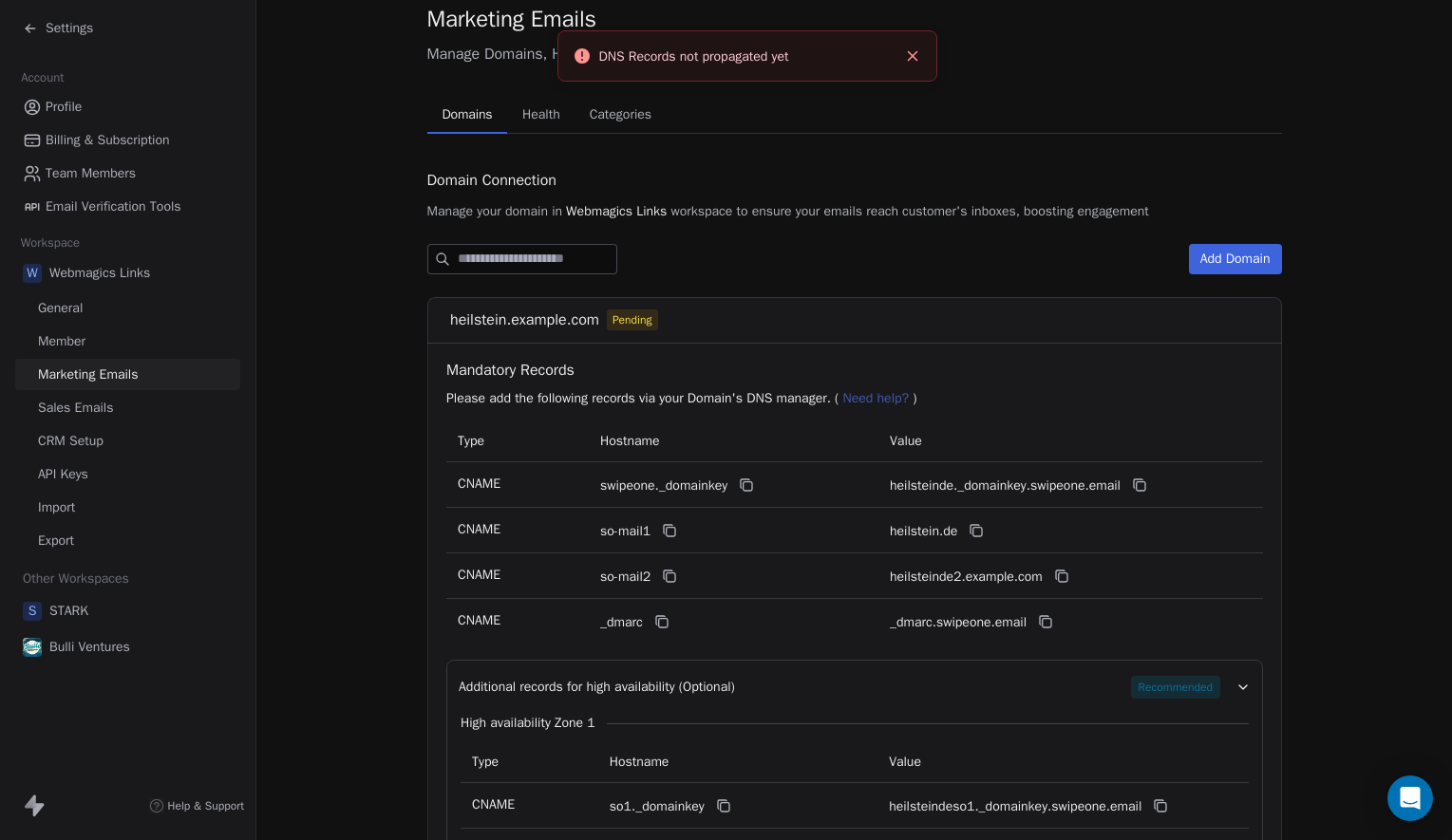 scroll, scrollTop: 0, scrollLeft: 0, axis: both 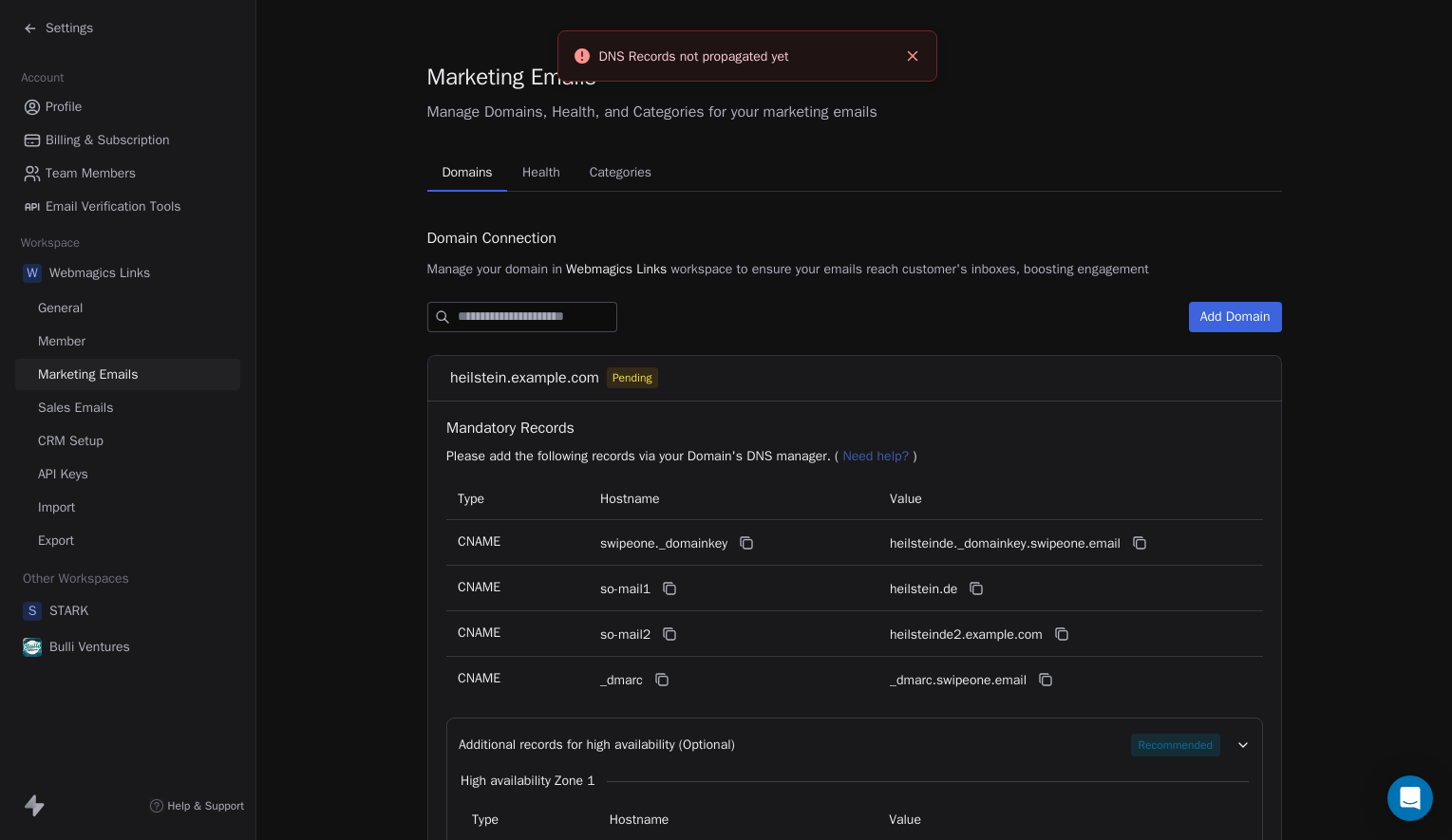 click on "Marketing Emails Manage Domains, Health, and Categories for your marketing emails Domains Domains Health Health Categories Categories Domain Connection Manage your domain in Webmagics Links workspace to ensure your emails reach customer's inboxes, boosting engagement Add Domain heilstein.de Pending Mandatory Records Please add the following records via your Domain's DNS manager. (   Need help?   ) Type Hostname Value CNAME swipeone._domainkey heilsteinde._domainkey.swipeone.email CNAME so-mail1 heilsteinde1.swipeone.email CNAME so-mail2 heilsteinde2.swipeone.email CNAME _dmarc _dmarc.swipeone.email Additional records for high availability (Optional) Recommended High availability Zone 1 Type Hostname Value CNAME so1._domainkey heilsteindeso1._domainkey.swipeone.email CNAME so12._domainkey heilsteindeso12._domainkey.swipeone.email CNAME so heilsteindeso.swipeone.email Verify Delete trywebmagics.de Pending Mandatory Records Please add the following records via your Domain's DNS manager. (   Need help?   ) Type" at bounding box center (854, 956) 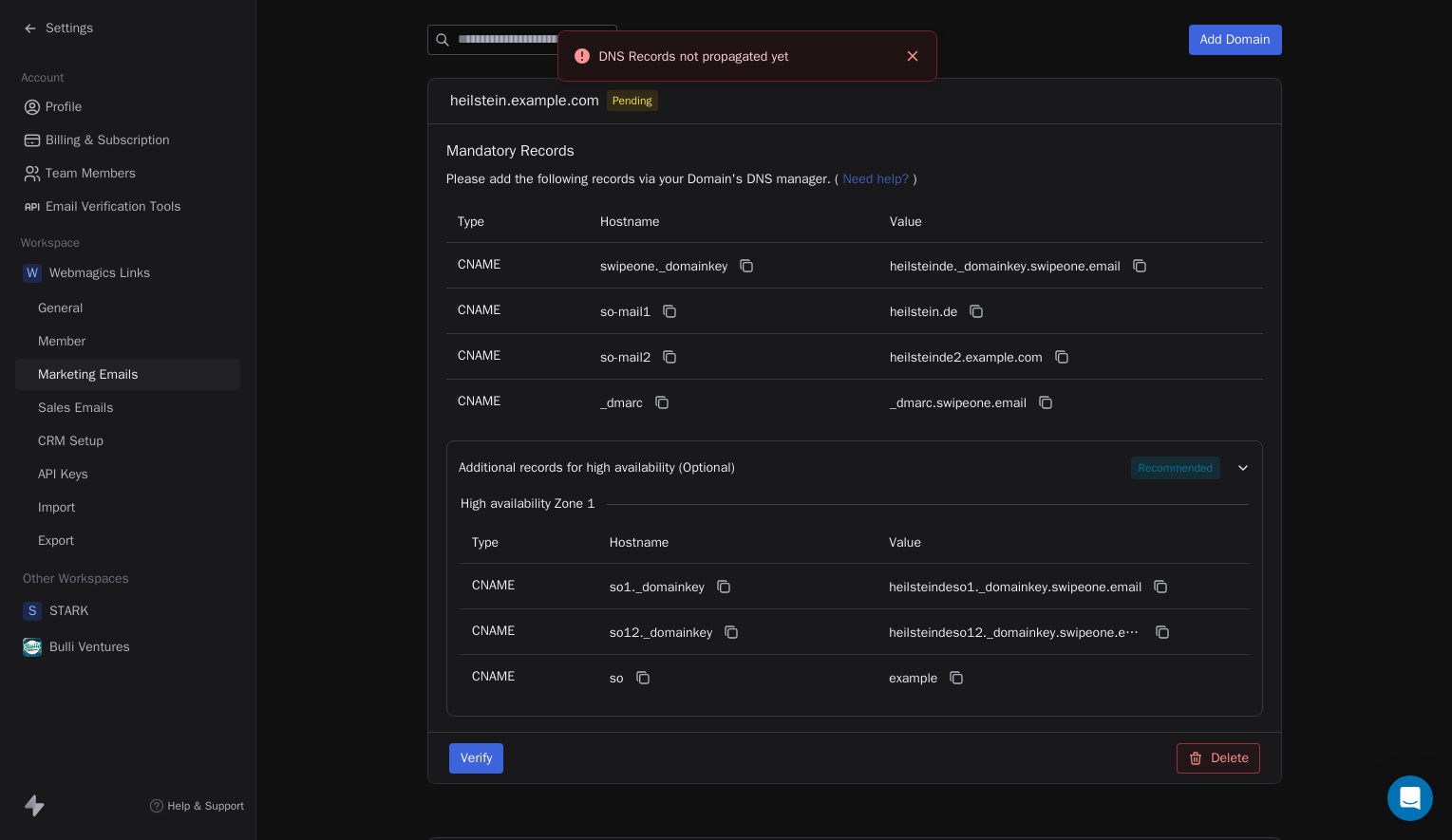 scroll, scrollTop: 288, scrollLeft: 0, axis: vertical 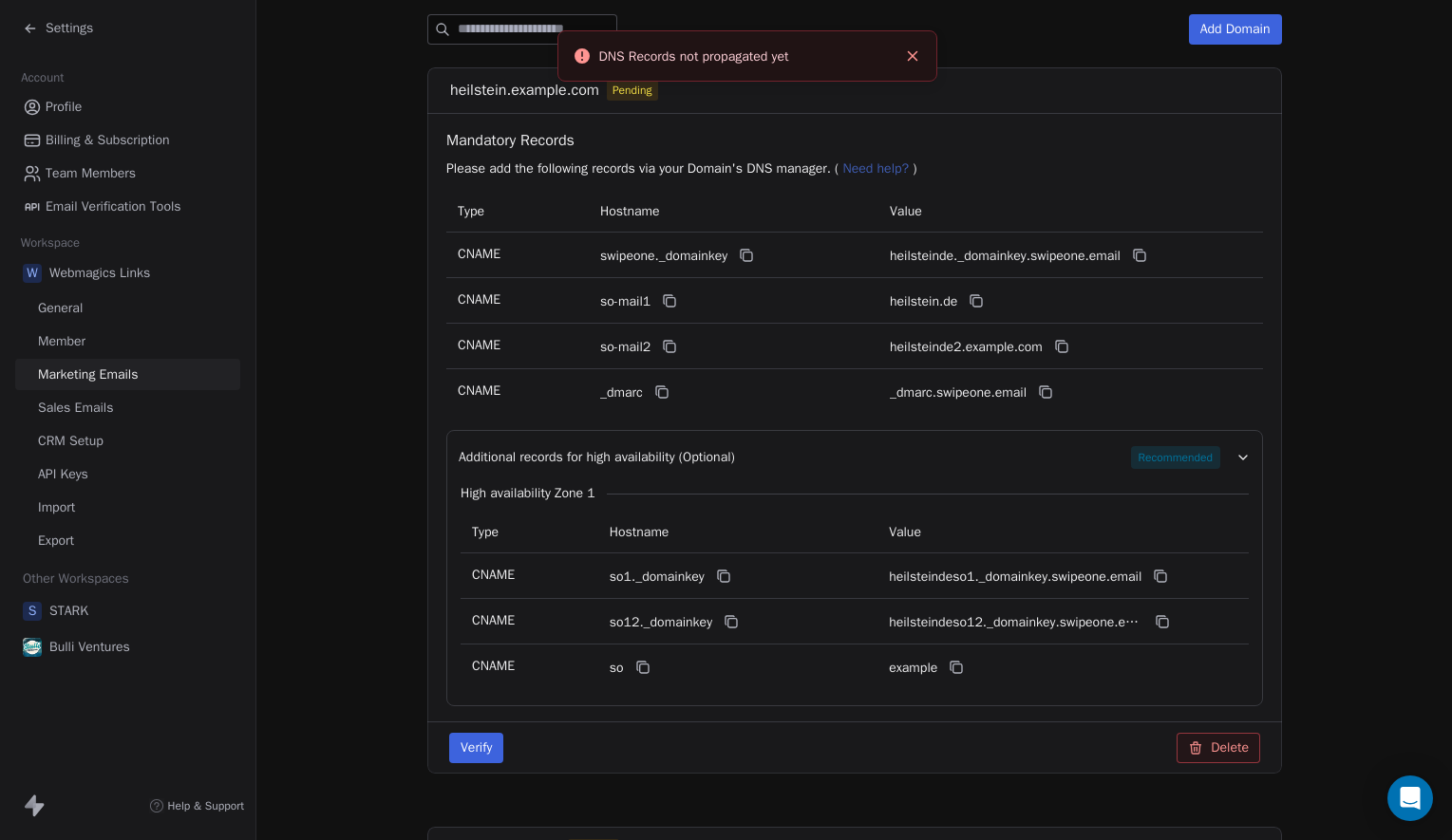 click on "Marketing Emails Manage Domains, Health, and Categories for your marketing emails Domains Domains Health Health Categories Categories Domain Connection Manage your domain in Webmagics Links workspace to ensure your emails reach customer's inboxes, boosting engagement Add Domain heilstein.de Pending Mandatory Records Please add the following records via your Domain's DNS manager. (   Need help?   ) Type Hostname Value CNAME swipeone._domainkey heilsteinde._domainkey.swipeone.email CNAME so-mail1 heilsteinde1.swipeone.email CNAME so-mail2 heilsteinde2.swipeone.email CNAME _dmarc _dmarc.swipeone.email Additional records for high availability (Optional) Recommended High availability Zone 1 Type Hostname Value CNAME so1._domainkey heilsteindeso1._domainkey.swipeone.email CNAME so12._domainkey heilsteindeso12._domainkey.swipeone.email CNAME so heilsteindeso.swipeone.email Verify Delete trywebmagics.de Pending Mandatory Records Please add the following records via your Domain's DNS manager. (   Need help?   ) Type" at bounding box center (854, 668) 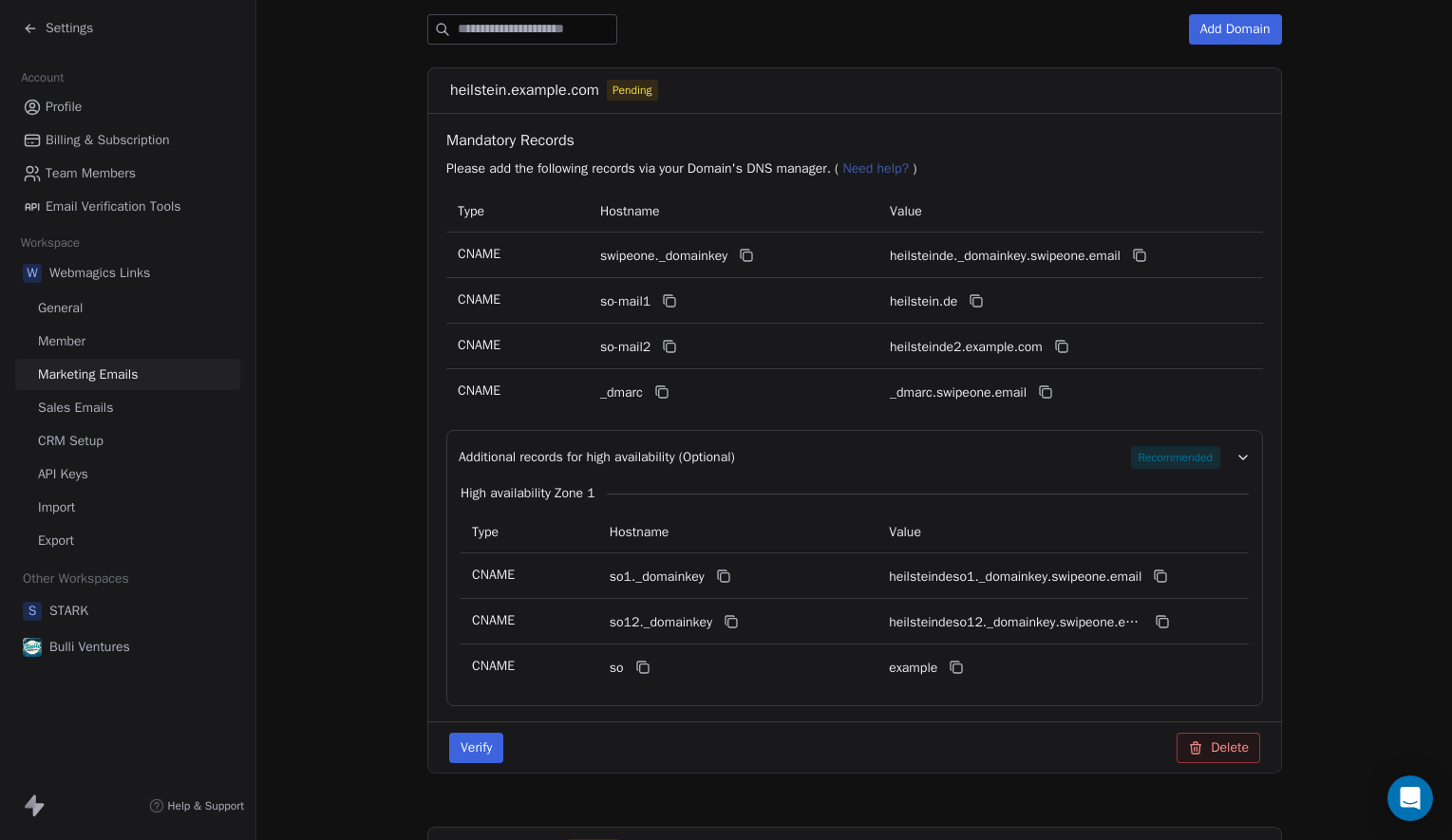 click on "Marketing Emails Manage Domains, Health, and Categories for your marketing emails Domains Domains Health Health Categories Categories Domain Connection Manage your domain in Webmagics Links workspace to ensure your emails reach customer's inboxes, boosting engagement Add Domain heilstein.de Pending Mandatory Records Please add the following records via your Domain's DNS manager. (   Need help?   ) Type Hostname Value CNAME swipeone._domainkey heilsteinde._domainkey.swipeone.email CNAME so-mail1 heilsteinde1.swipeone.email CNAME so-mail2 heilsteinde2.swipeone.email CNAME _dmarc _dmarc.swipeone.email Additional records for high availability (Optional) Recommended High availability Zone 1 Type Hostname Value CNAME so1._domainkey heilsteindeso1._domainkey.swipeone.email CNAME so12._domainkey heilsteindeso12._domainkey.swipeone.email CNAME so heilsteindeso.swipeone.email Verify Delete trywebmagics.de Pending Mandatory Records Please add the following records via your Domain's DNS manager. (   Need help?   ) Type" at bounding box center (854, 668) 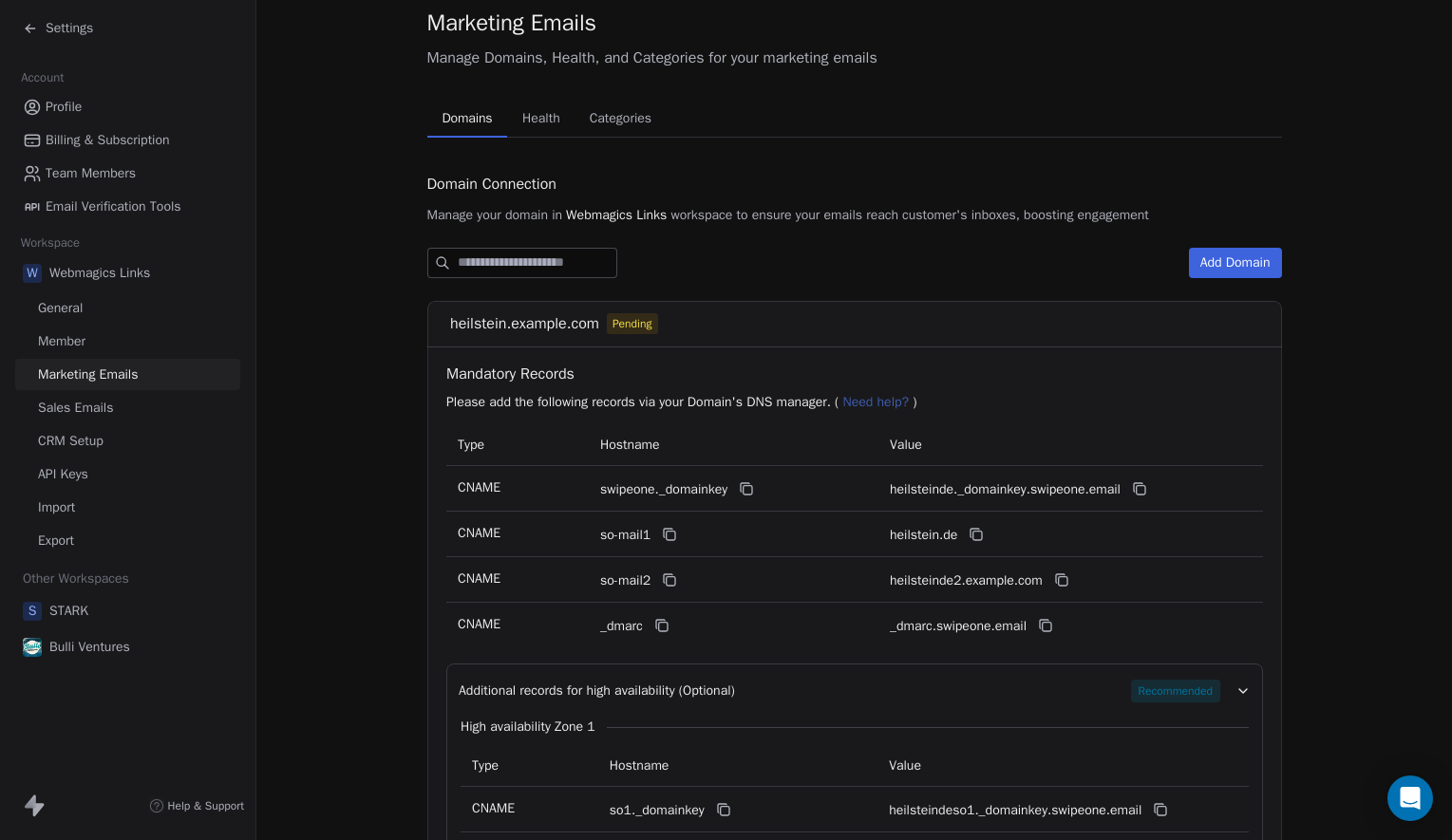 scroll, scrollTop: 0, scrollLeft: 0, axis: both 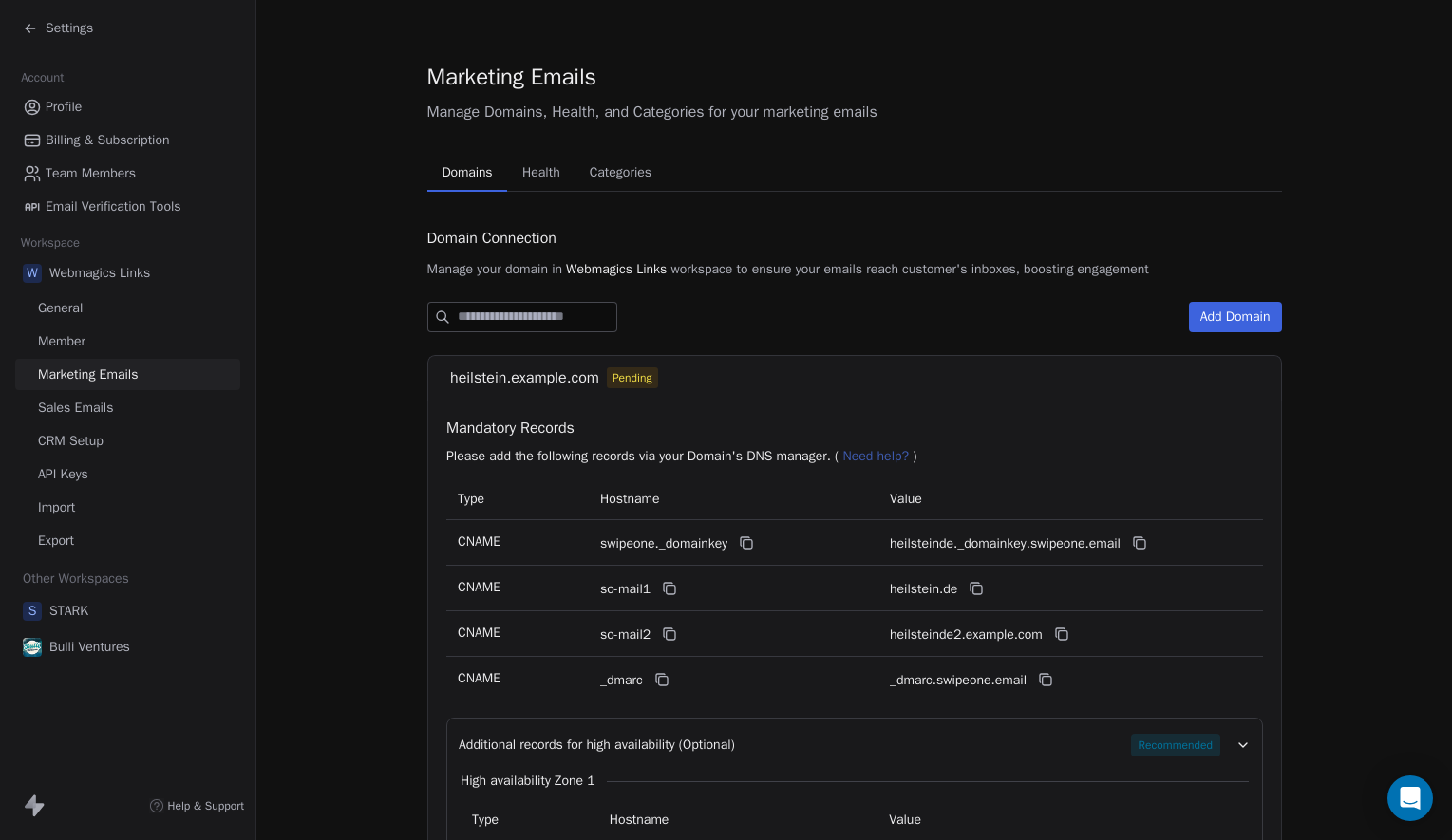 click on "Marketing Emails Manage Domains, Health, and Categories for your marketing emails Domains Domains Health Health Categories Categories Domain Connection Manage your domain in Webmagics Links workspace to ensure your emails reach customer's inboxes, boosting engagement Add Domain heilstein.de Pending Mandatory Records Please add the following records via your Domain's DNS manager. (   Need help?   ) Type Hostname Value CNAME swipeone._domainkey heilsteinde._domainkey.swipeone.email CNAME so-mail1 heilsteinde1.swipeone.email CNAME so-mail2 heilsteinde2.swipeone.email CNAME _dmarc _dmarc.swipeone.email Additional records for high availability (Optional) Recommended High availability Zone 1 Type Hostname Value CNAME so1._domainkey heilsteindeso1._domainkey.swipeone.email CNAME so12._domainkey heilsteindeso12._domainkey.swipeone.email CNAME so heilsteindeso.swipeone.email Verify Delete trywebmagics.de Pending Mandatory Records Please add the following records via your Domain's DNS manager. (   Need help?   ) Type" at bounding box center (854, 956) 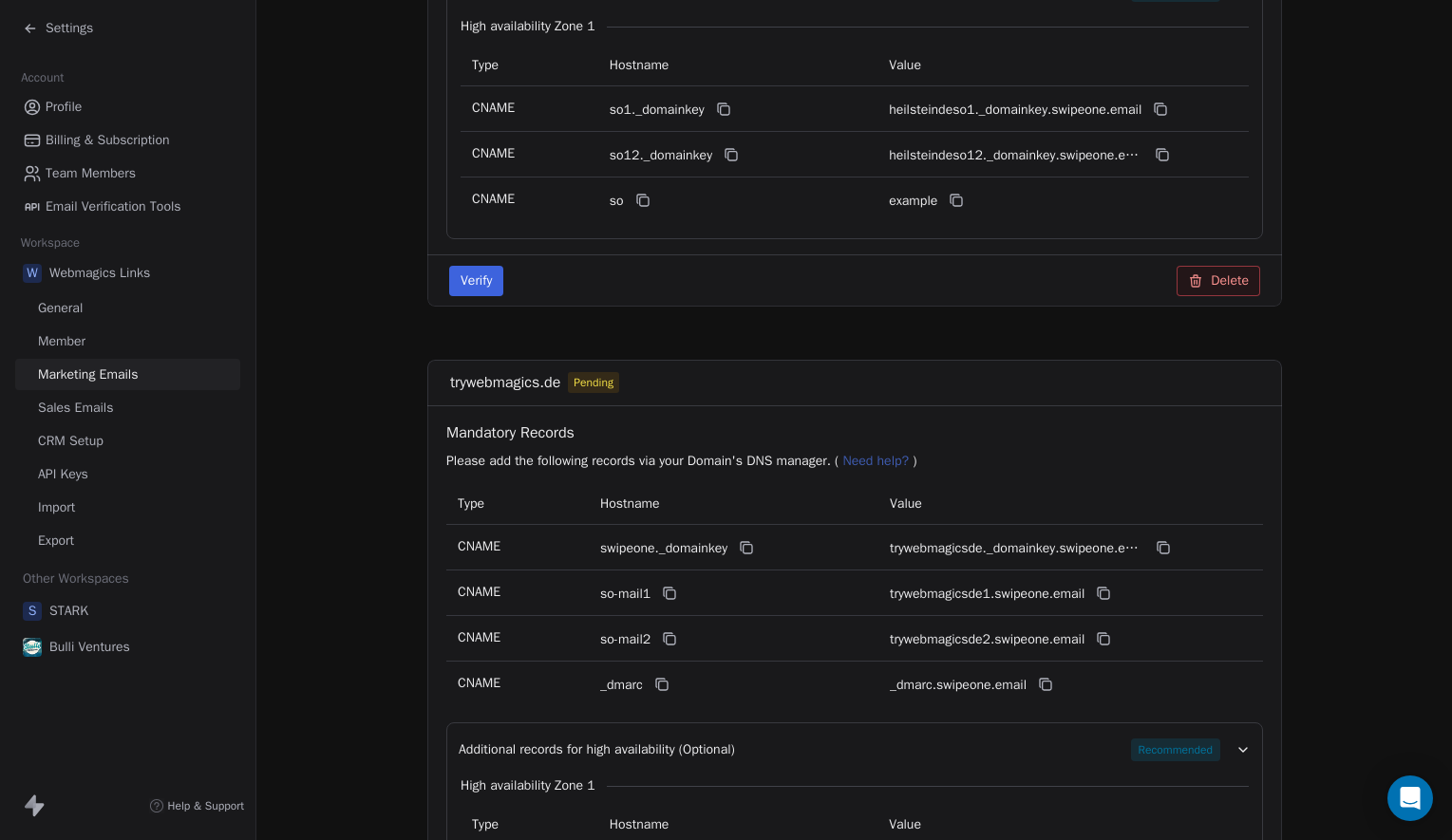 scroll, scrollTop: 222, scrollLeft: 0, axis: vertical 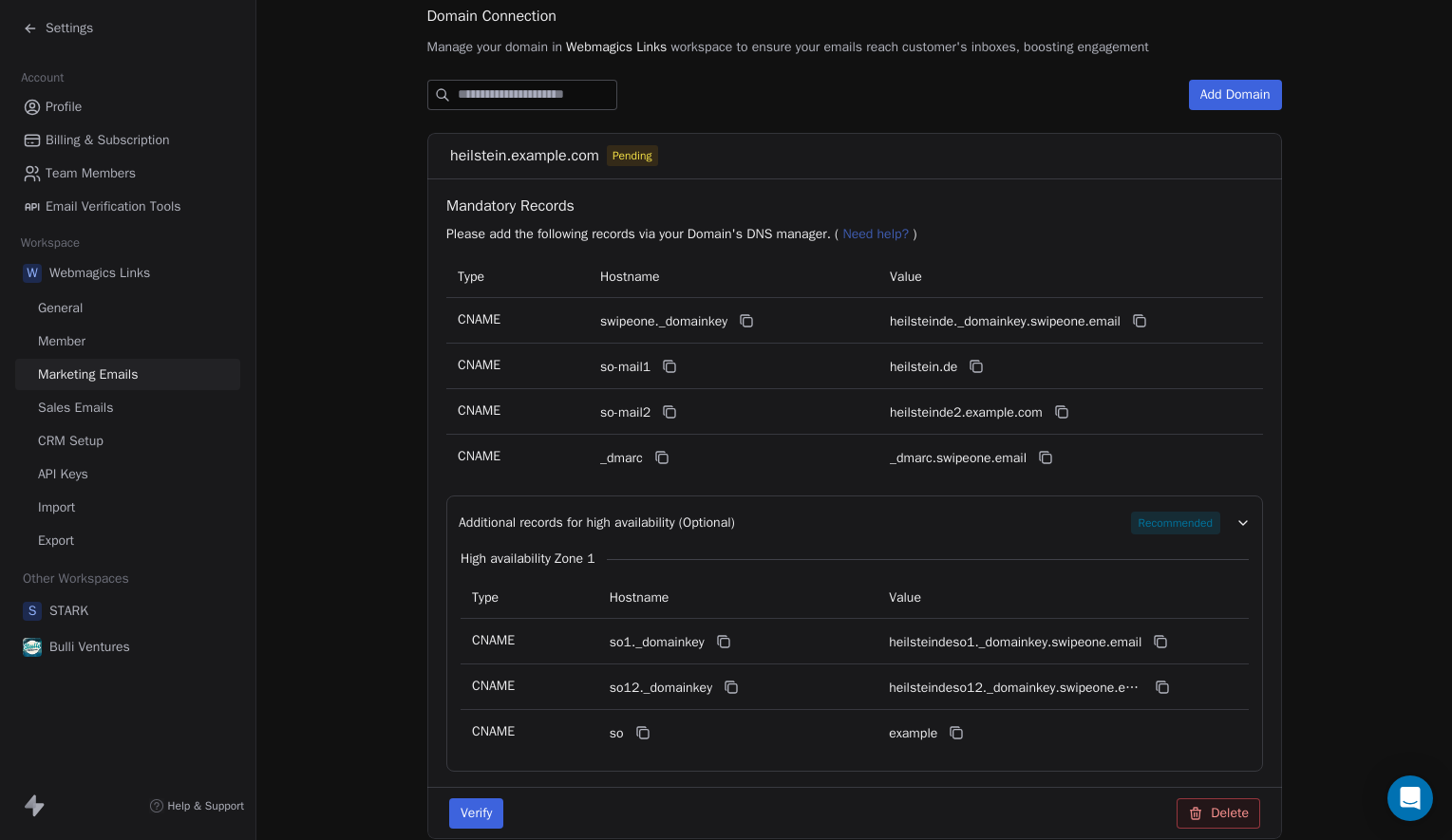 click on "Marketing Emails Manage Domains, Health, and Categories for your marketing emails Domains Domains Health Health Categories Categories Domain Connection Manage your domain in Webmagics Links workspace to ensure your emails reach customer's inboxes, boosting engagement Add Domain heilstein.de Pending Mandatory Records Please add the following records via your Domain's DNS manager. (   Need help?   ) Type Hostname Value CNAME swipeone._domainkey heilsteinde._domainkey.swipeone.email CNAME so-mail1 heilsteinde1.swipeone.email CNAME so-mail2 heilsteinde2.swipeone.email CNAME _dmarc _dmarc.swipeone.email Additional records for high availability (Optional) Recommended High availability Zone 1 Type Hostname Value CNAME so1._domainkey heilsteindeso1._domainkey.swipeone.email CNAME so12._domainkey heilsteindeso12._domainkey.swipeone.email CNAME so heilsteindeso.swipeone.email Verify Delete trywebmagics.de Pending Mandatory Records Please add the following records via your Domain's DNS manager. (   Need help?   ) Type" at bounding box center [854, 734] 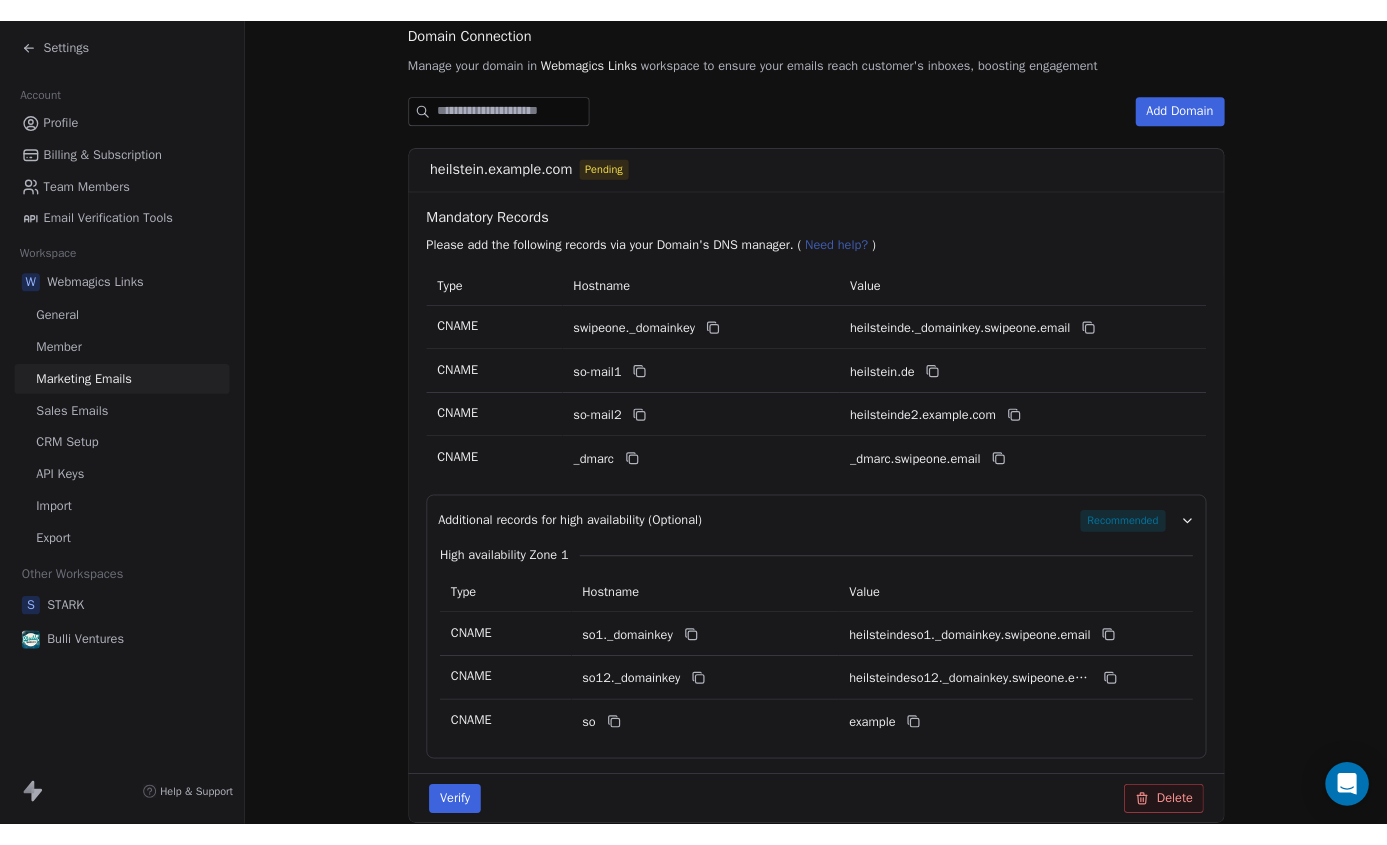 scroll, scrollTop: 0, scrollLeft: 0, axis: both 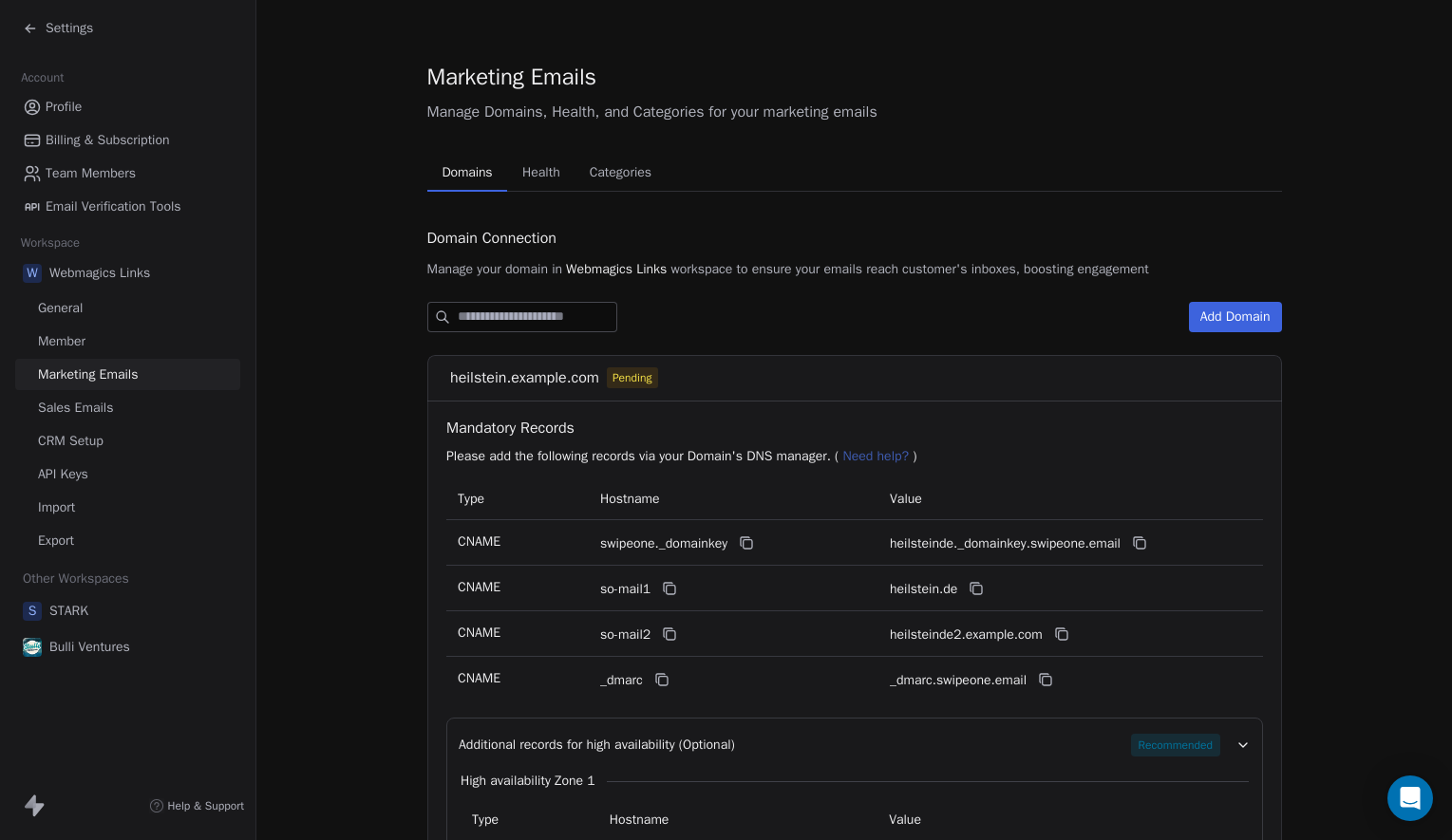 click on "Marketing Emails Manage Domains, Health, and Categories for your marketing emails Domains Domains Health Health Categories Categories Domain Connection Manage your domain in Webmagics Links workspace to ensure your emails reach customer's inboxes, boosting engagement Add Domain heilstein.de Pending Mandatory Records Please add the following records via your Domain's DNS manager. (   Need help?   ) Type Hostname Value CNAME swipeone._domainkey heilsteinde._domainkey.swipeone.email CNAME so-mail1 heilsteinde1.swipeone.email CNAME so-mail2 heilsteinde2.swipeone.email CNAME _dmarc _dmarc.swipeone.email Additional records for high availability (Optional) Recommended High availability Zone 1 Type Hostname Value CNAME so1._domainkey heilsteindeso1._domainkey.swipeone.email CNAME so12._domainkey heilsteindeso12._domainkey.swipeone.email CNAME so heilsteindeso.swipeone.email Verify Delete trywebmagics.de Pending Mandatory Records Please add the following records via your Domain's DNS manager. (   Need help?   ) Type" at bounding box center [854, 956] 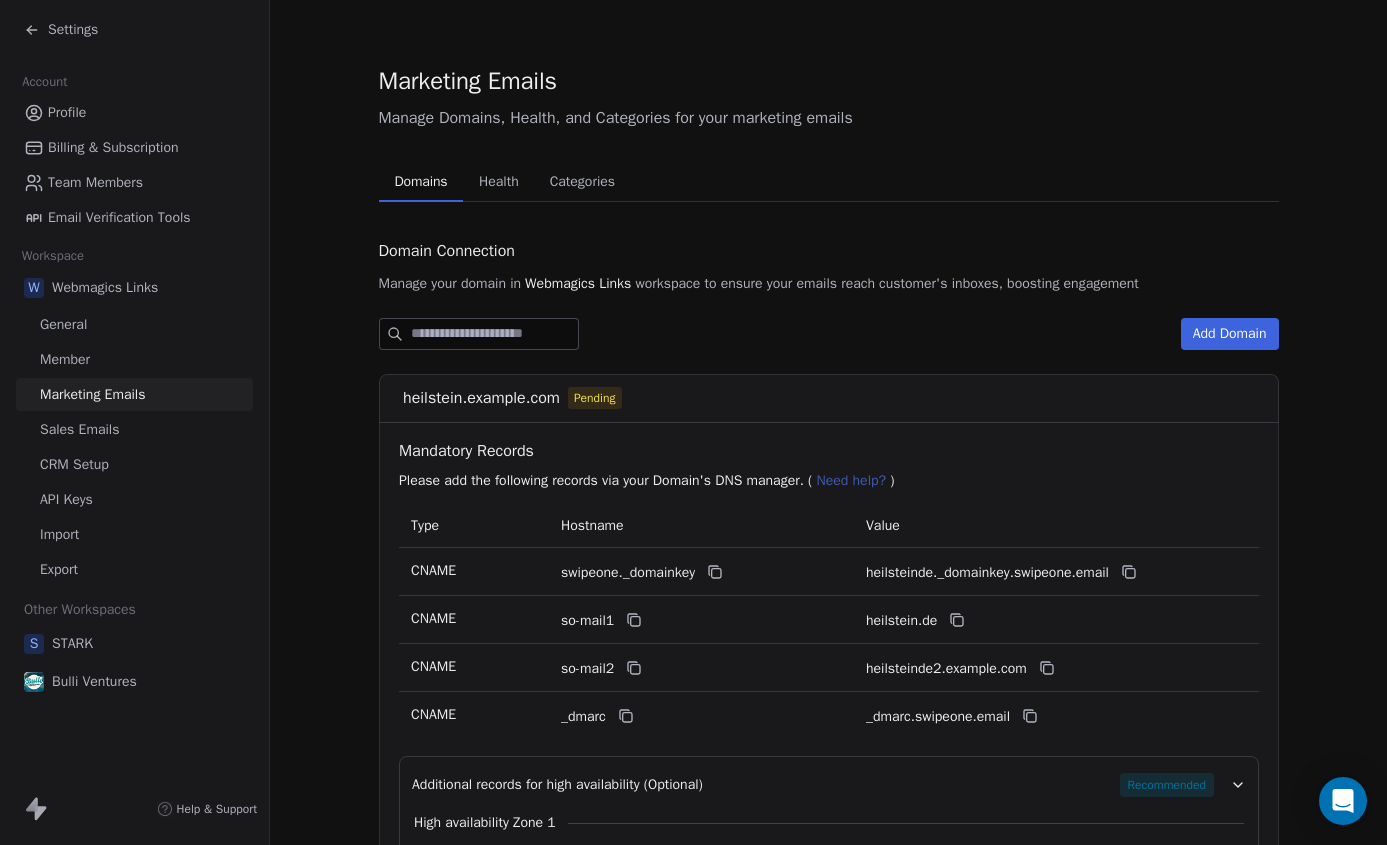 click on "Add Domain" at bounding box center [1230, 334] 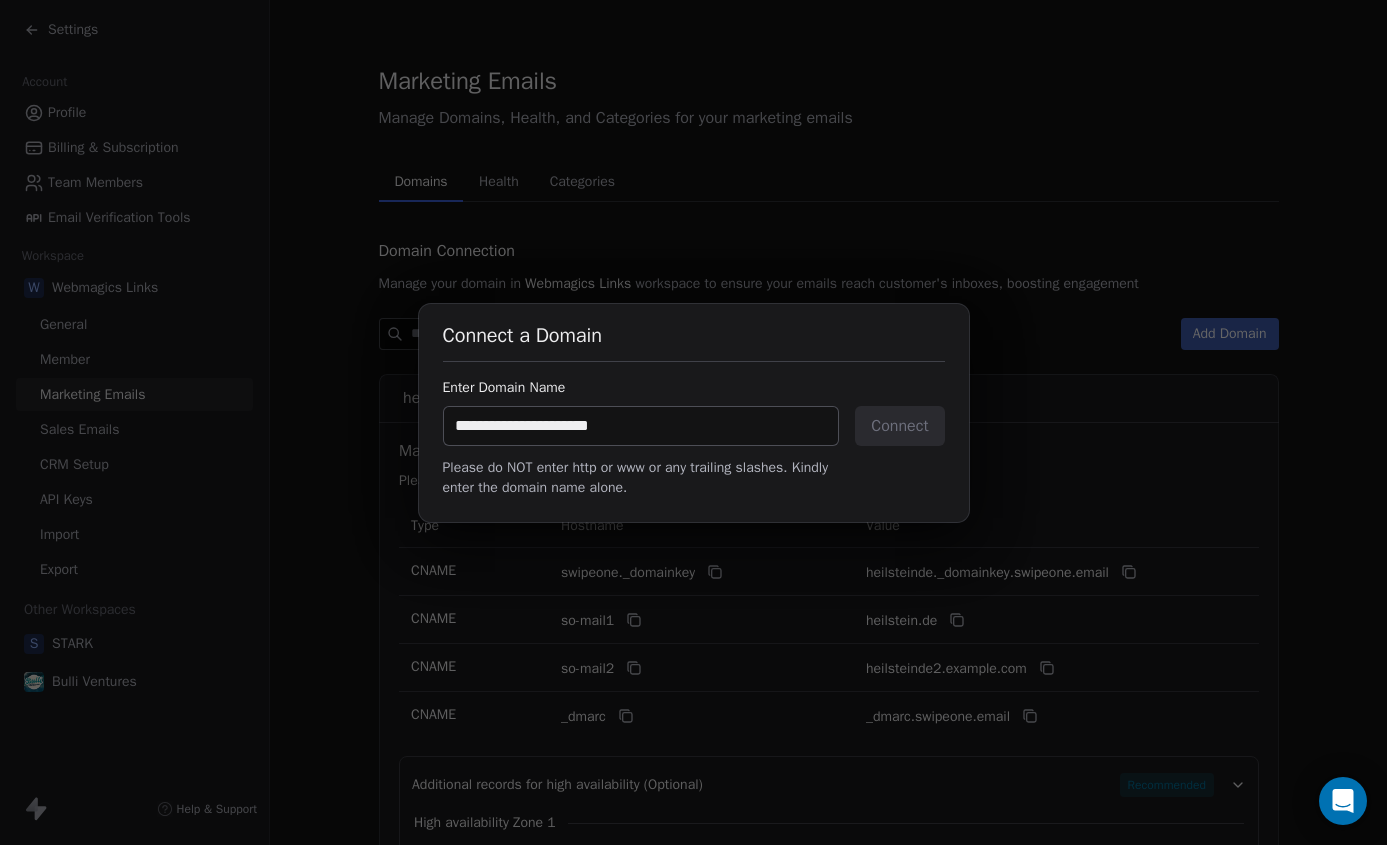 type on "**********" 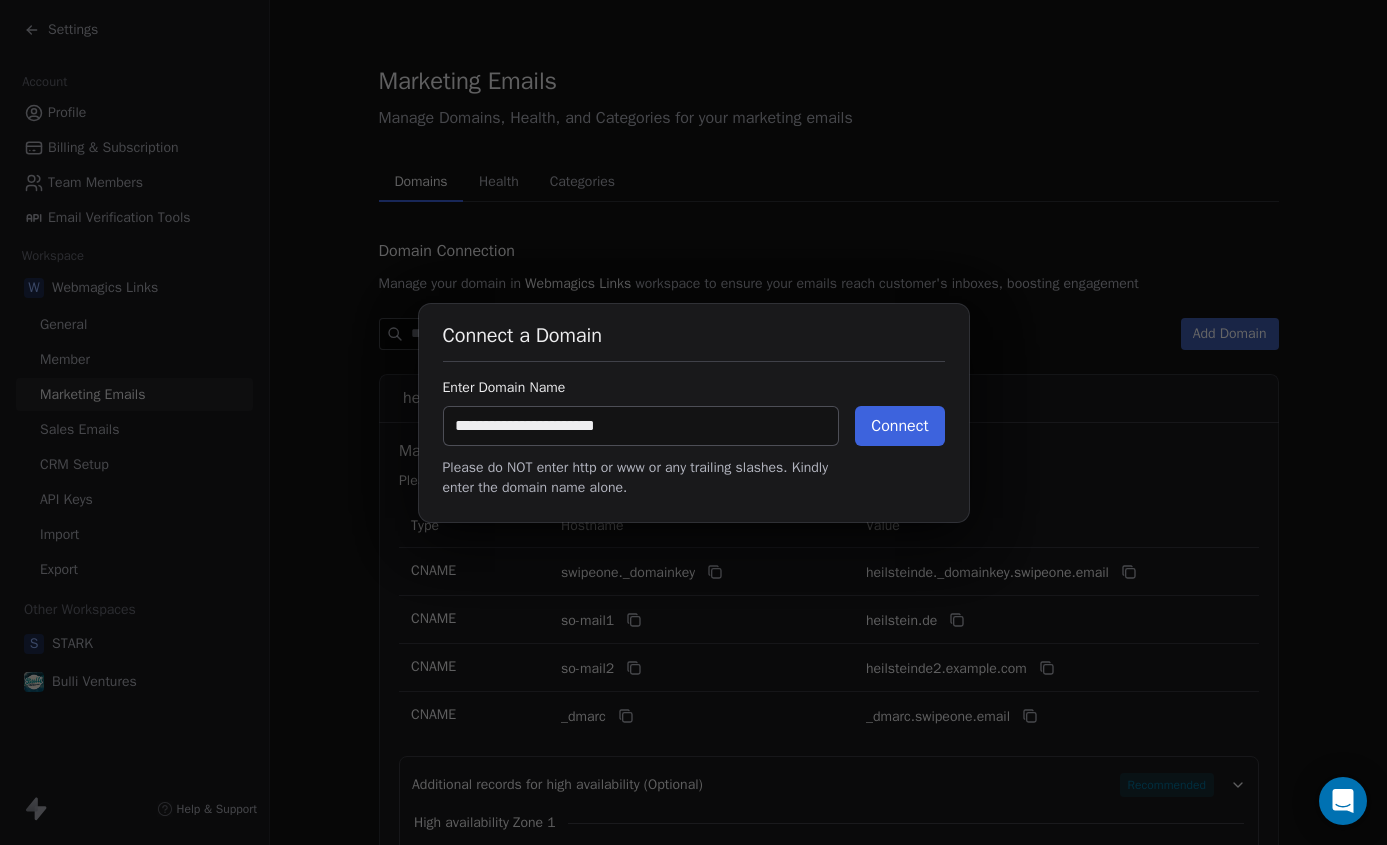 type 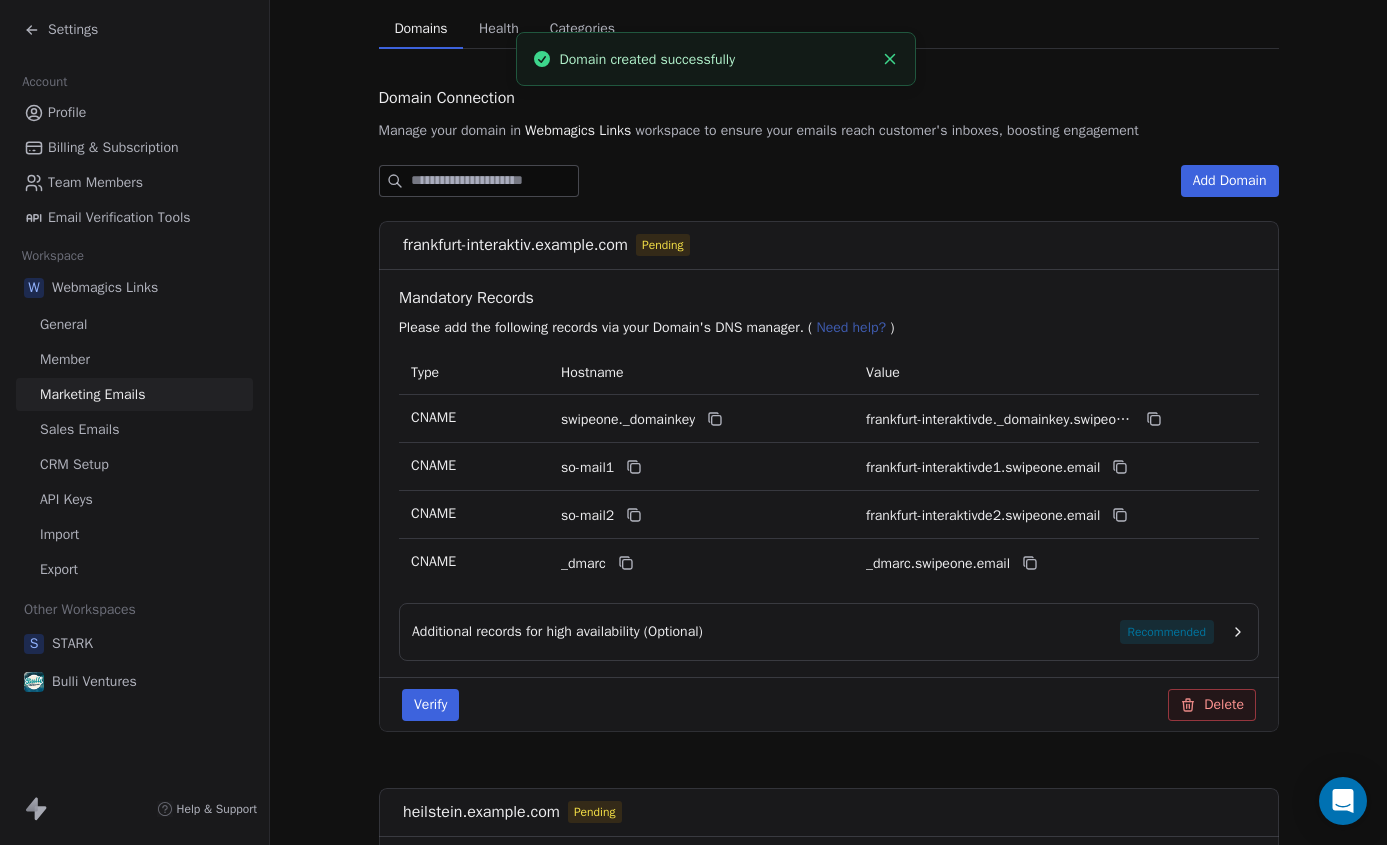 scroll, scrollTop: 167, scrollLeft: 0, axis: vertical 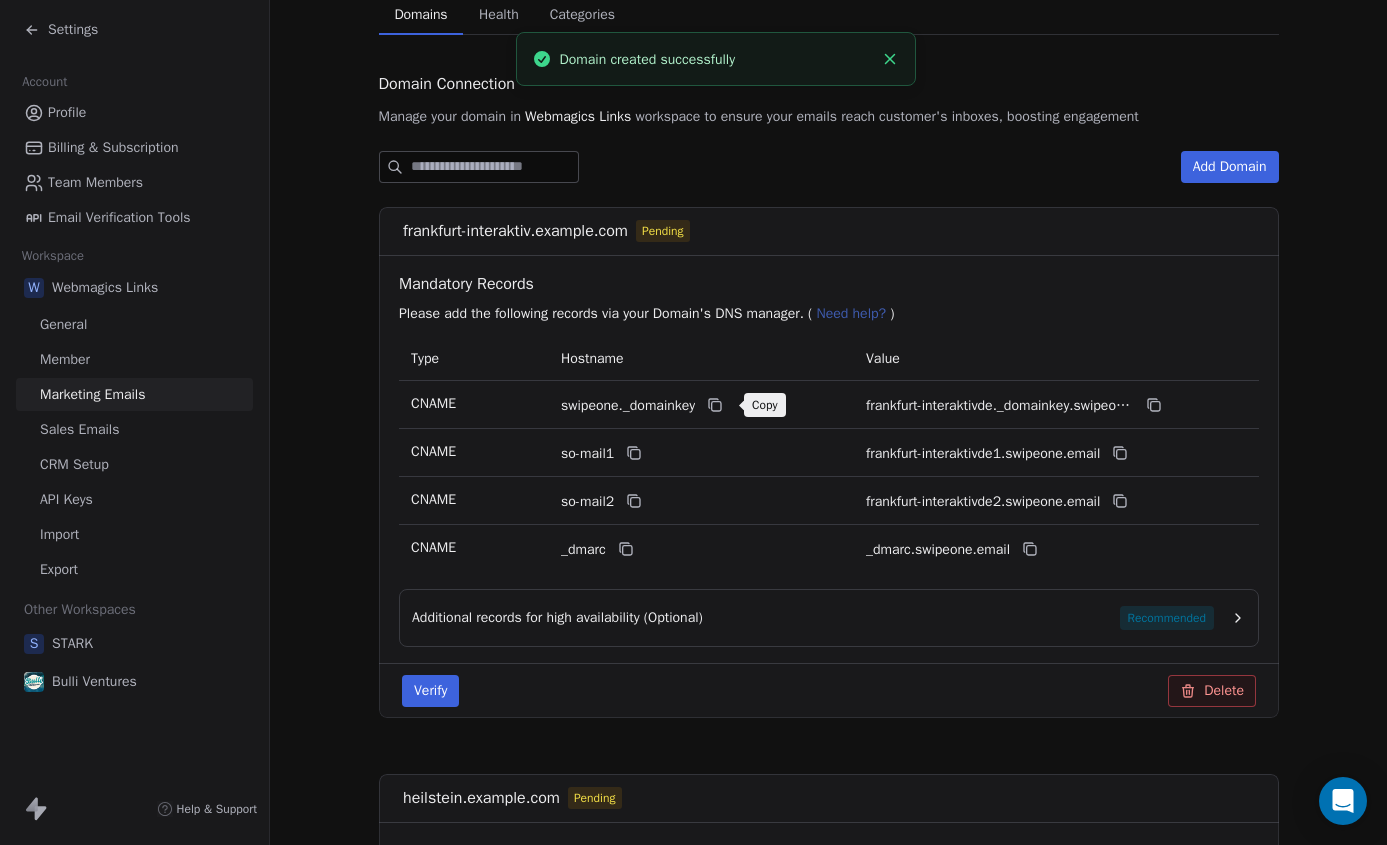 click 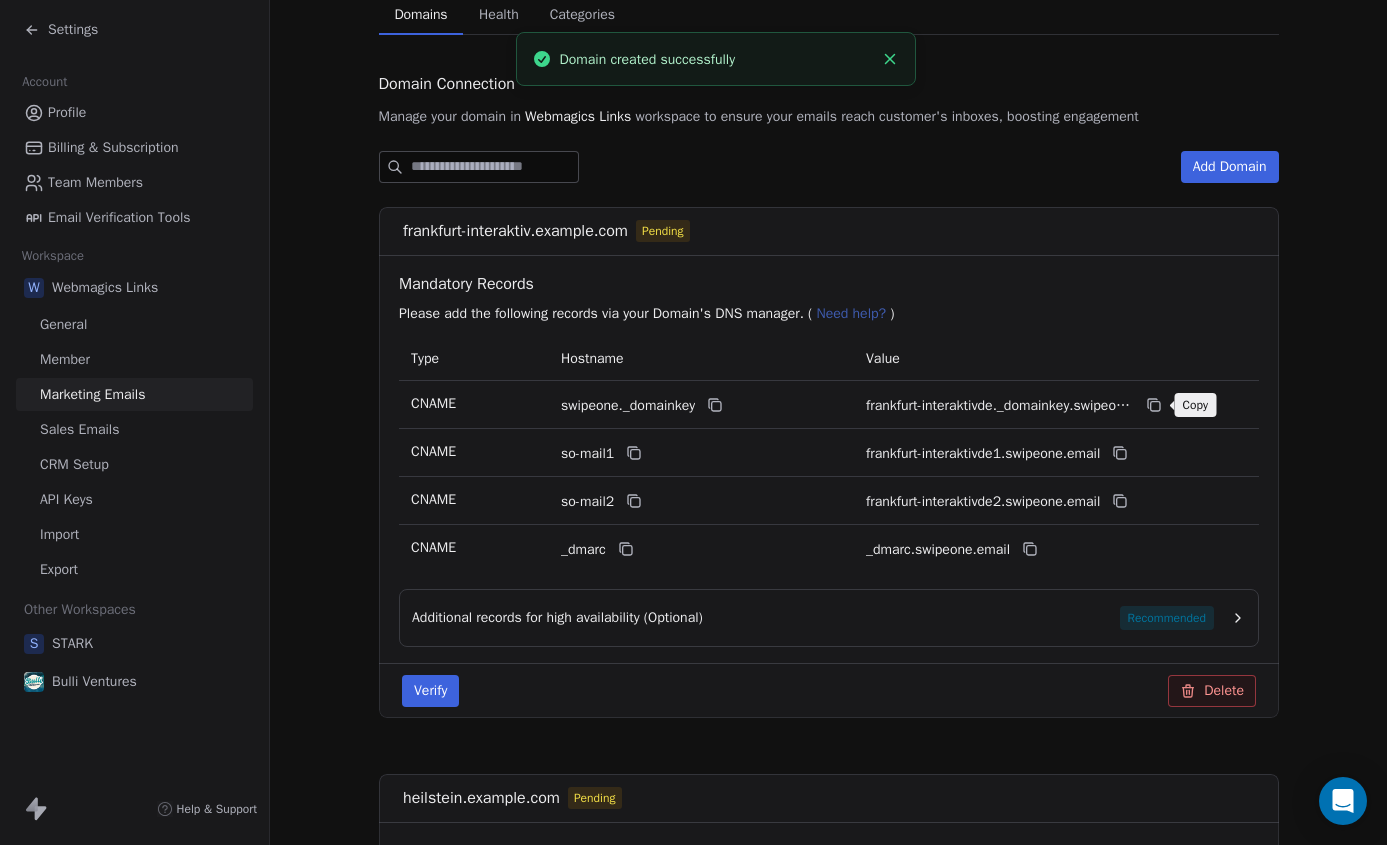 click at bounding box center [1154, 405] 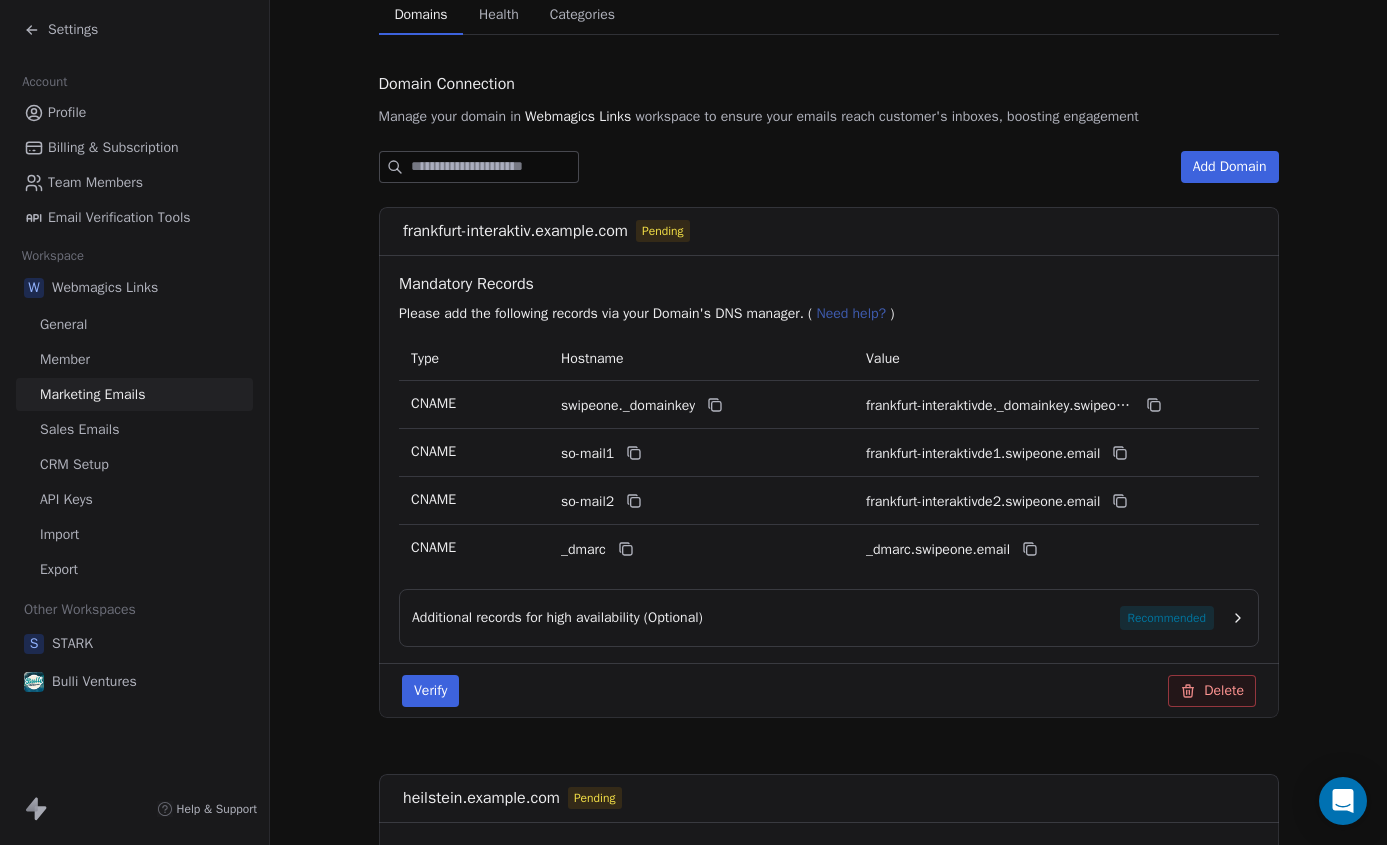 click on "so-mail1" at bounding box center (671, 453) 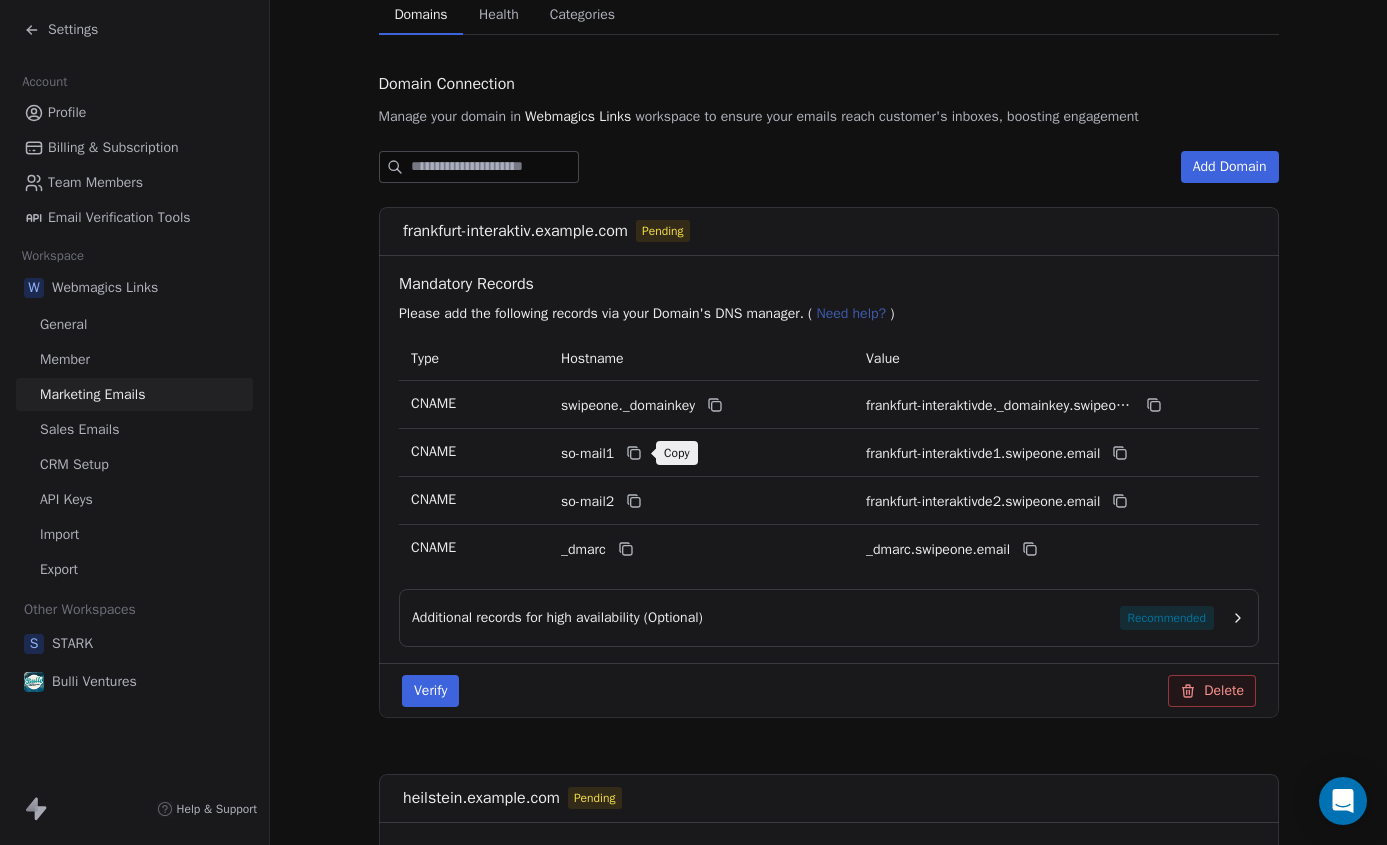 click 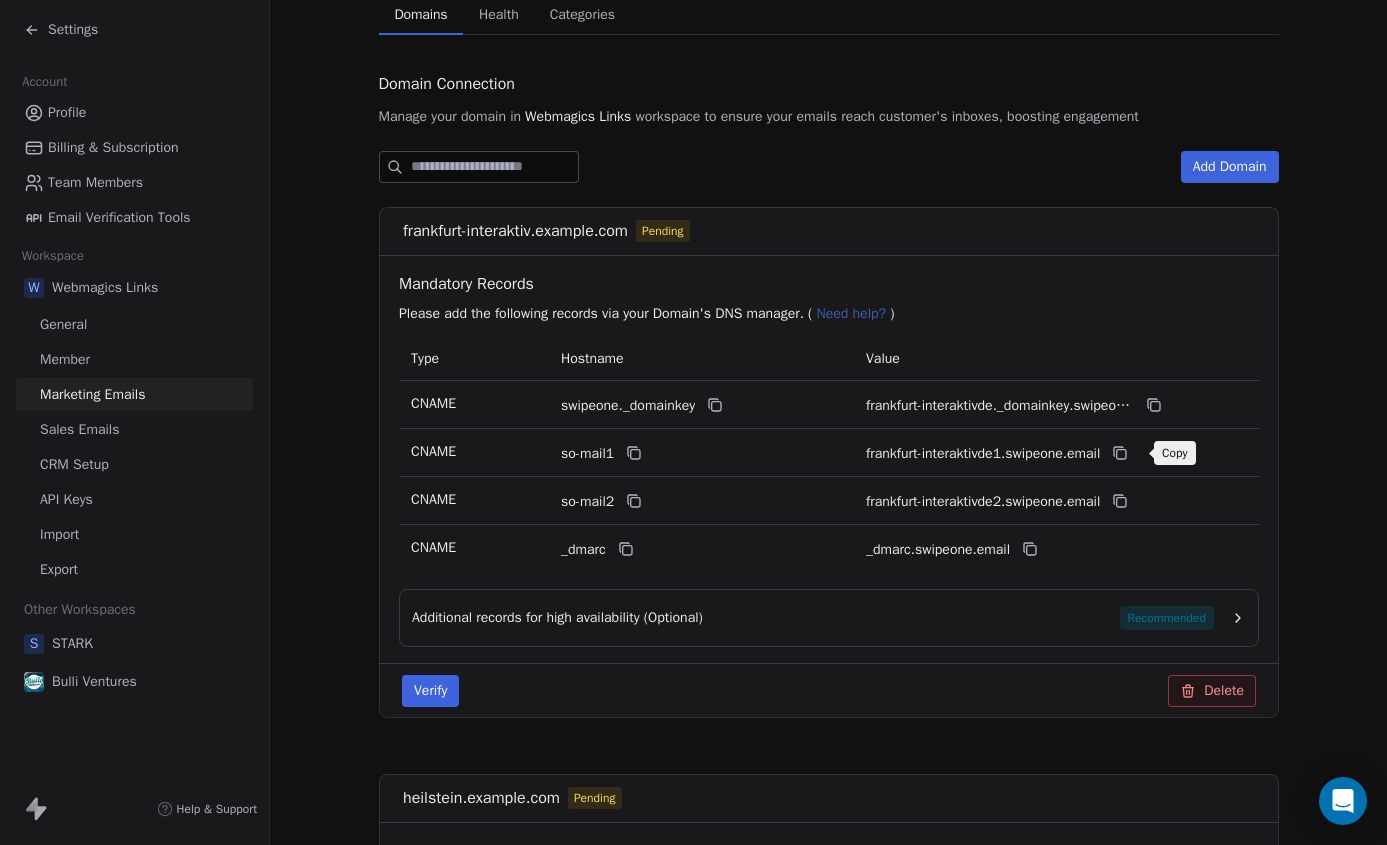 click 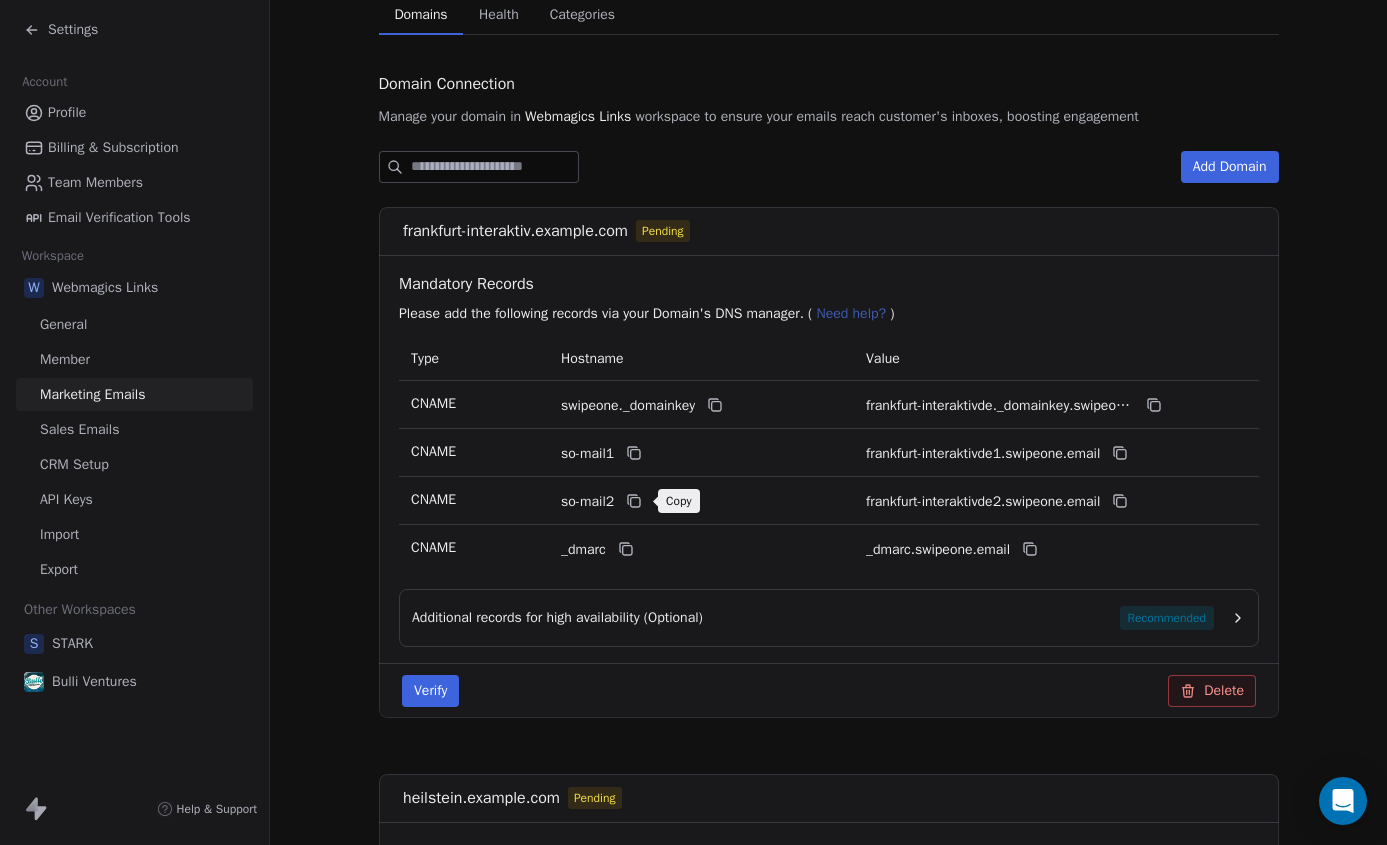 click 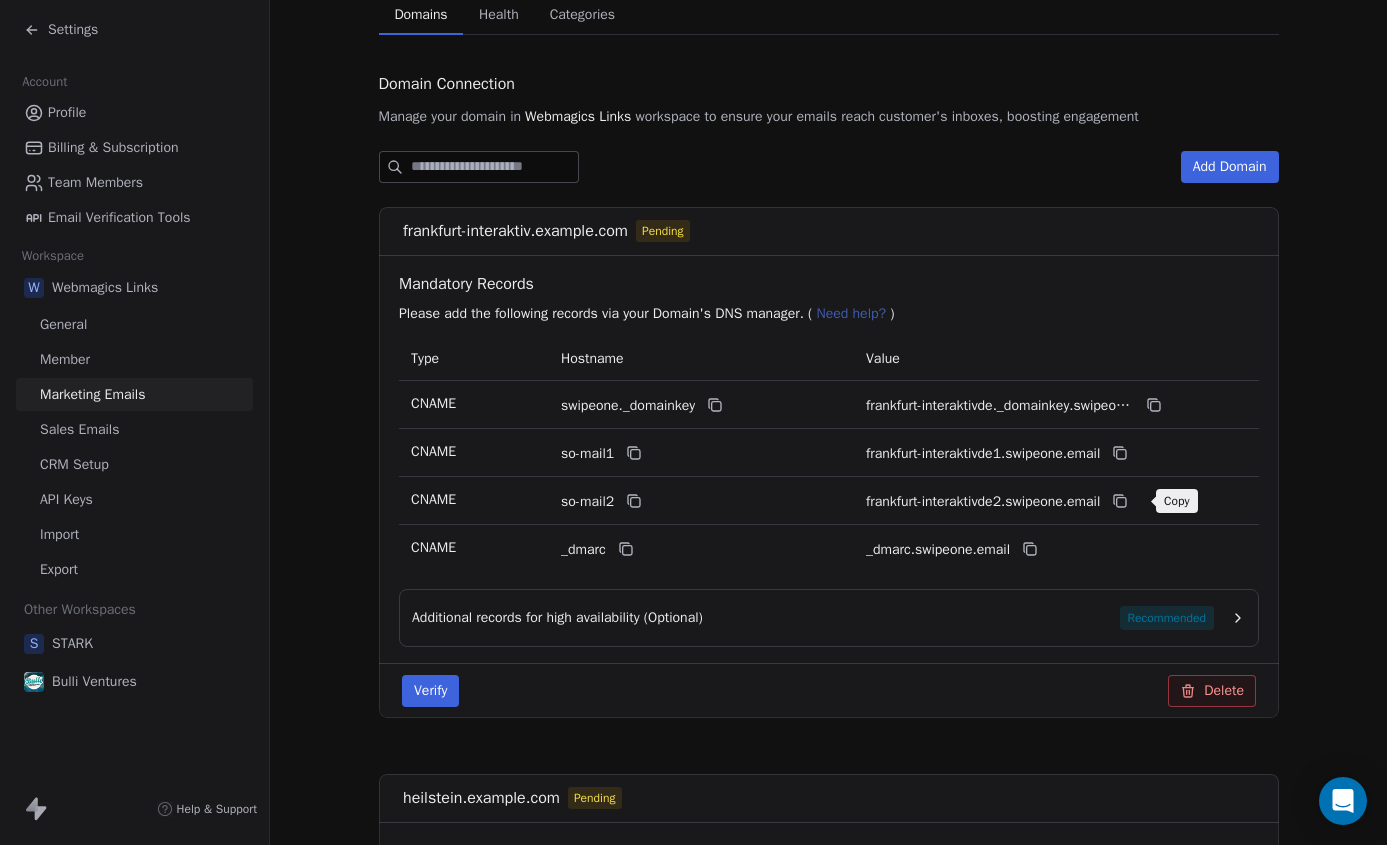 click 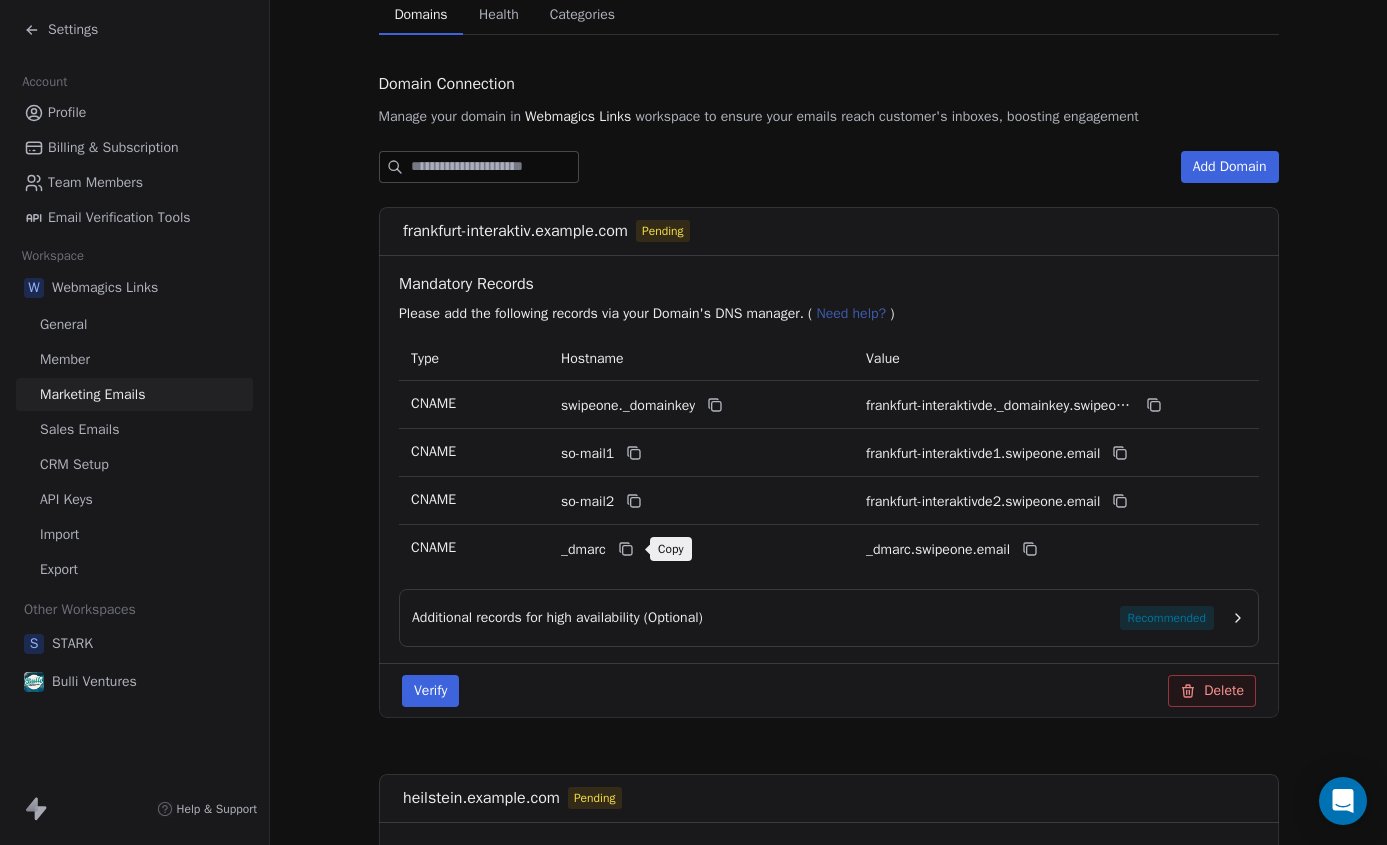 click 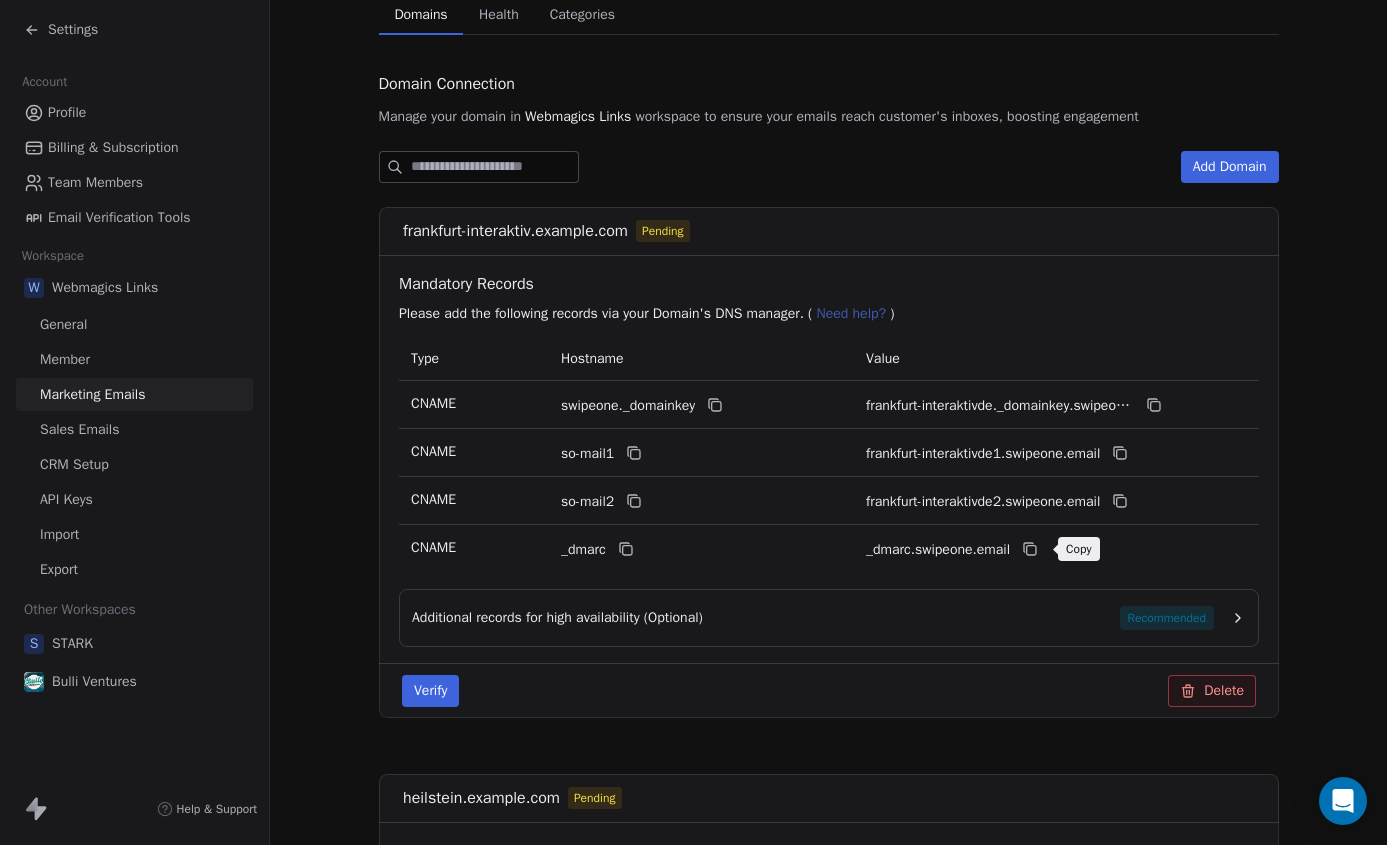 click 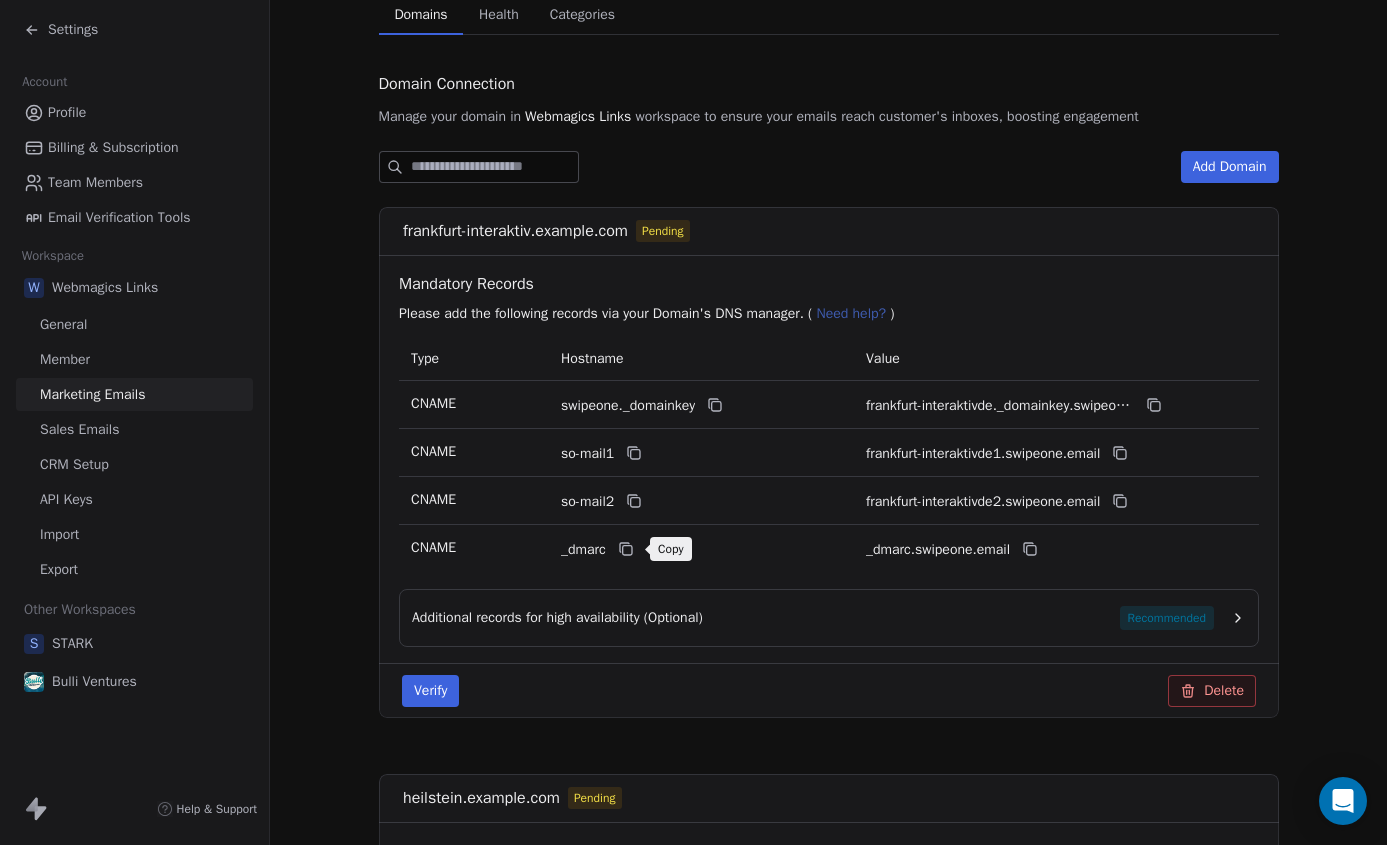 click 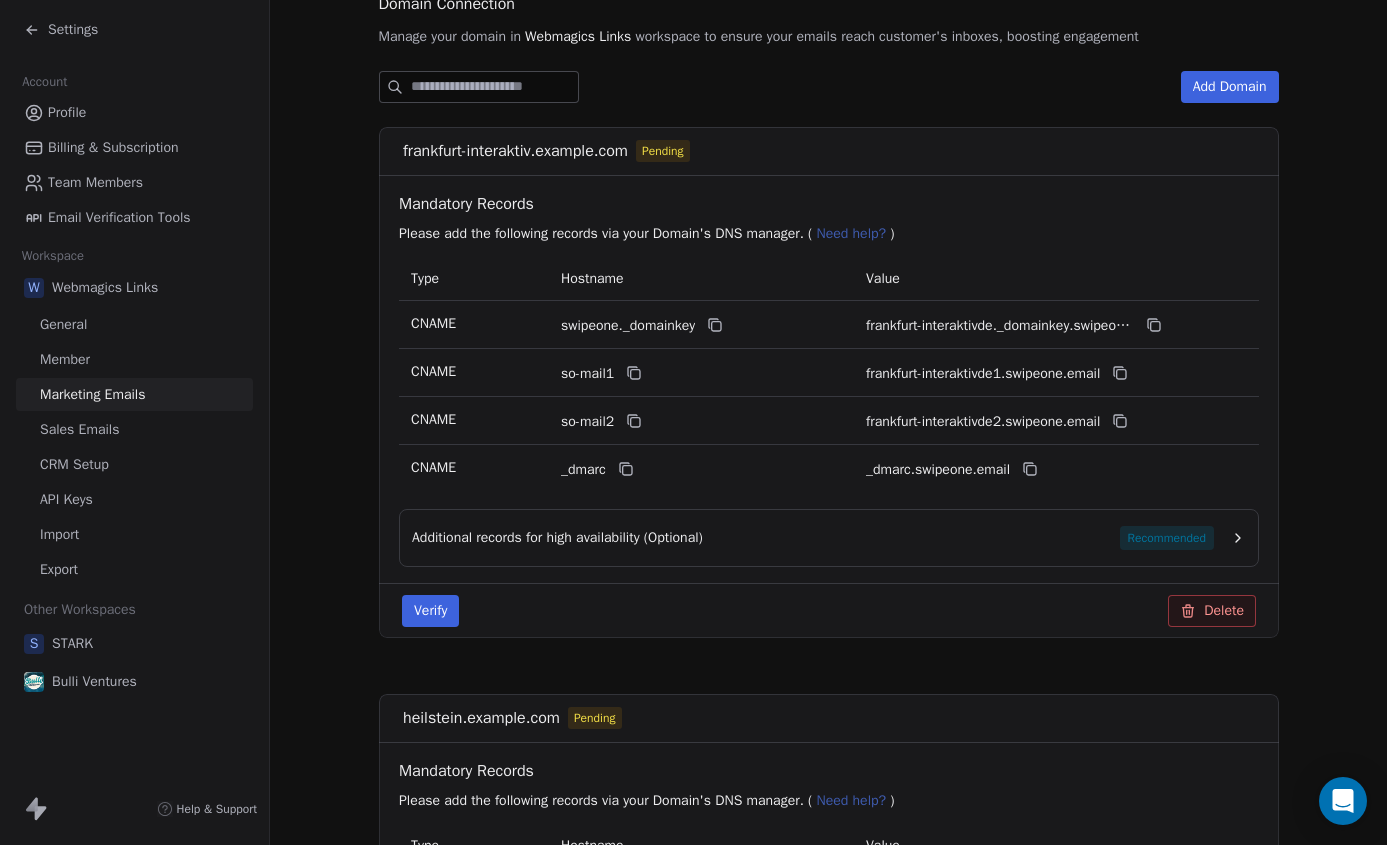 click on "Additional records for high availability (Optional) Recommended" at bounding box center [813, 538] 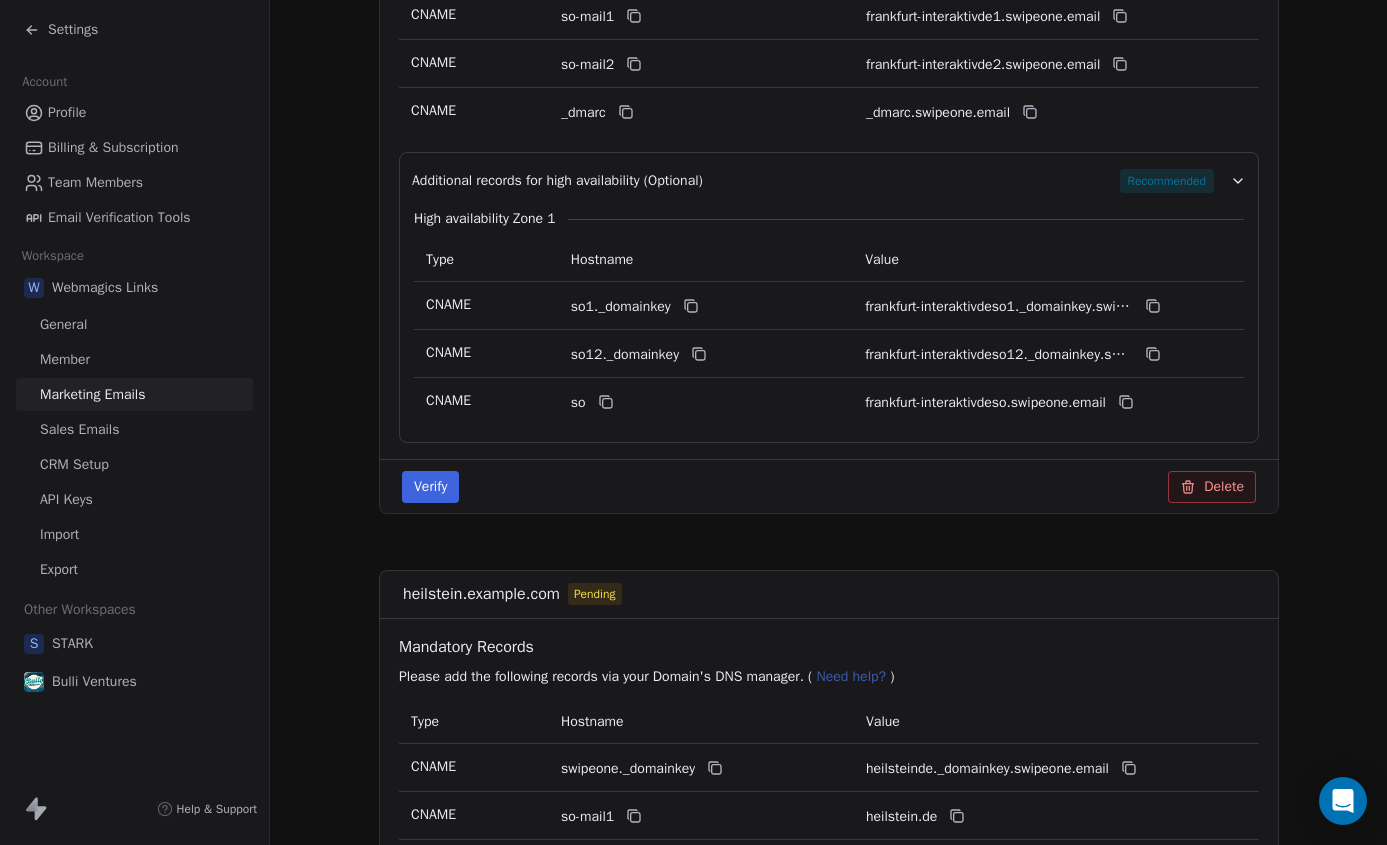 scroll, scrollTop: 683, scrollLeft: 0, axis: vertical 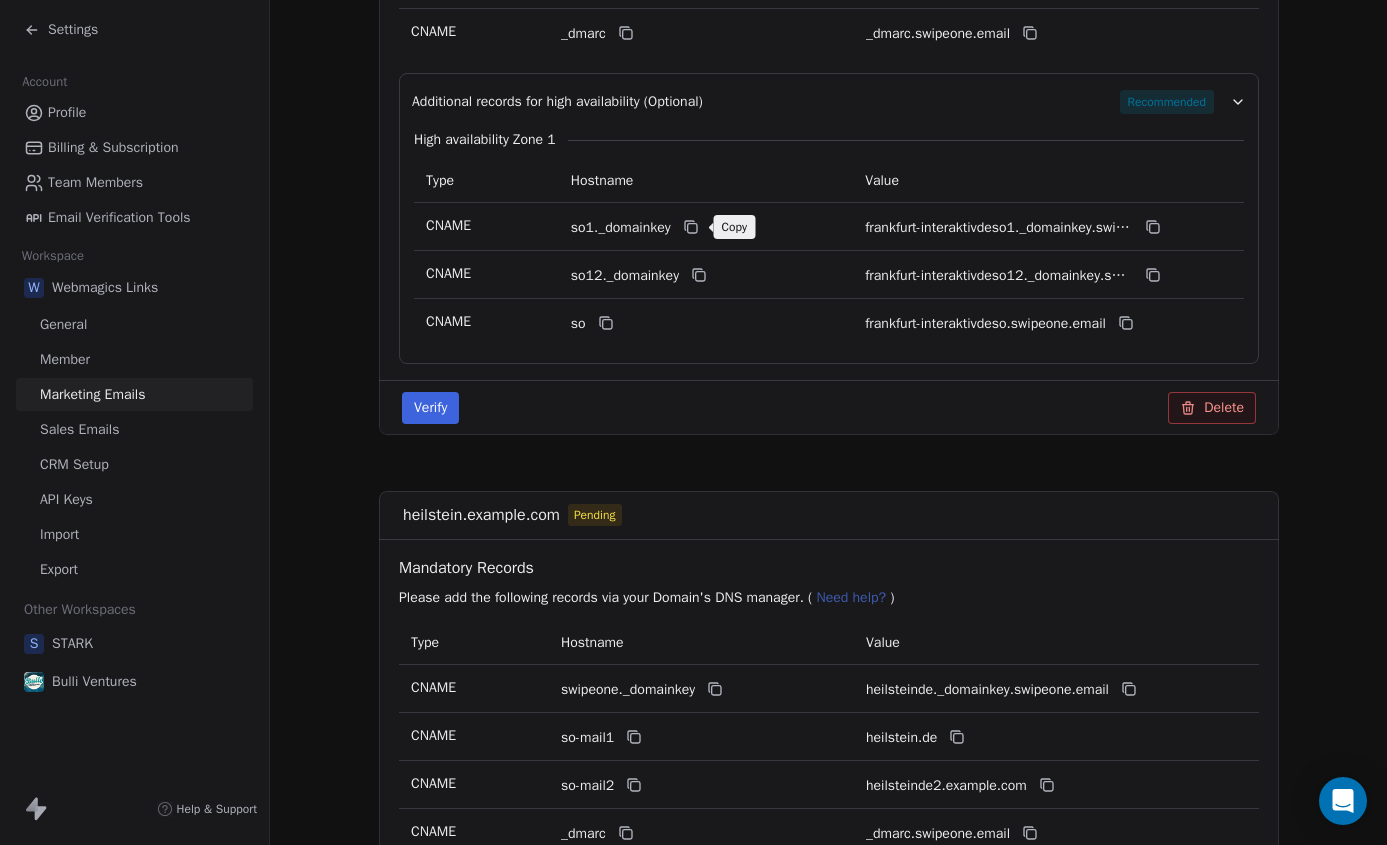 click 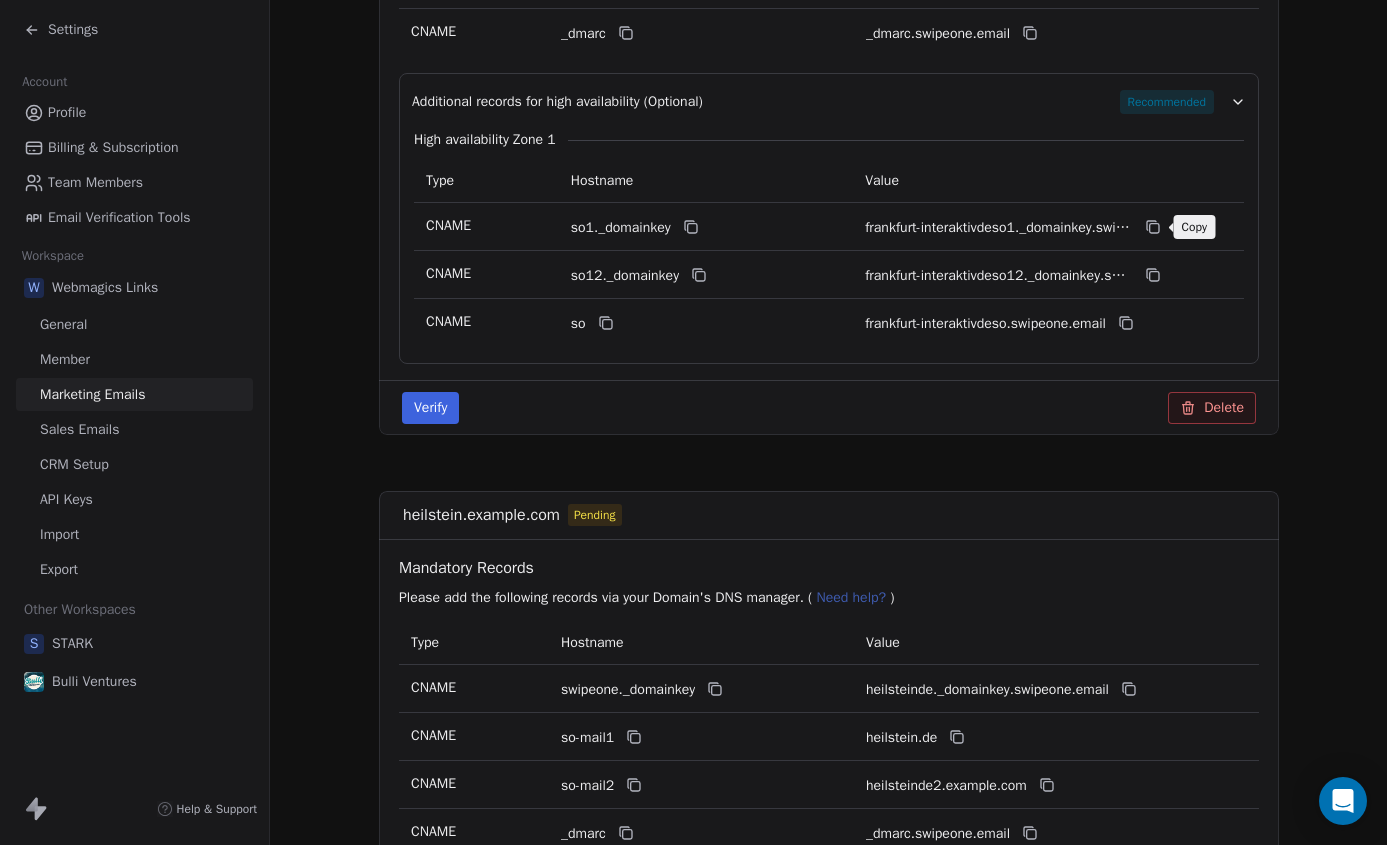click 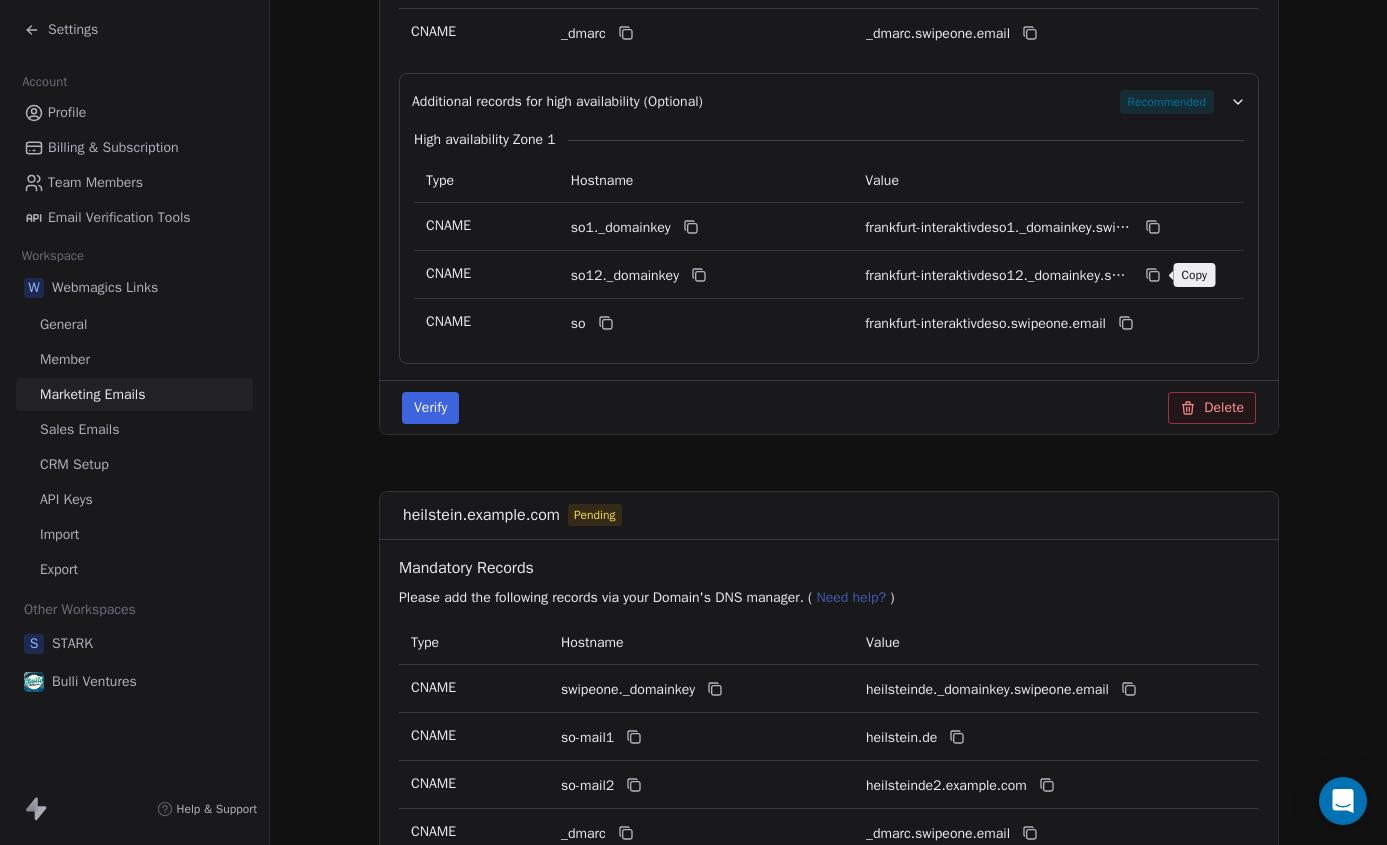 click 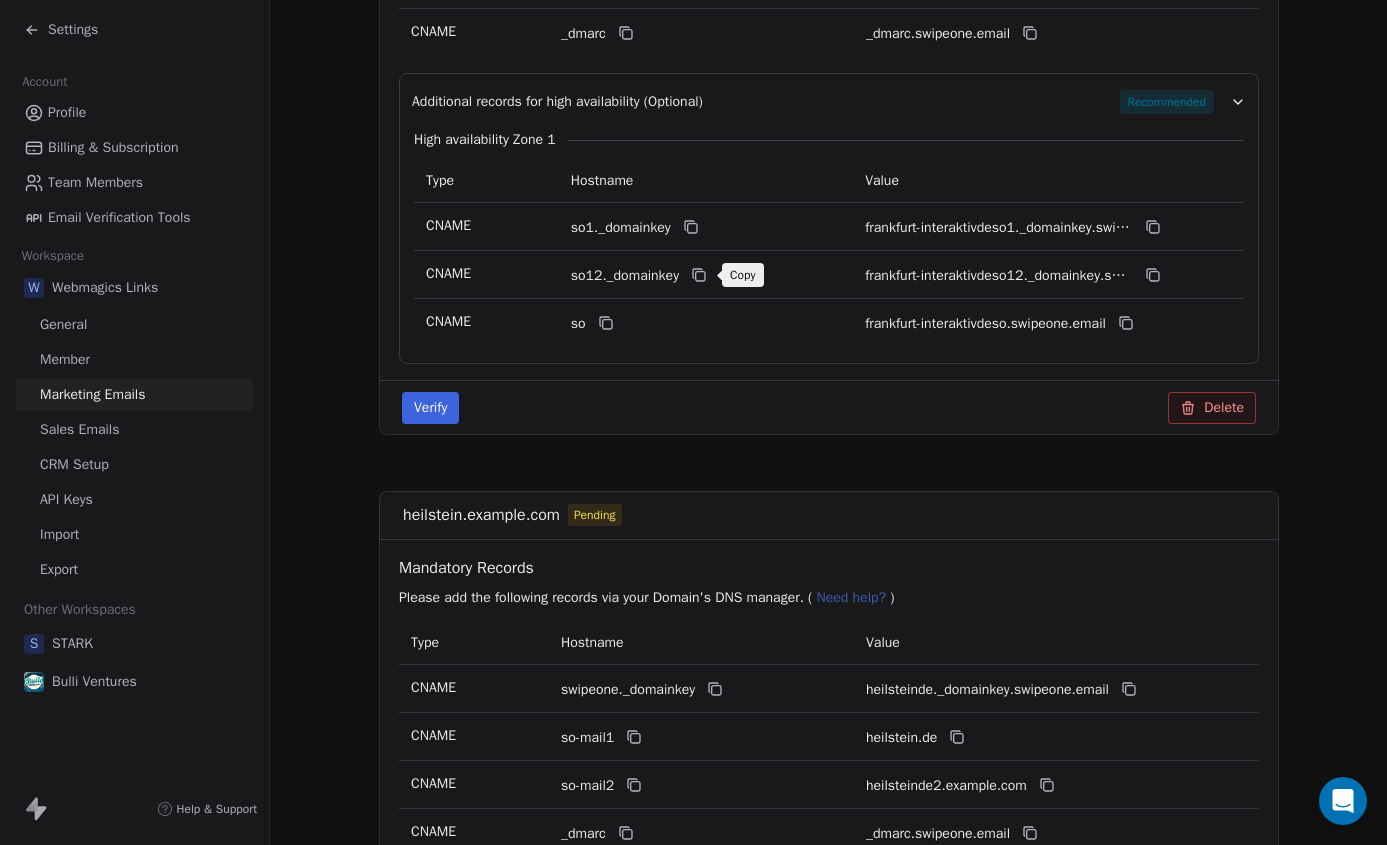 click at bounding box center (699, 275) 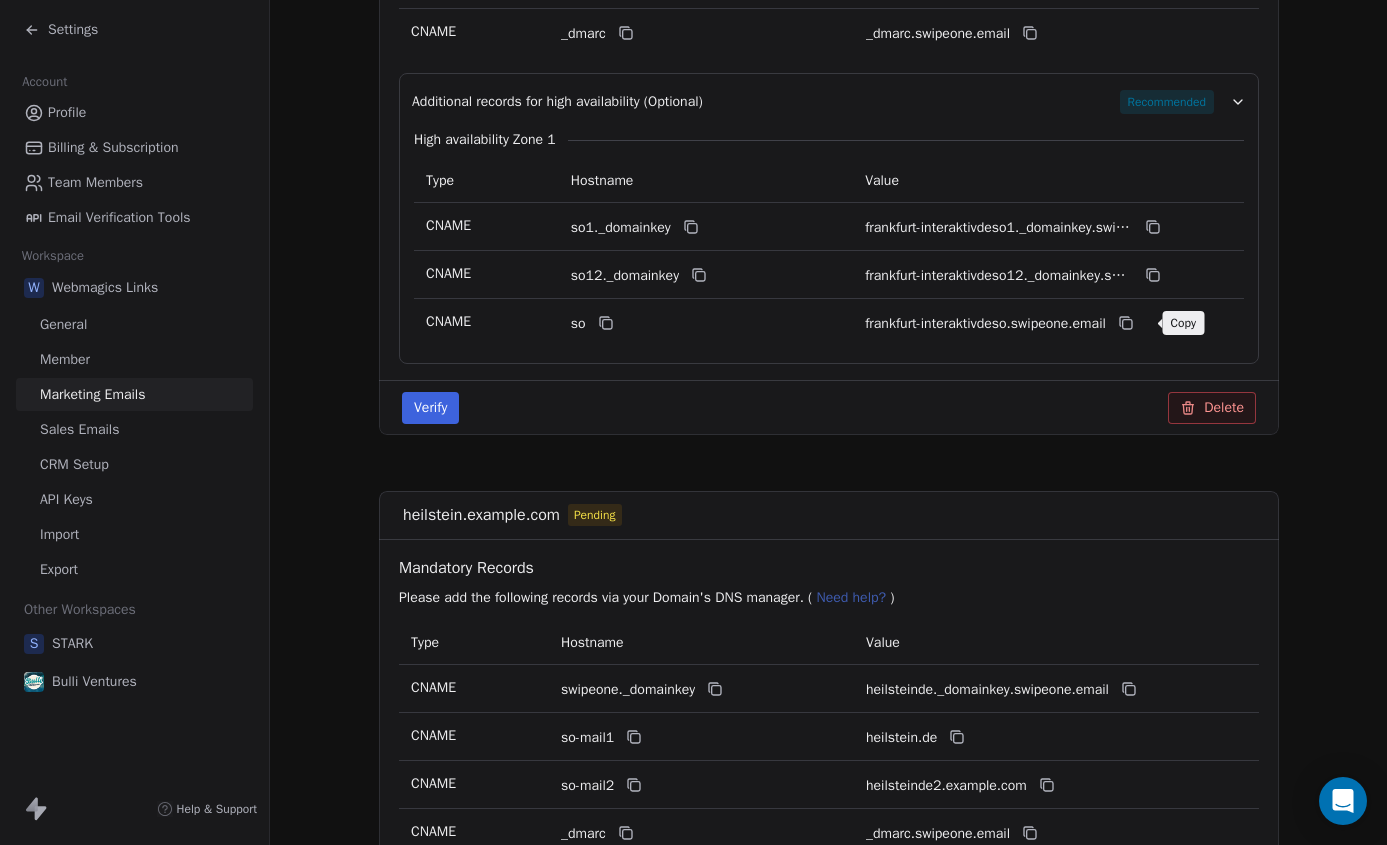 click 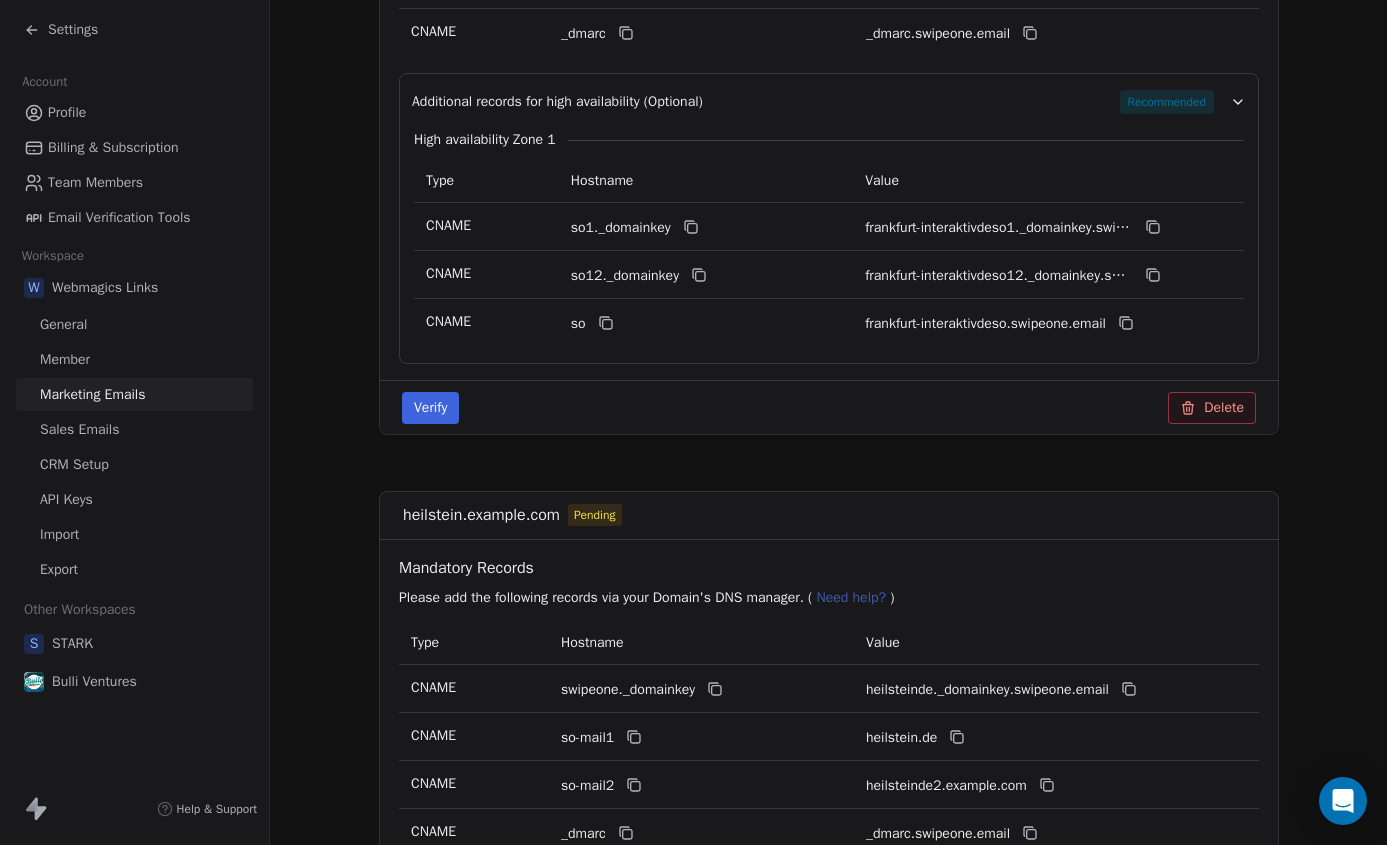 click 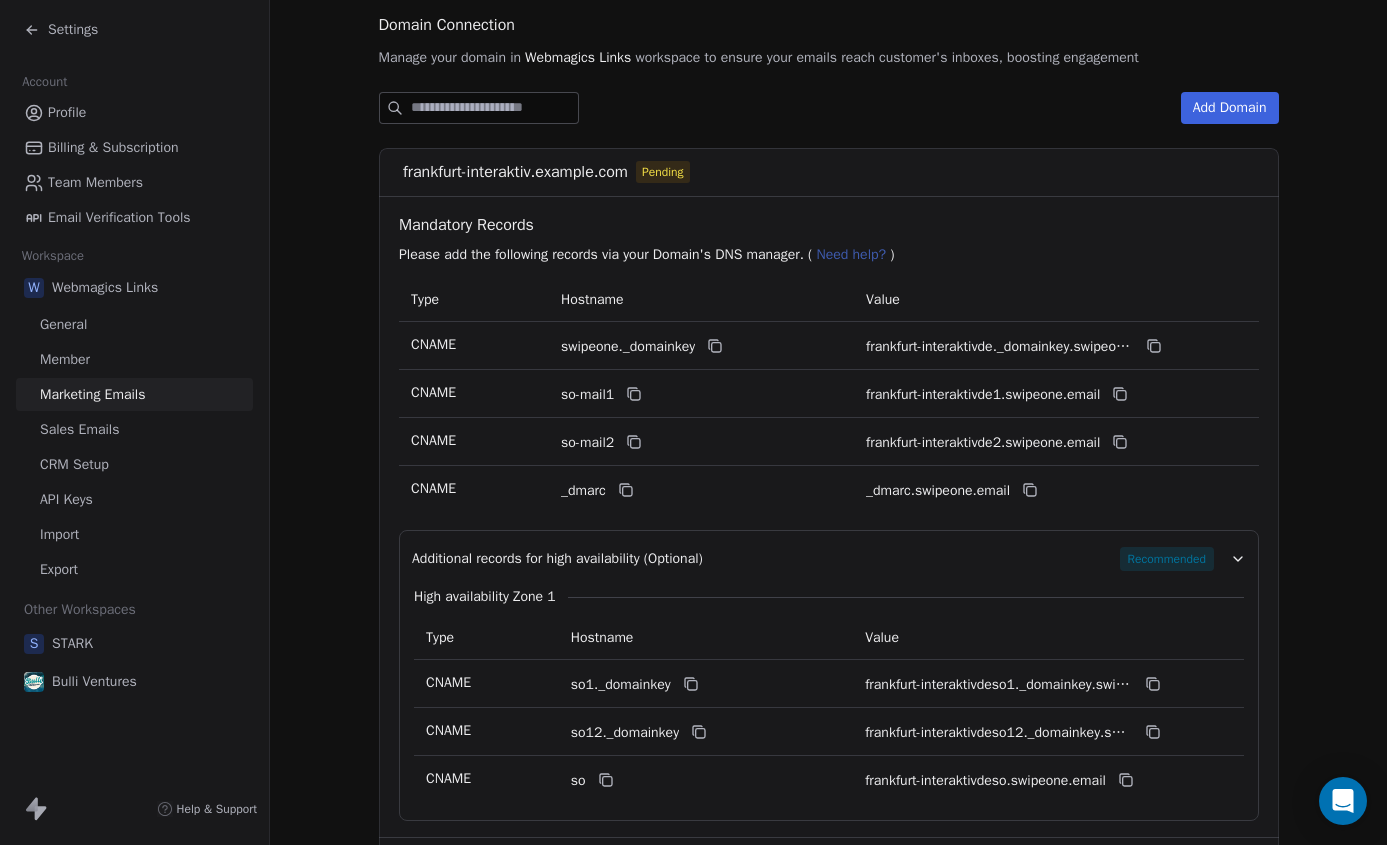 click on "frankfurt-interaktiv.de Pending" at bounding box center (829, 172) 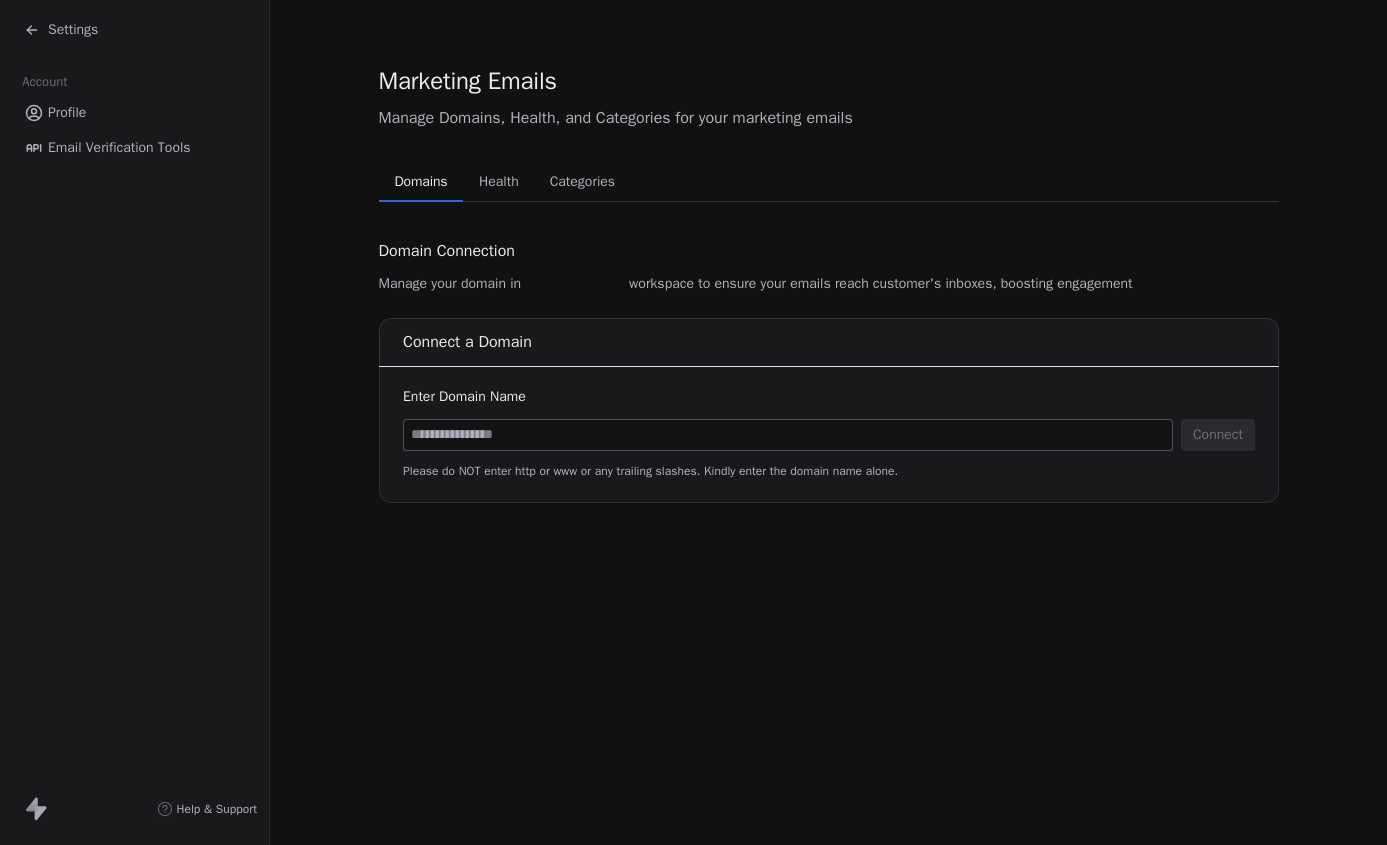 scroll, scrollTop: 0, scrollLeft: 0, axis: both 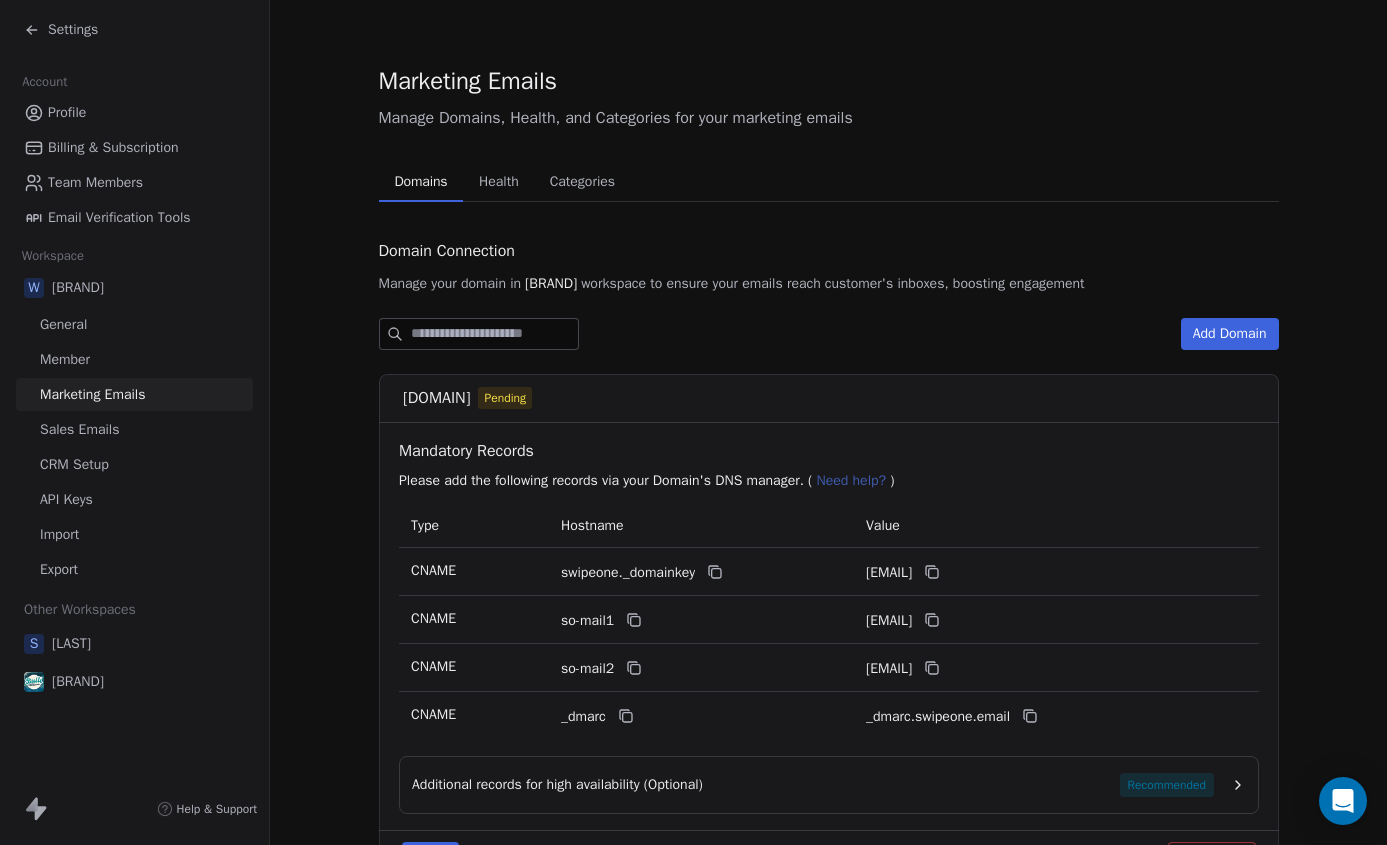 click on "Pending Mandatory Records Please add the following records via your Domain's DNS manager. (   Need help?   ) Type Hostname Value CNAME swipeone._domainkey . CNAME so-mail1 . CNAME so-mail2 . CNAME _dmarc _dmarc. . Additional records for high availability (Optional) Recommended Verify Delete Pending Mandatory Records Please add the following records via your Domain's DNS manager. (   Need help?   ) Type Hostname Value CNAME swipeone._domainkey . CNAME so-mail1 . CNAME so-mail2 ." at bounding box center [828, 1057] 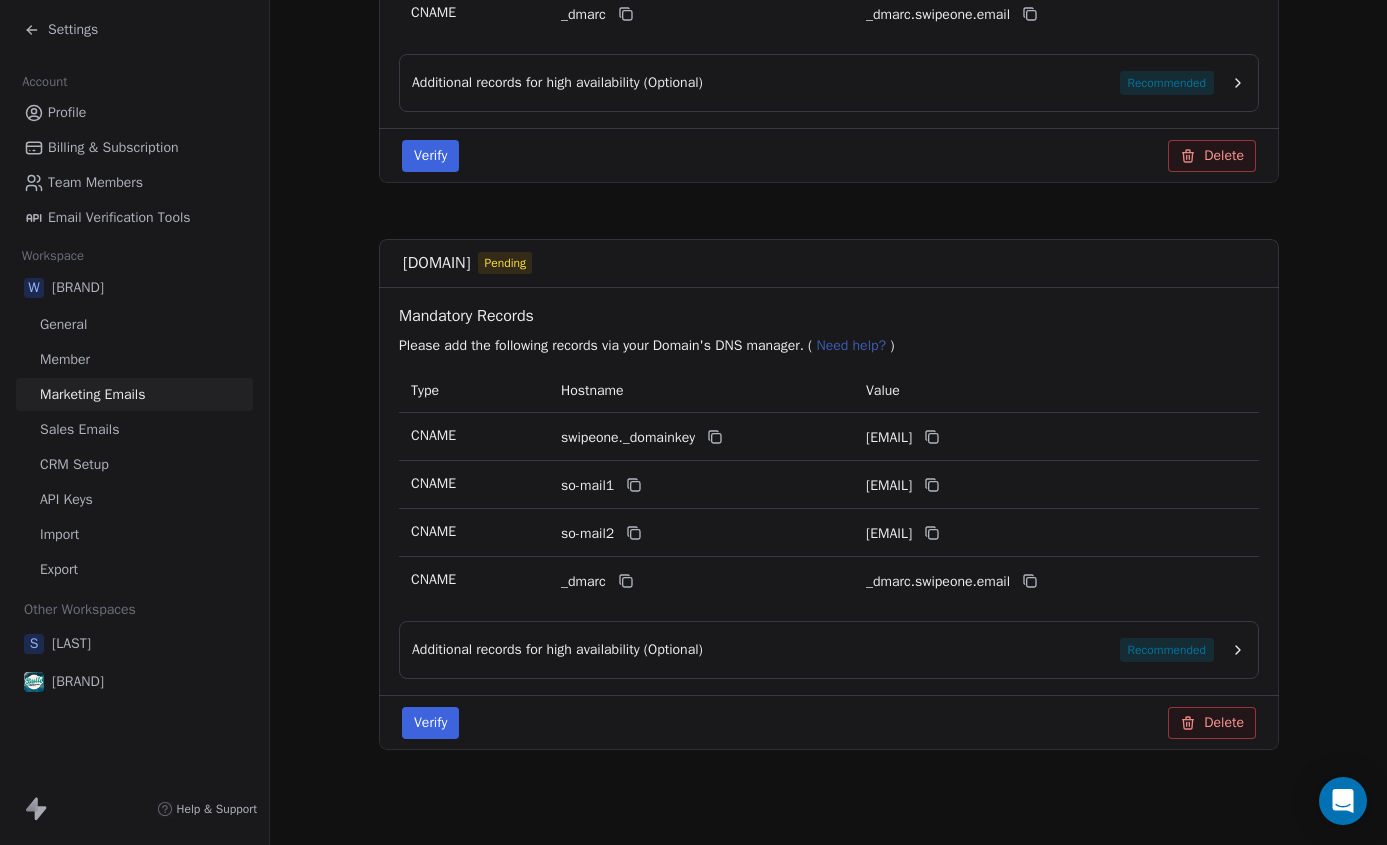 scroll, scrollTop: 1270, scrollLeft: 0, axis: vertical 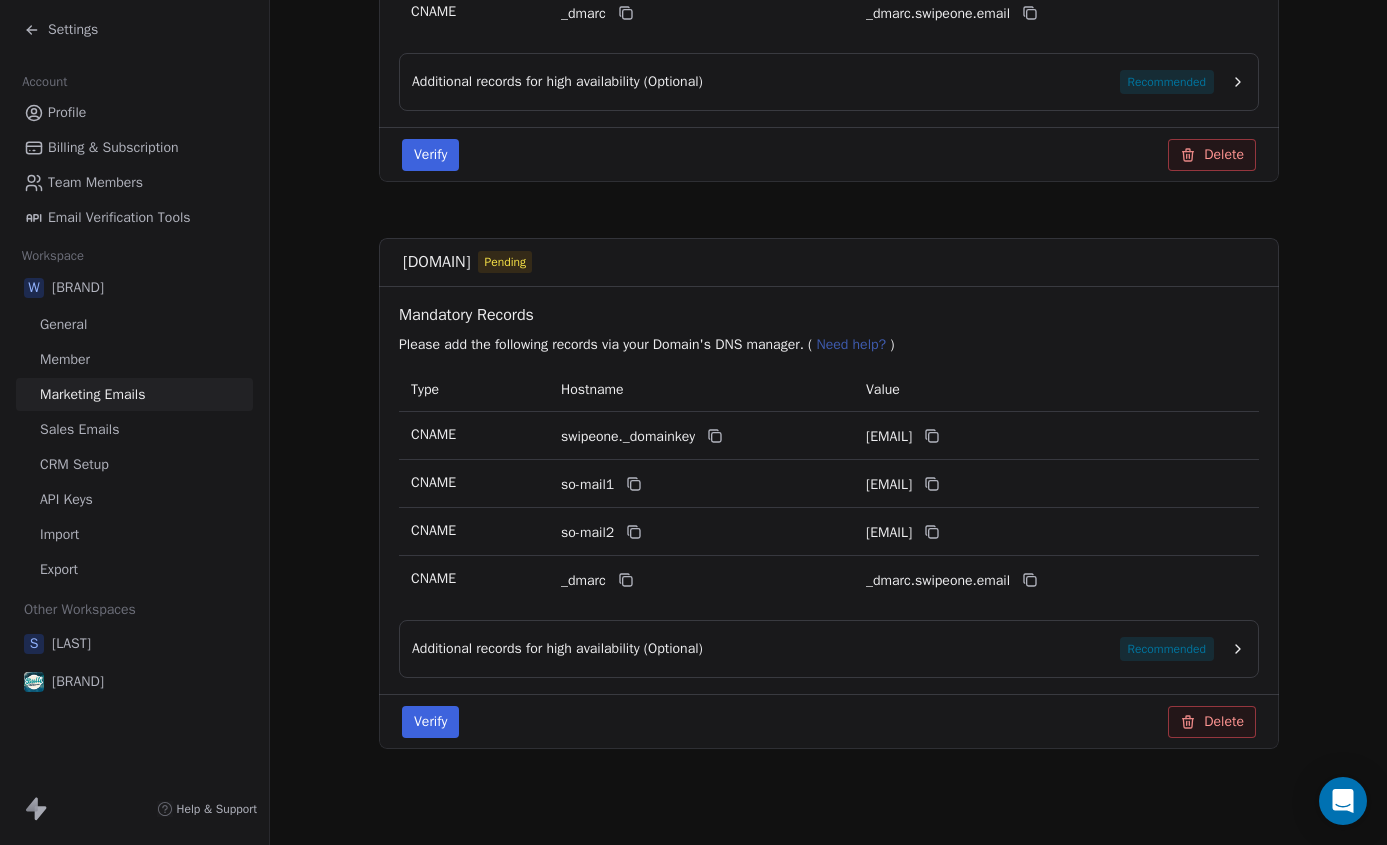 click on "Marketing Emails Manage Domains, Health, and Categories for your marketing emails Domains Domains Health Health Categories Categories Domain Connection Manage your domain in Webmagics Links workspace to ensure your emails reach customer's inboxes, boosting engagement Add Domain frankfurt-interaktiv.de Pending Mandatory Records Please add the following records via your Domain's DNS manager. (   Need help?   ) Type Hostname Value CNAME swipeone._domainkey frankfurt-interaktivde._domainkey.swipeone.email CNAME so-mail1 frankfurt-interaktivde1.swipeone.email CNAME so-mail2 frankfurt-interaktivde2.swipeone.email CNAME _dmarc _dmarc.swipeone.email Additional records for high availability (Optional) Recommended Verify Delete heilstein.de Pending Mandatory Records Please add the following records via your Domain's DNS manager. (   Need help?   ) Type Hostname Value CNAME swipeone._domainkey heilsteinde._domainkey.swipeone.email CNAME so-mail1 heilsteinde1.swipeone.email CNAME so-mail2 heilsteinde2.swipeone.email" at bounding box center [828, -213] 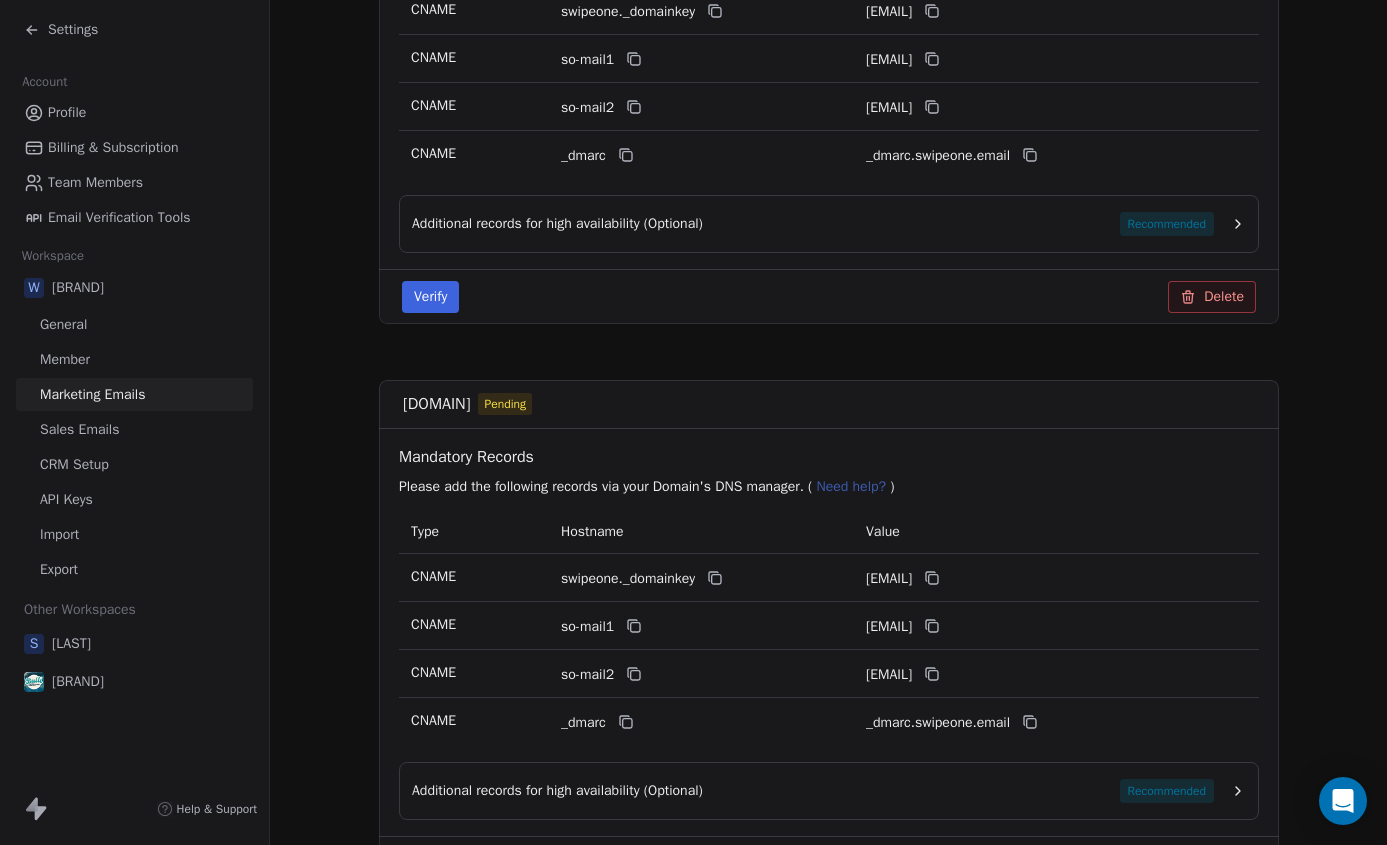 scroll, scrollTop: 0, scrollLeft: 0, axis: both 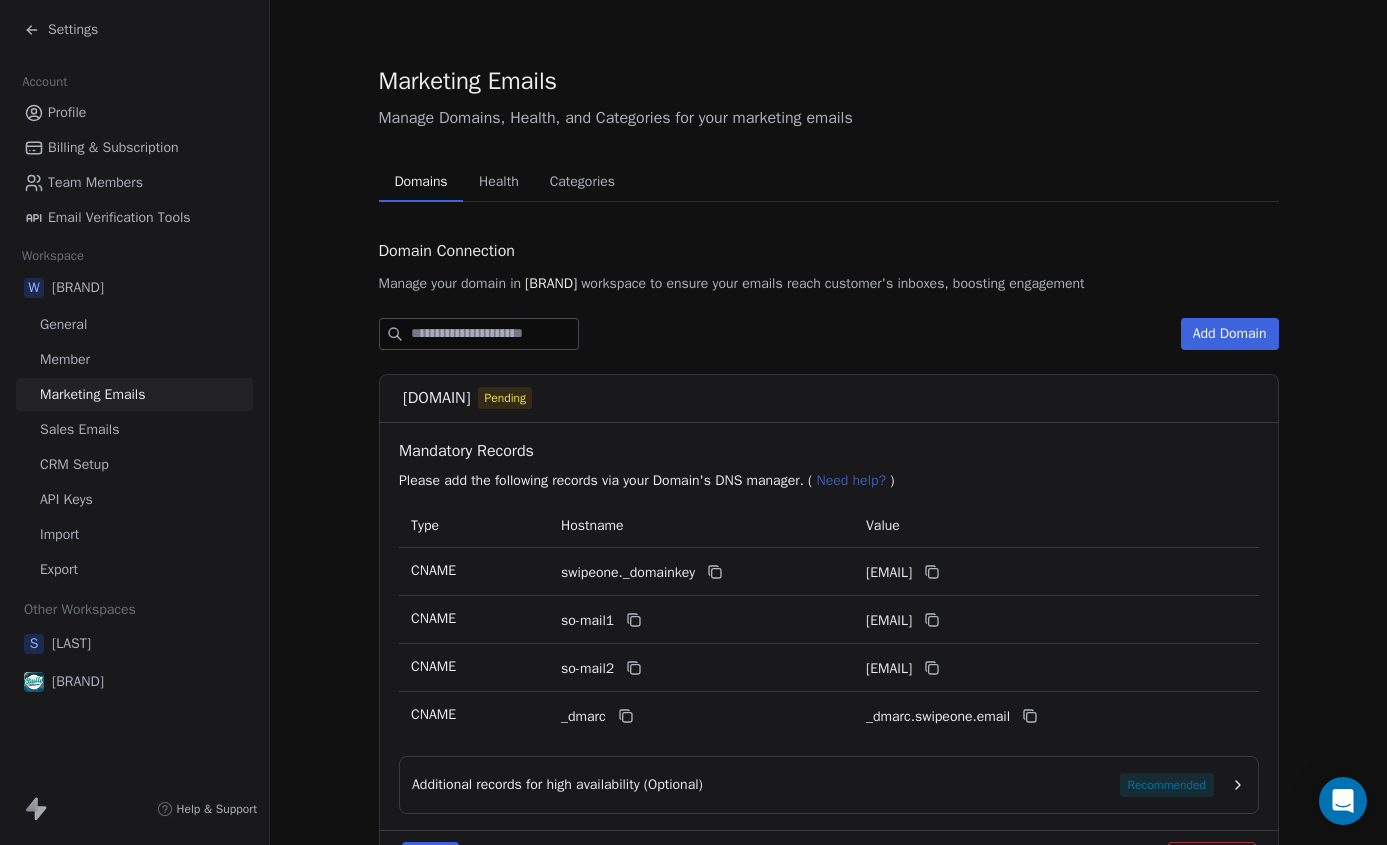 click on "Marketing Emails Manage Domains, Health, and Categories for your marketing emails Domains Domains Health Health Categories Categories Domain Connection Manage your domain in Webmagics Links workspace to ensure your emails reach customer's inboxes, boosting engagement Add Domain frankfurt-interaktiv.de Pending Mandatory Records Please add the following records via your Domain's DNS manager. (   Need help?   ) Type Hostname Value CNAME swipeone._domainkey frankfurt-interaktivde._domainkey.swipeone.email CNAME so-mail1 frankfurt-interaktivde1.swipeone.email CNAME so-mail2 frankfurt-interaktivde2.swipeone.email CNAME _dmarc _dmarc.swipeone.email Additional records for high availability (Optional) Recommended Verify Delete heilstein.de Pending Mandatory Records Please add the following records via your Domain's DNS manager. (   Need help?   ) Type Hostname Value CNAME swipeone._domainkey heilsteinde._domainkey.swipeone.email CNAME so-mail1 heilsteinde1.swipeone.email CNAME so-mail2 heilsteinde2.swipeone.email" at bounding box center [828, 1057] 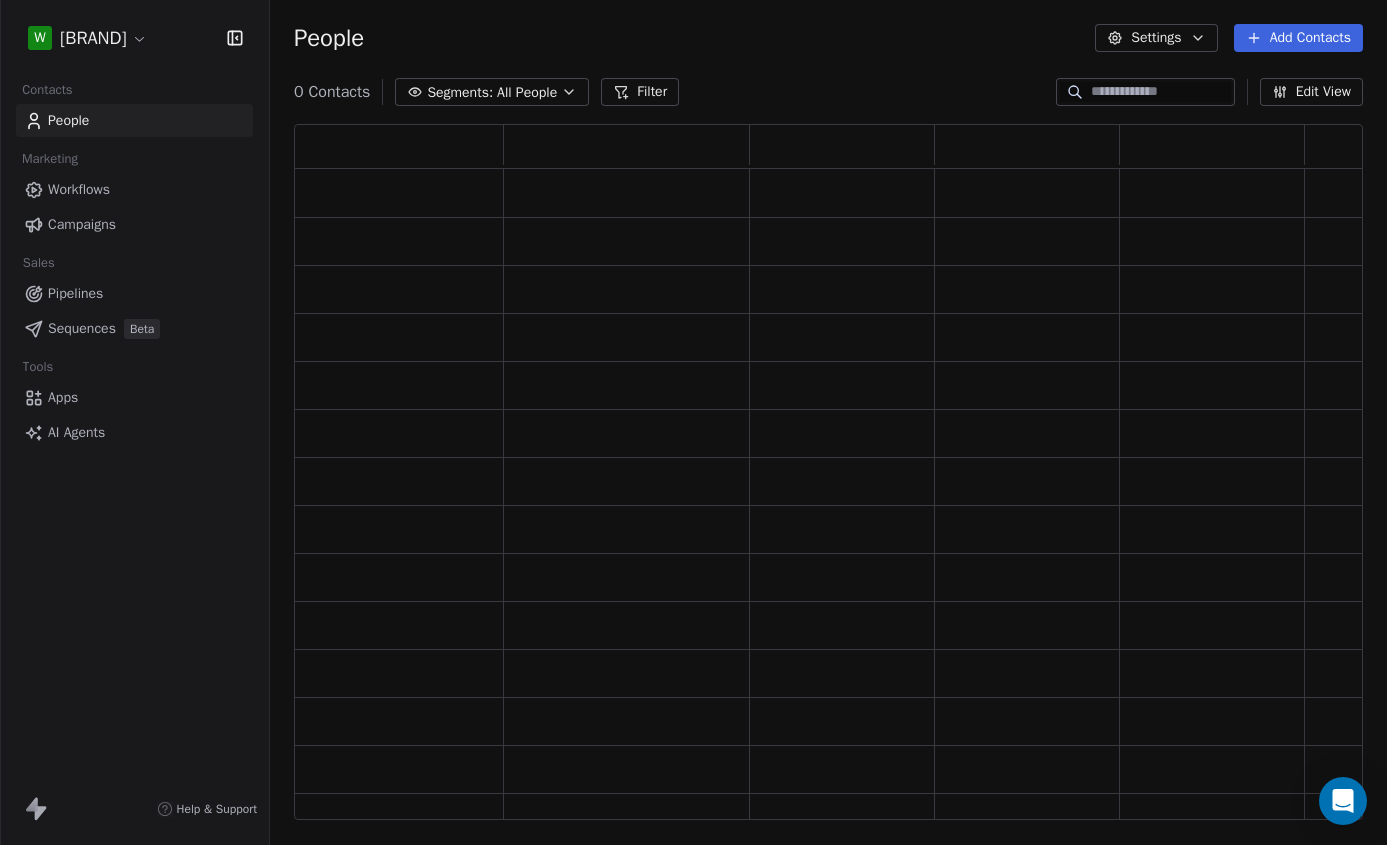 scroll, scrollTop: 1, scrollLeft: 1, axis: both 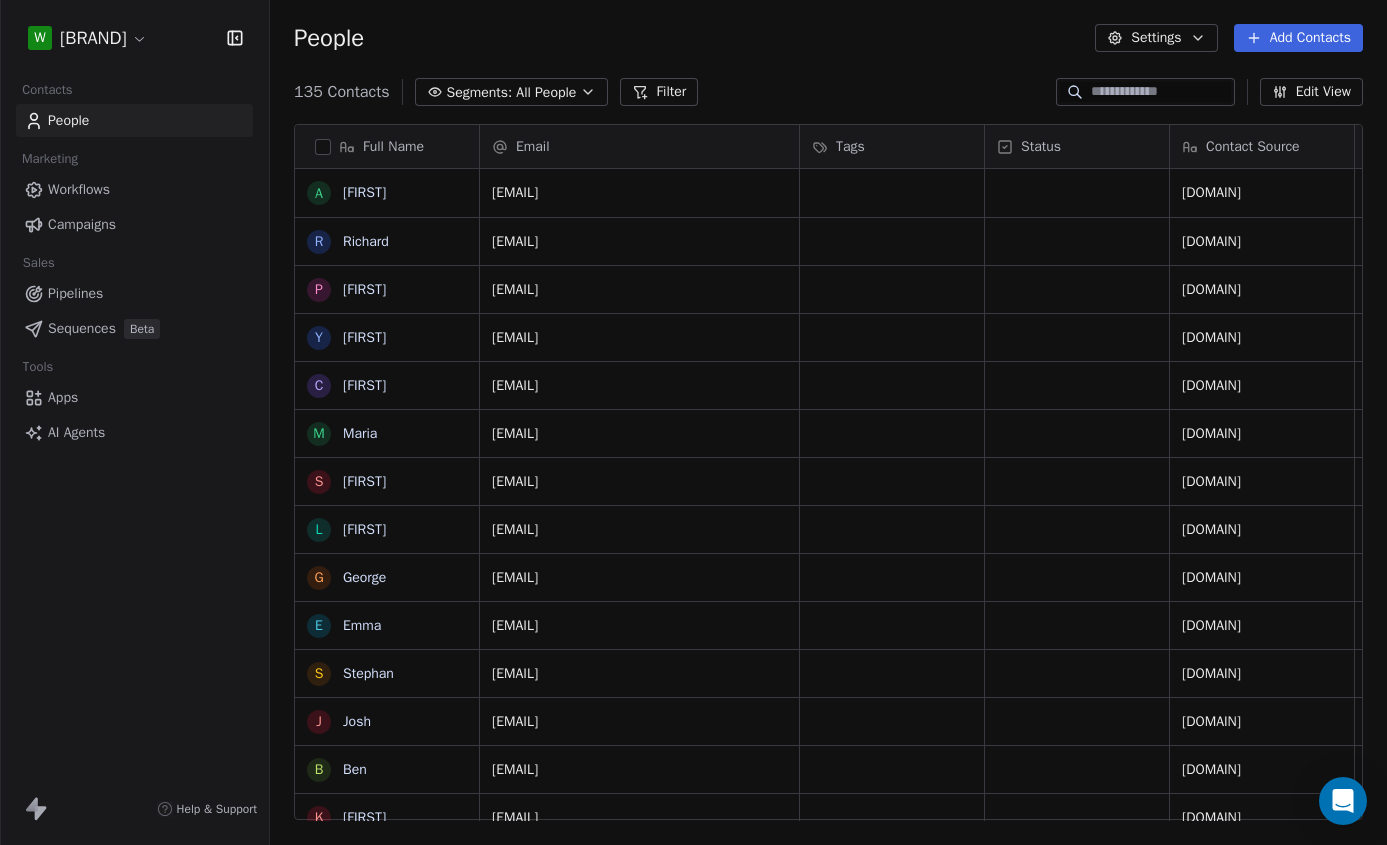 click on "People Settings  Add Contacts" at bounding box center (828, 38) 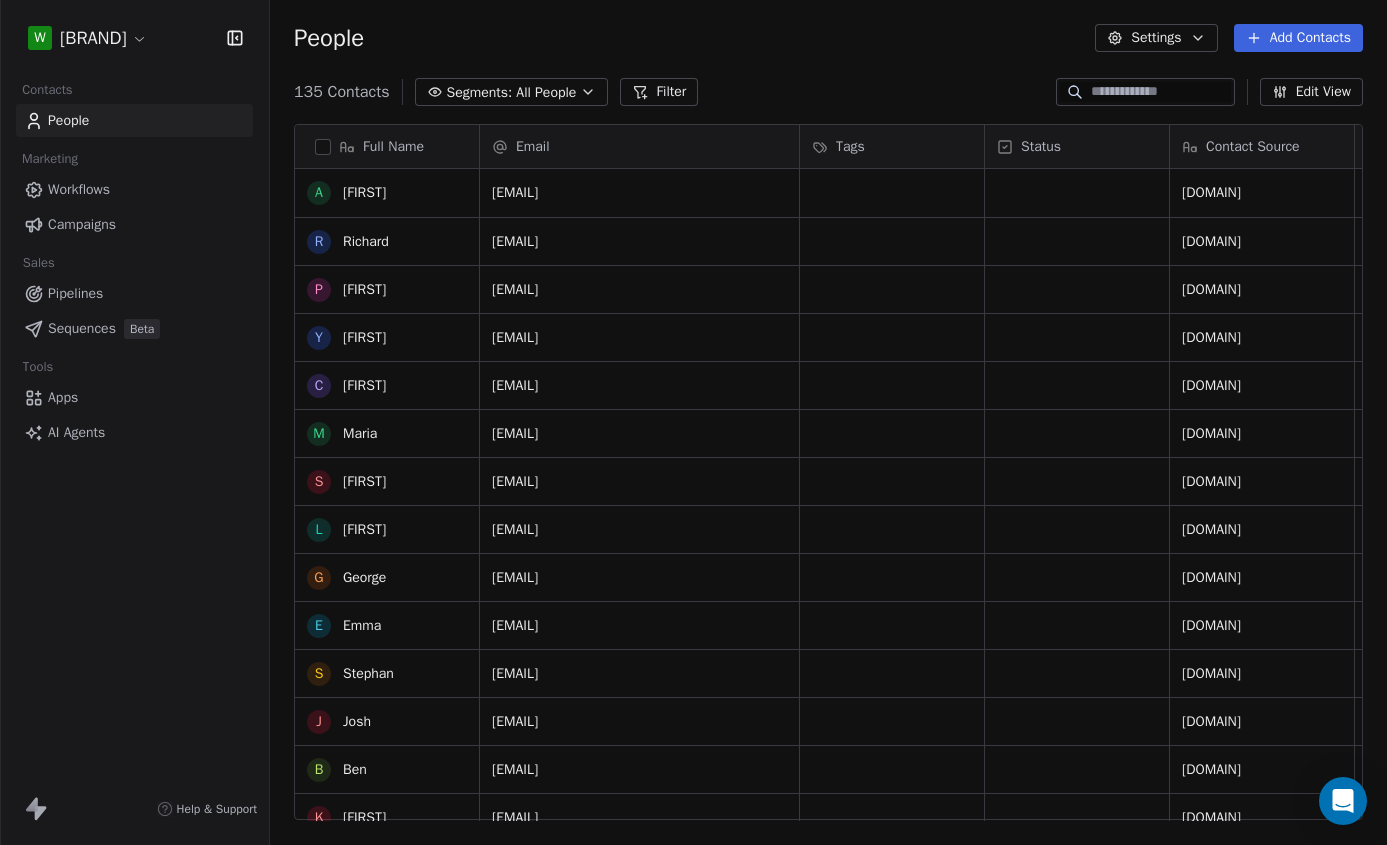 scroll, scrollTop: 1208, scrollLeft: 0, axis: vertical 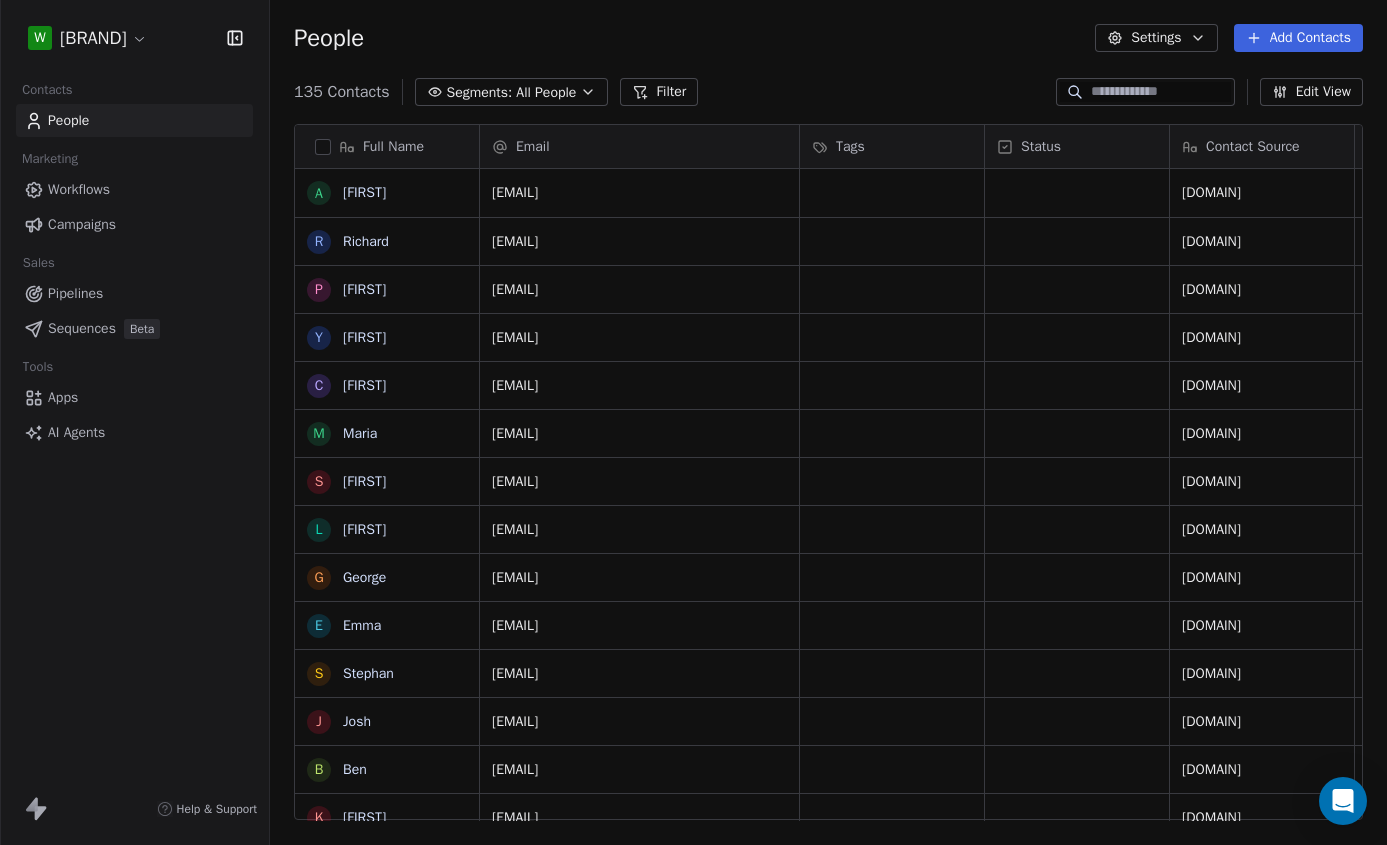 click on "People Settings  Add Contacts" at bounding box center [828, 38] 